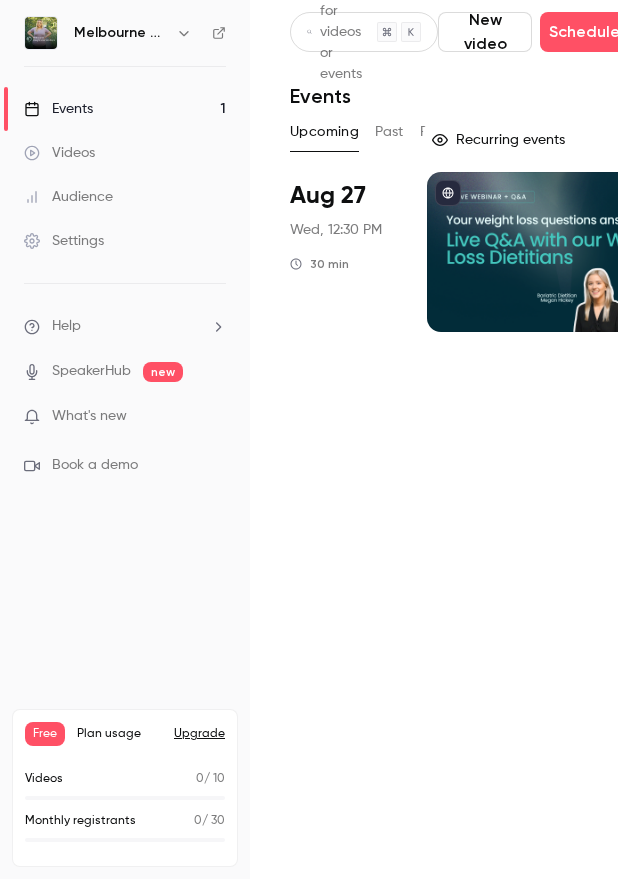scroll, scrollTop: 0, scrollLeft: 0, axis: both 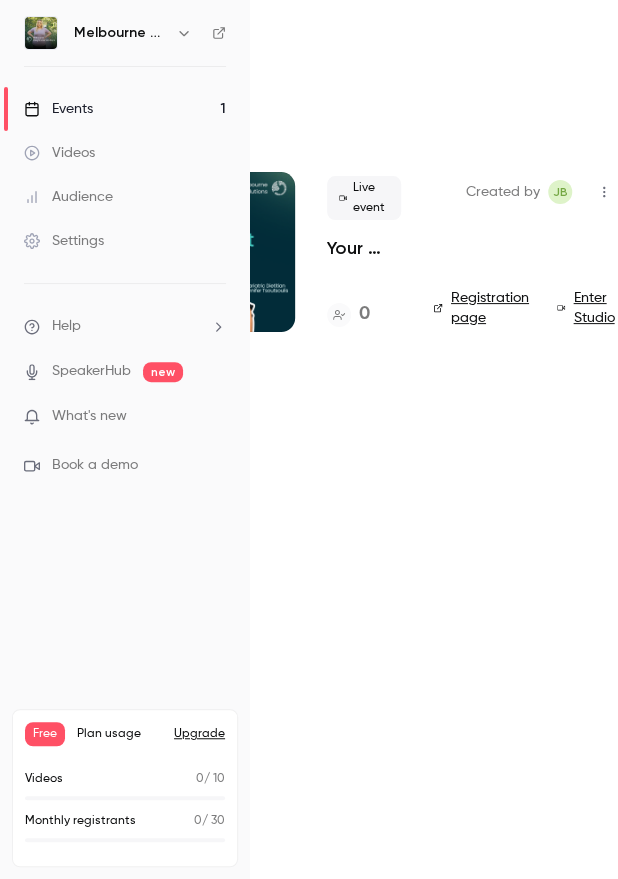 click on "Search for videos or events New video Schedule Events Upcoming Past Recurring Recurring events Aug 27 Wed, 12:30 PM 30 min Live event Your Weight Loss Questions Answered: Live Q&A with our Weight Loss Dietitians 0 Created by JB Registration page Enter Studio" at bounding box center (434, 439) 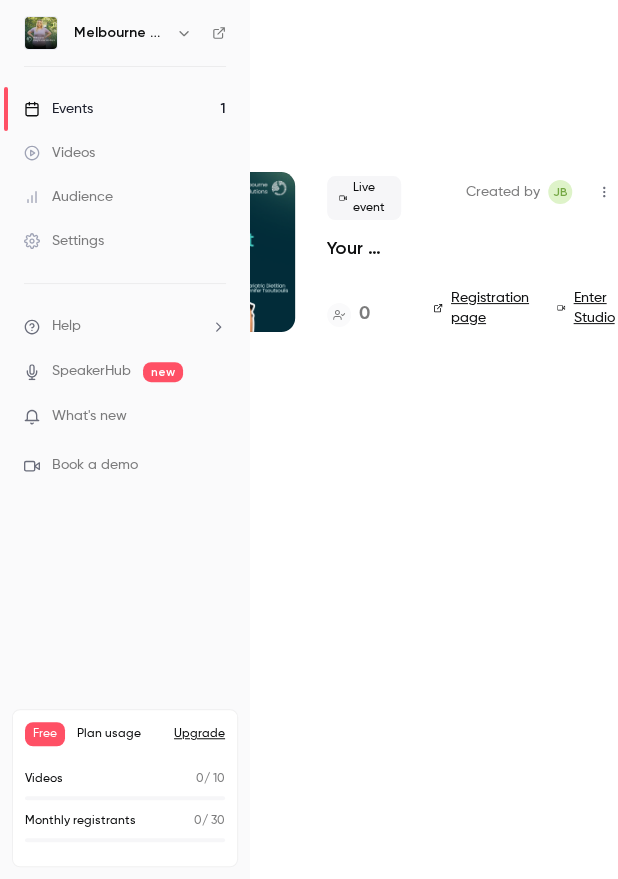 click at bounding box center [152, 252] 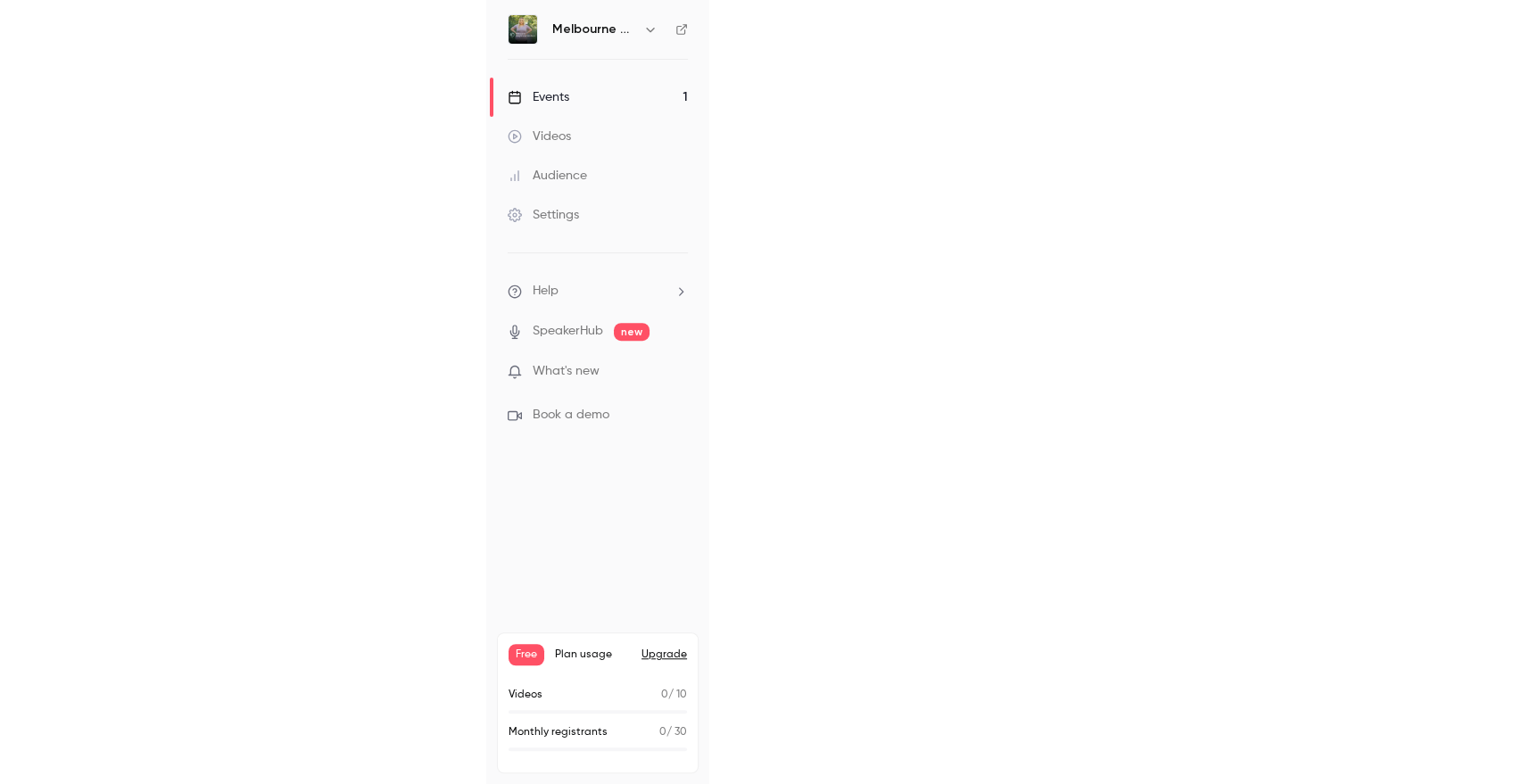 scroll, scrollTop: 0, scrollLeft: 0, axis: both 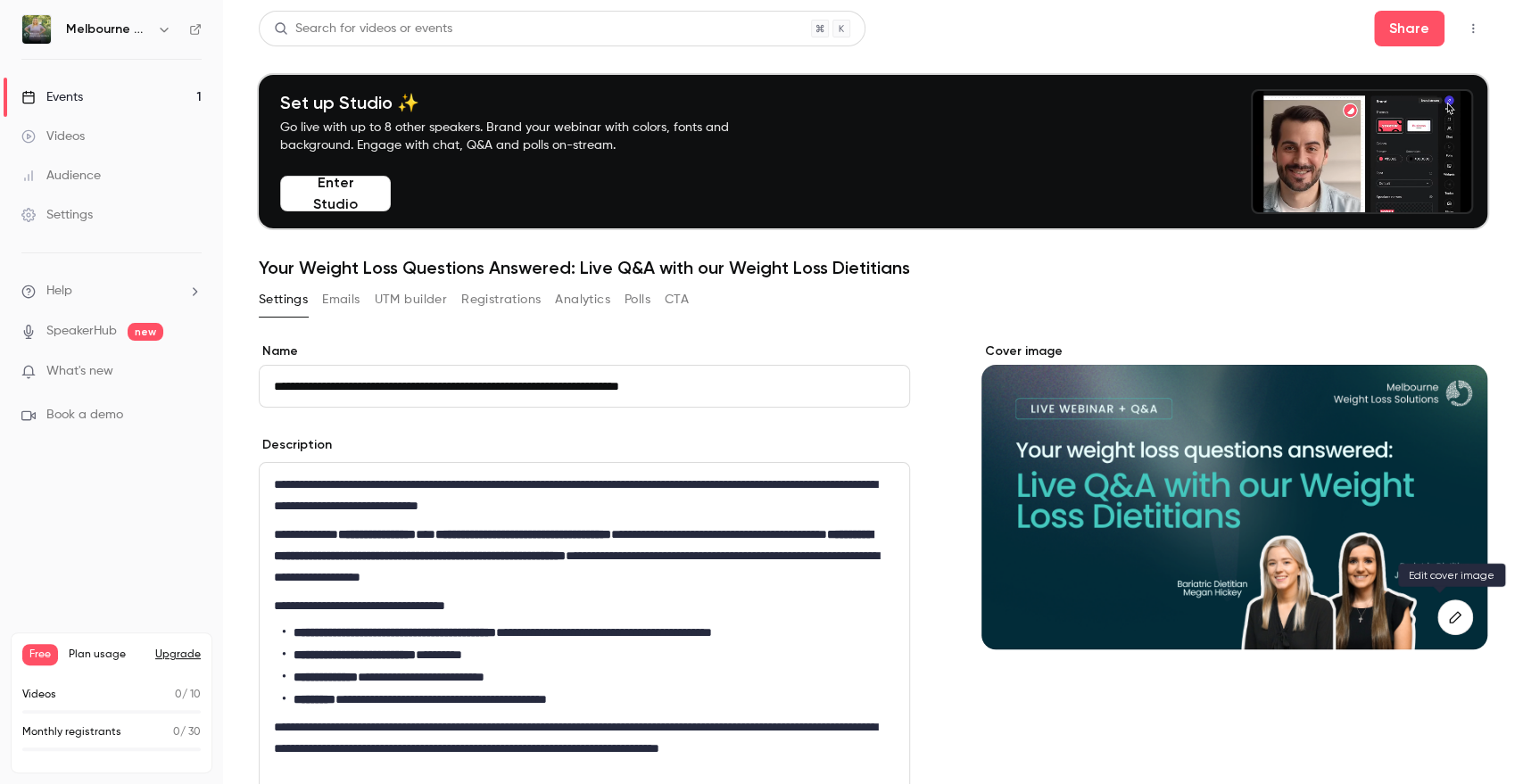 click 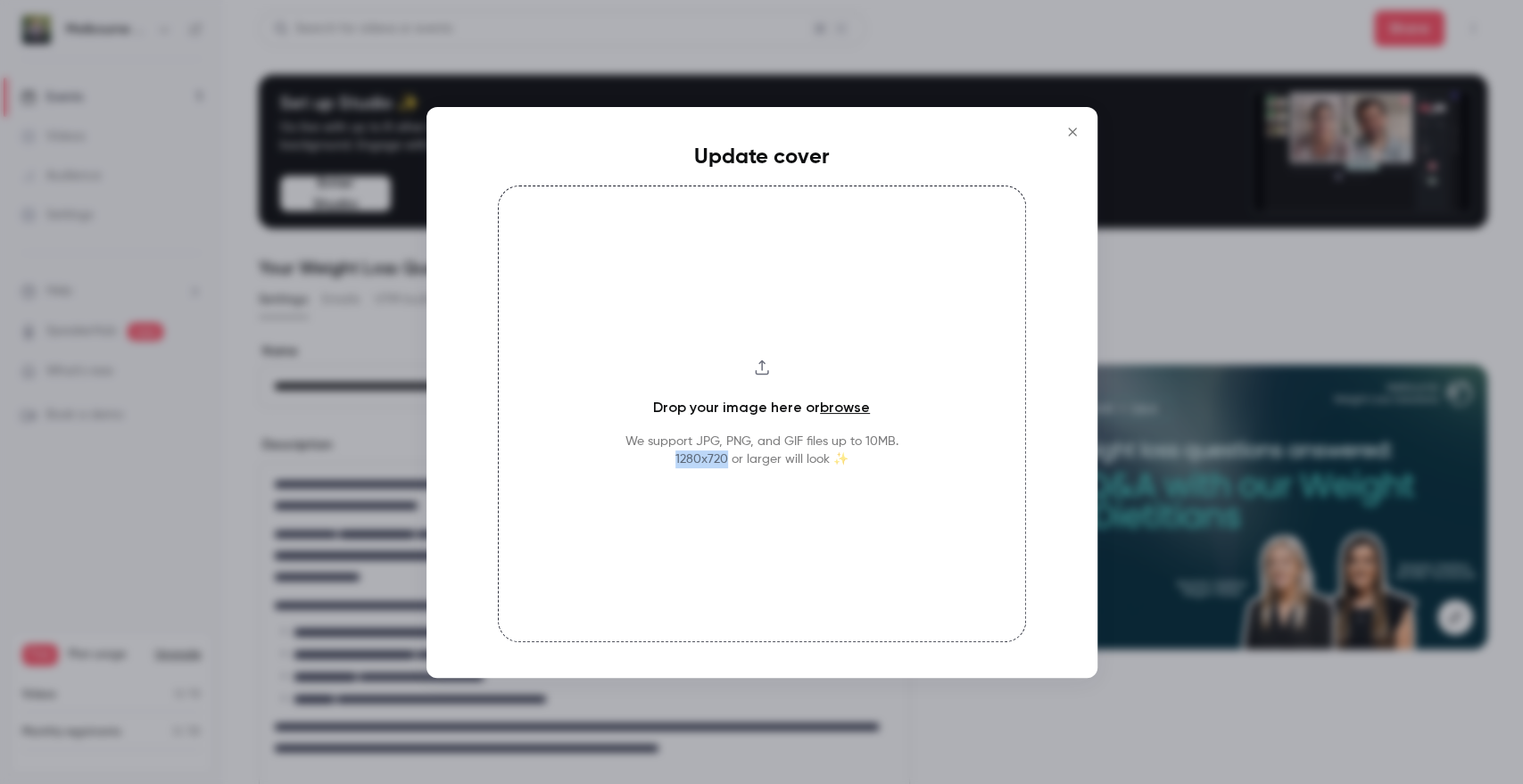 drag, startPoint x: 672, startPoint y: 456, endPoint x: 725, endPoint y: 463, distance: 53.460266 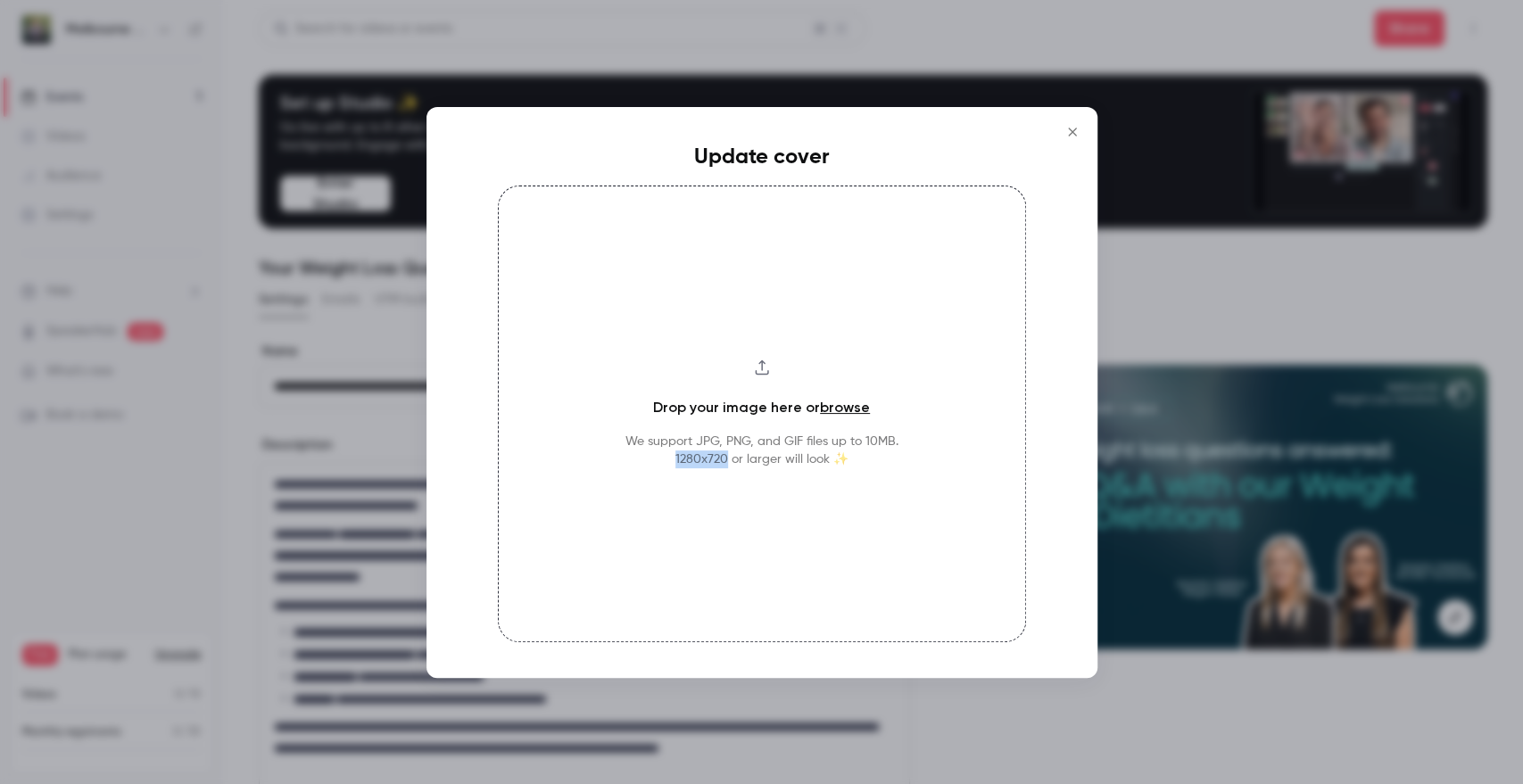 click on "We support JPG, PNG, and GIF files up to 10MB.
1280x720 or larger will look ✨" at bounding box center [762, 450] 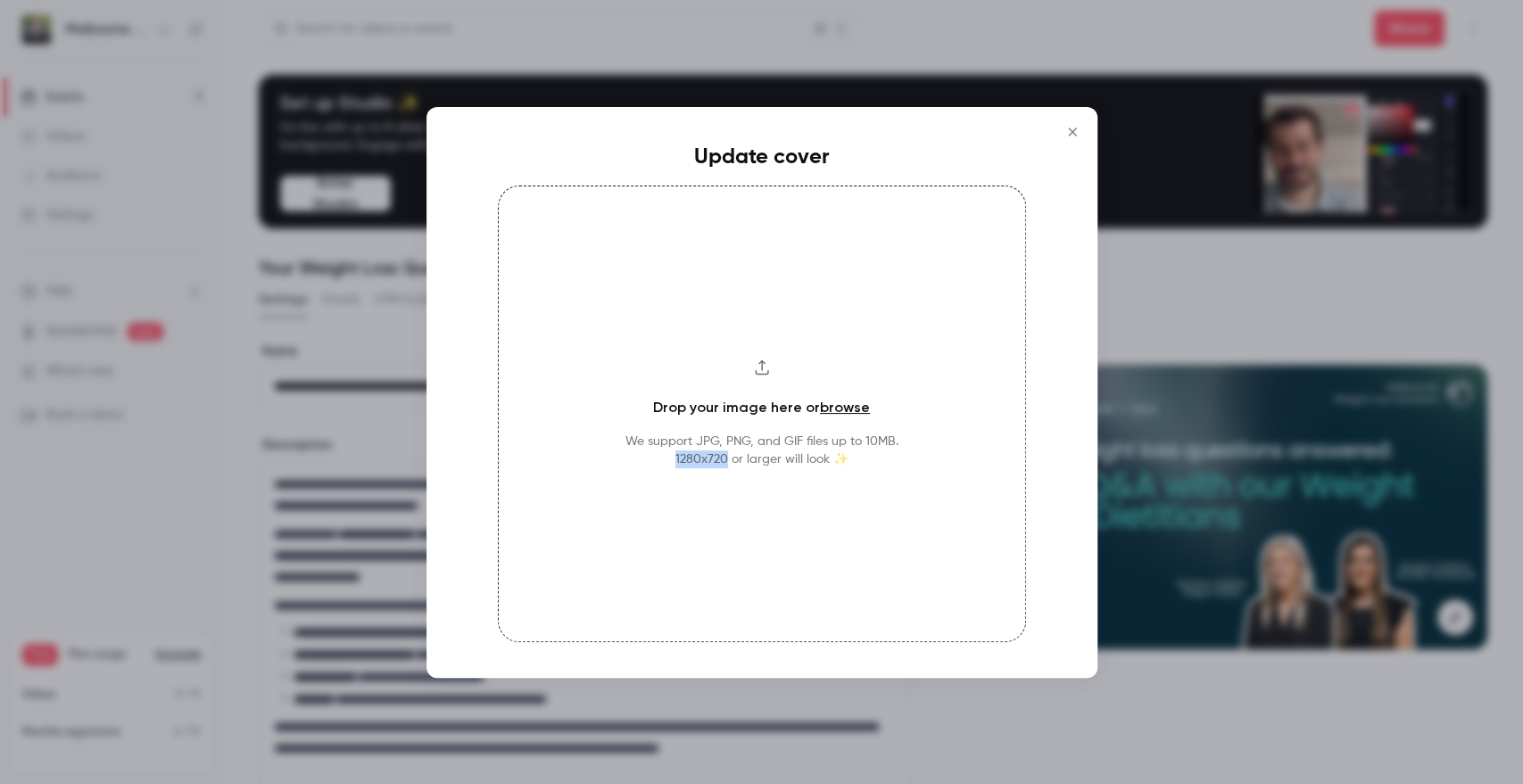 type 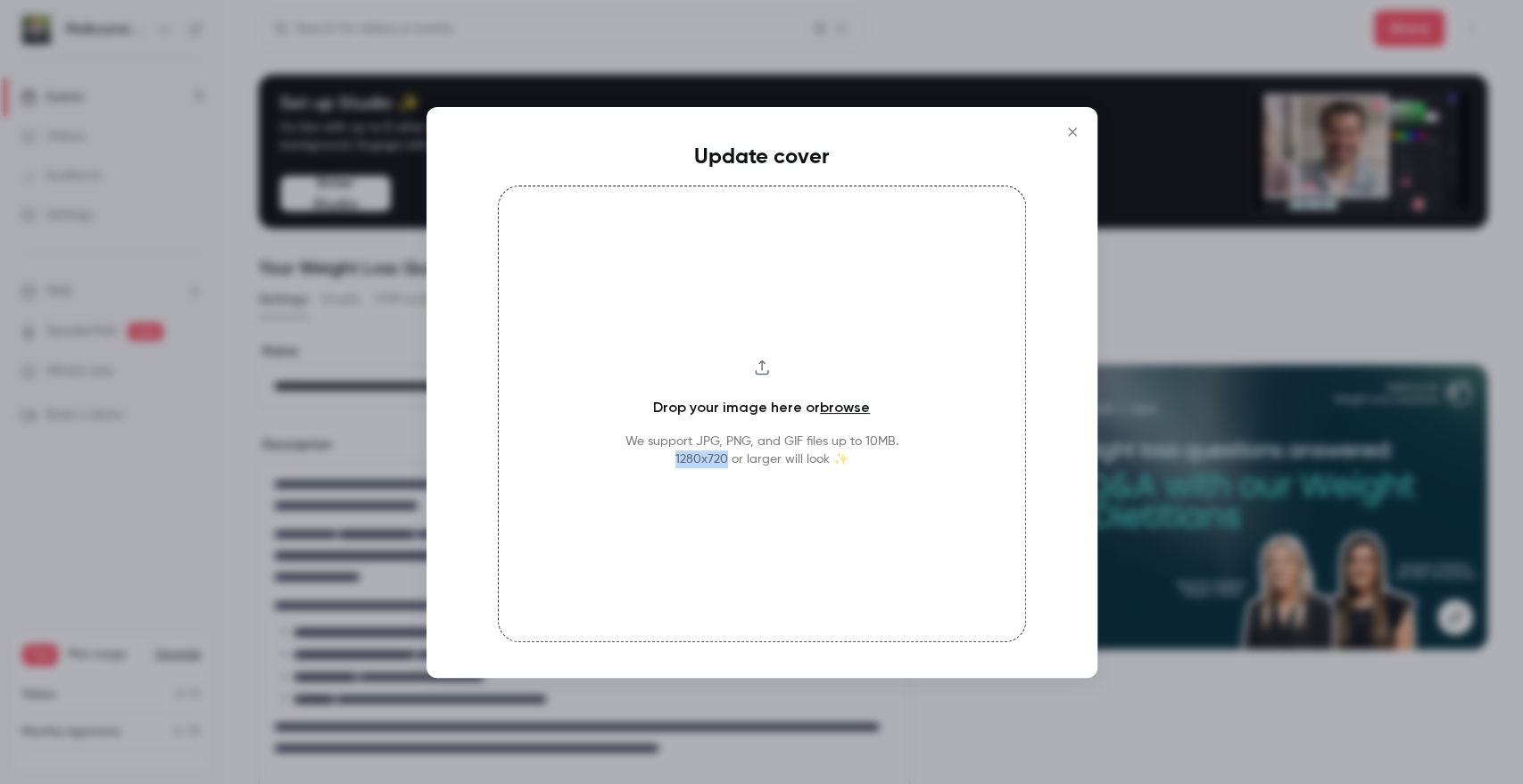 copy on "1280x720" 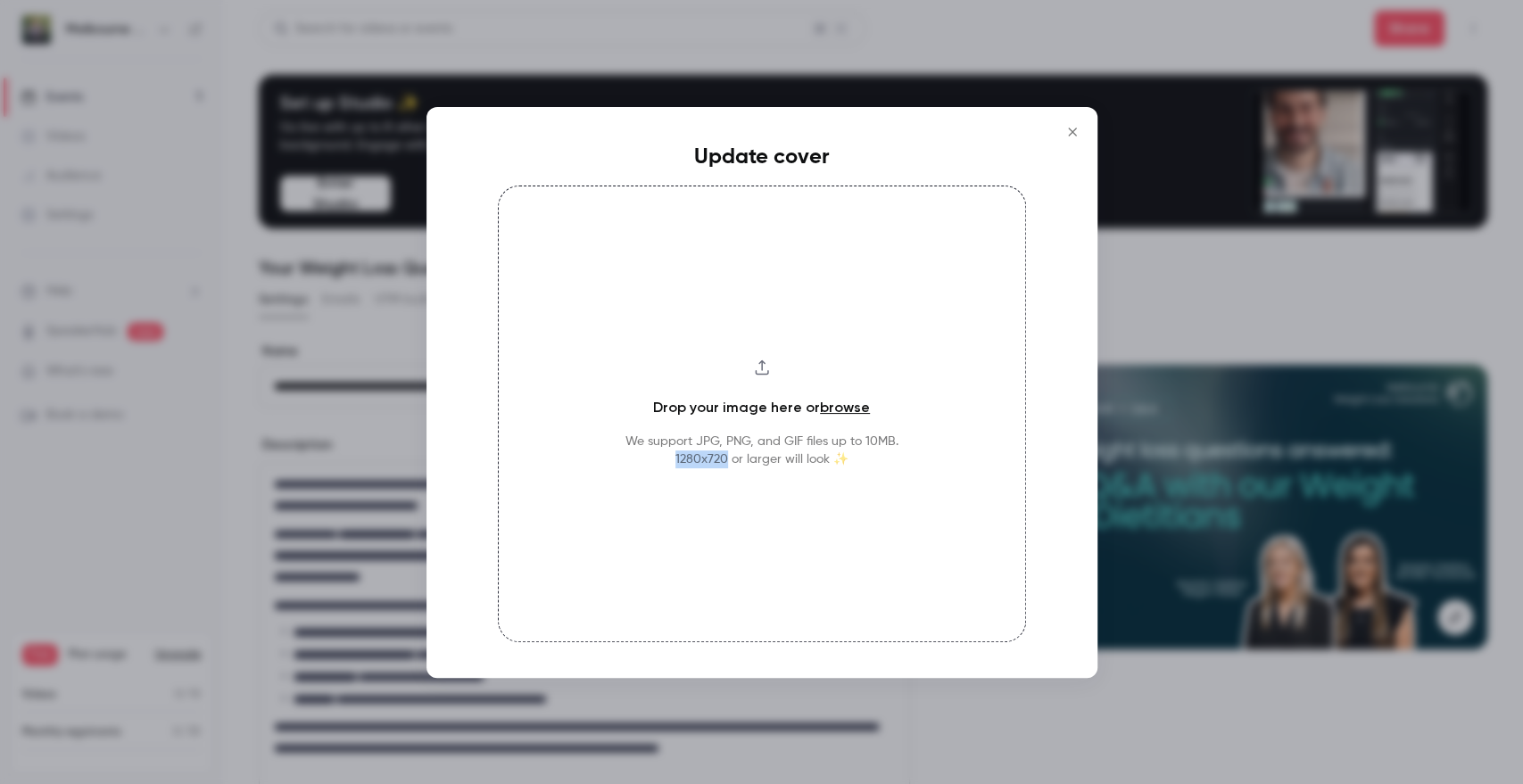 click at bounding box center (1072, 132) 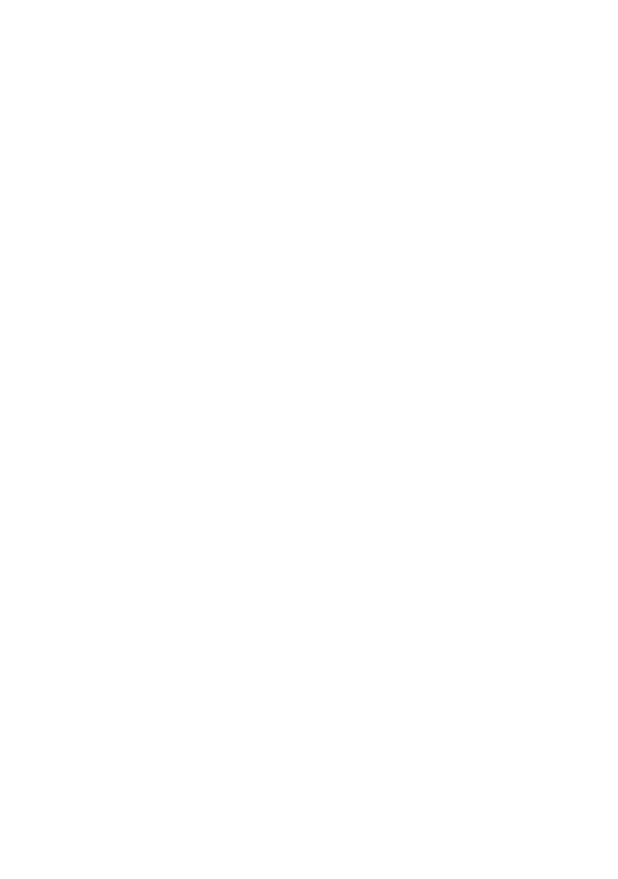 scroll, scrollTop: 0, scrollLeft: 0, axis: both 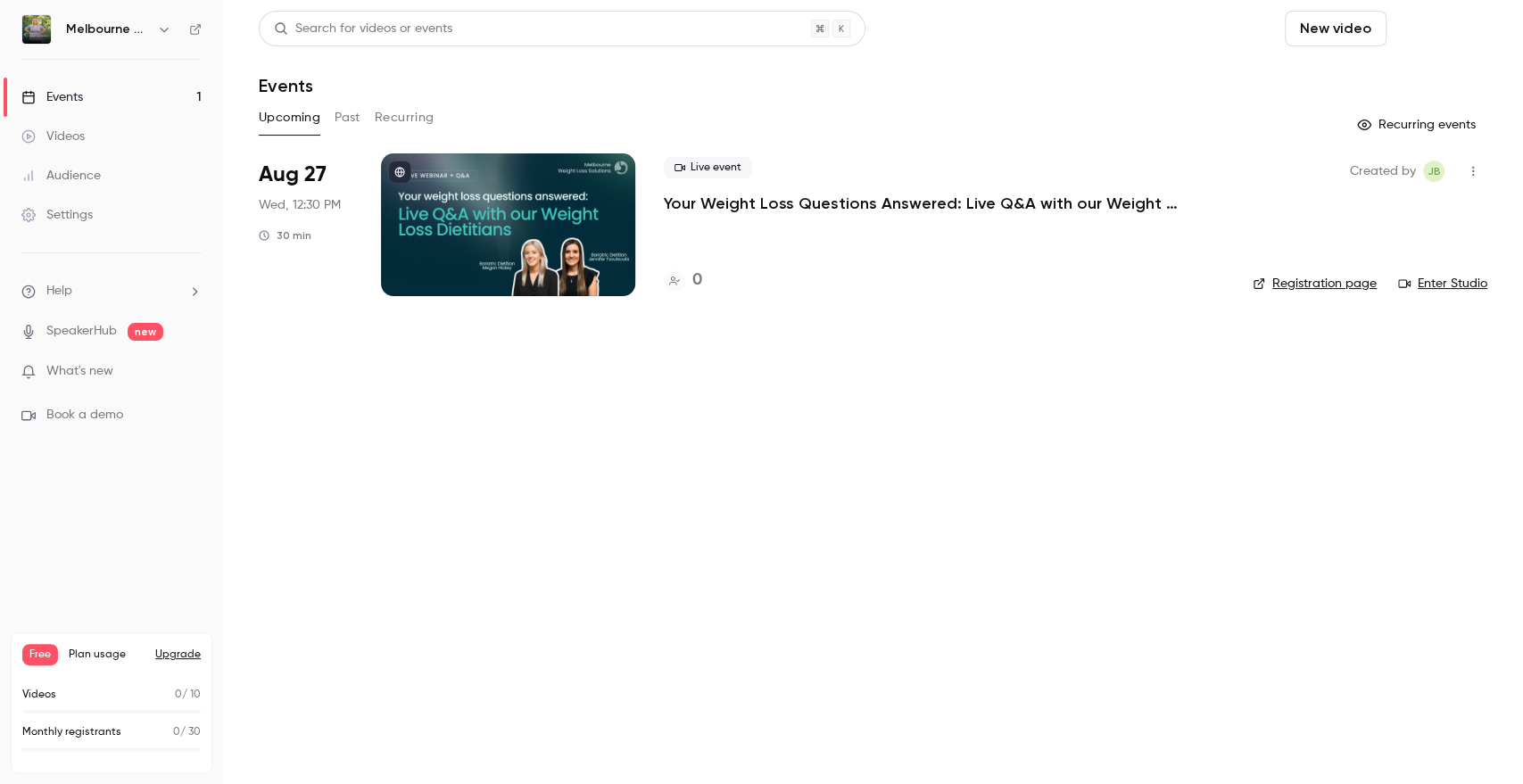 click on "Schedule" at bounding box center (1440, 29) 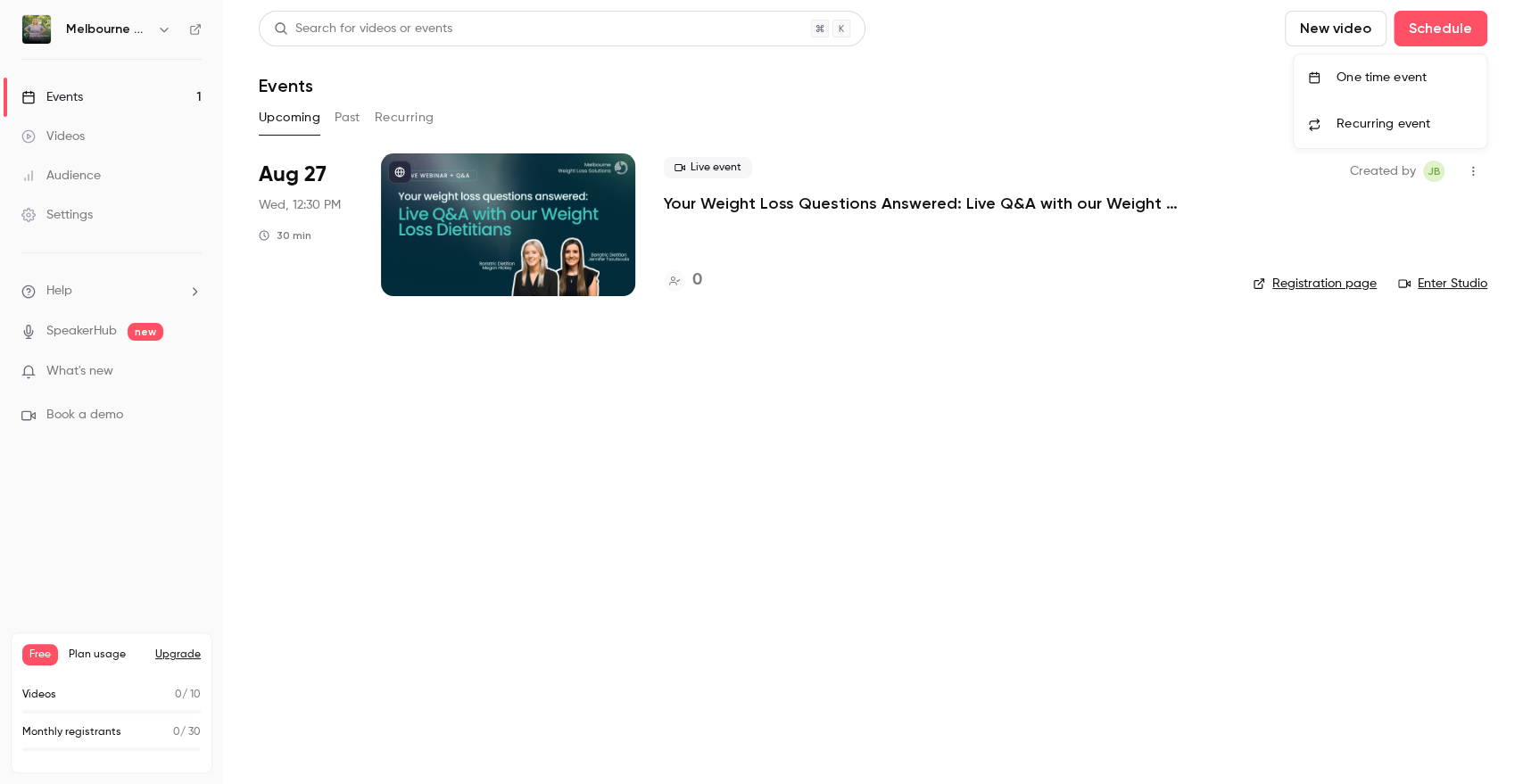 click on "One time event" at bounding box center [1404, 78] 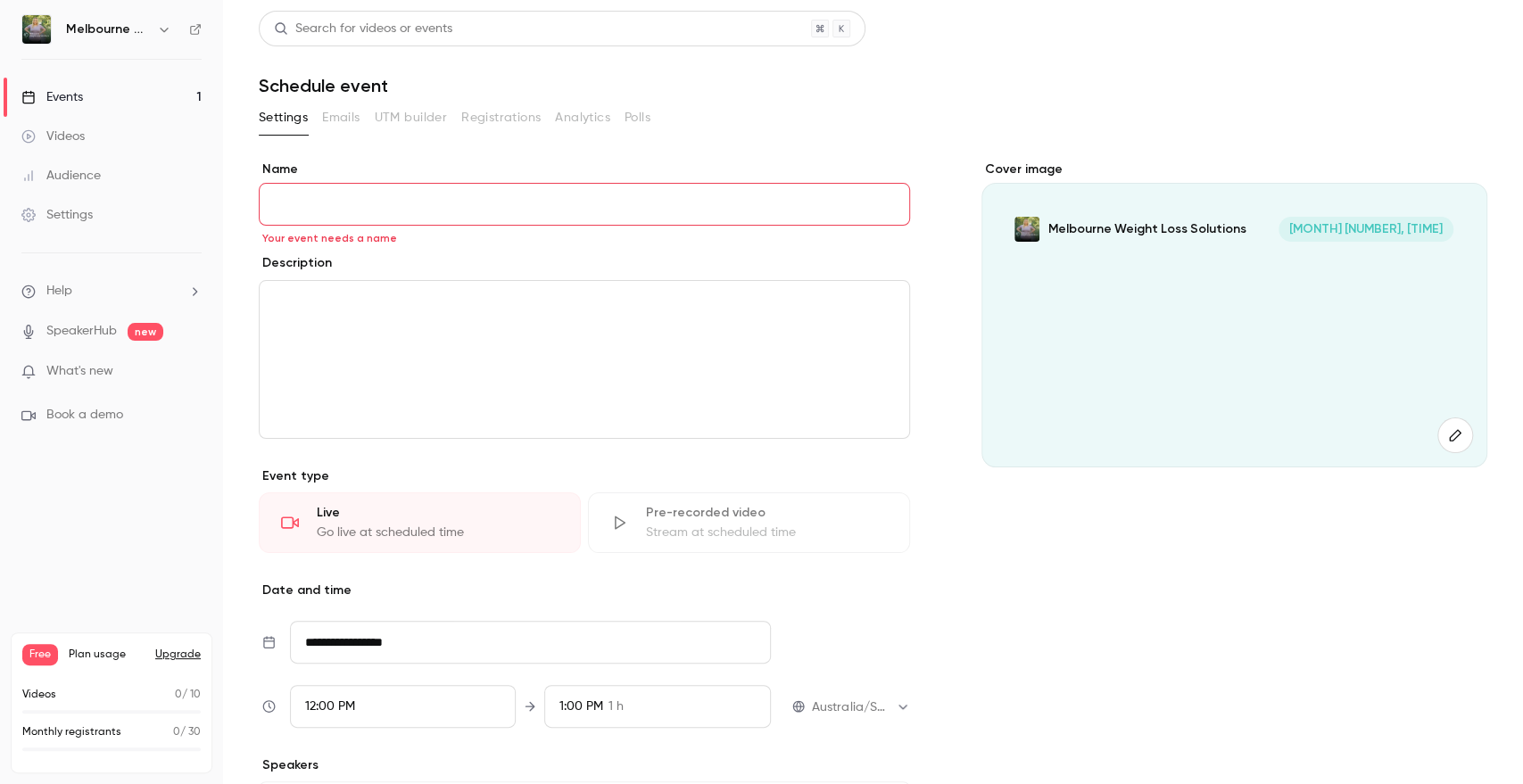 click on "Events" at bounding box center [52, 97] 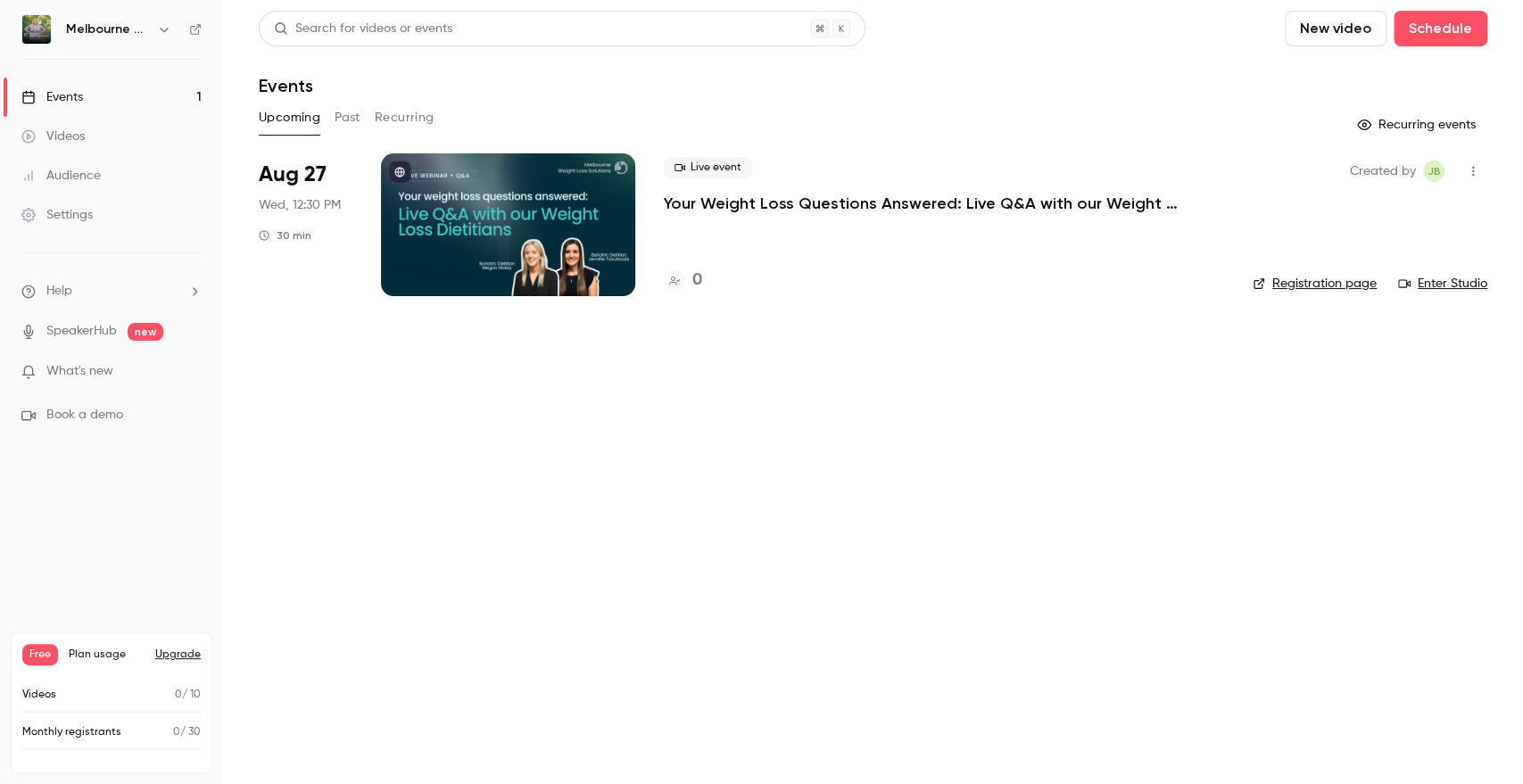 click on "Search for videos or events New video Schedule Events Upcoming Past Recurring Recurring events Aug 27 Wed, 12:30 PM 30 min Live event Your Weight Loss Questions Answered: Live Q&A with our Weight Loss Dietitians 0 Created by JB Registration page Enter Studio" at bounding box center [873, 392] 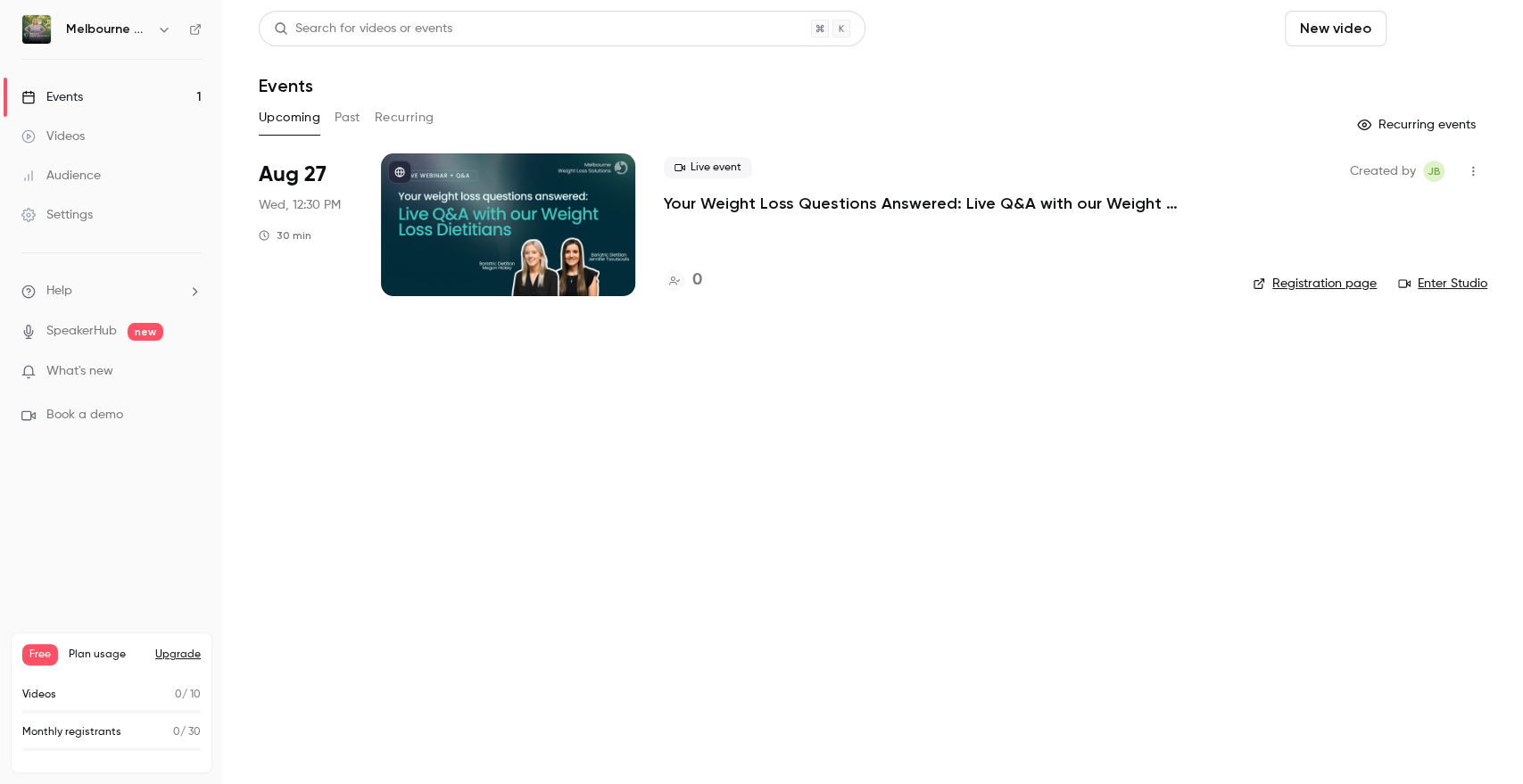 click on "Schedule" at bounding box center [1440, 29] 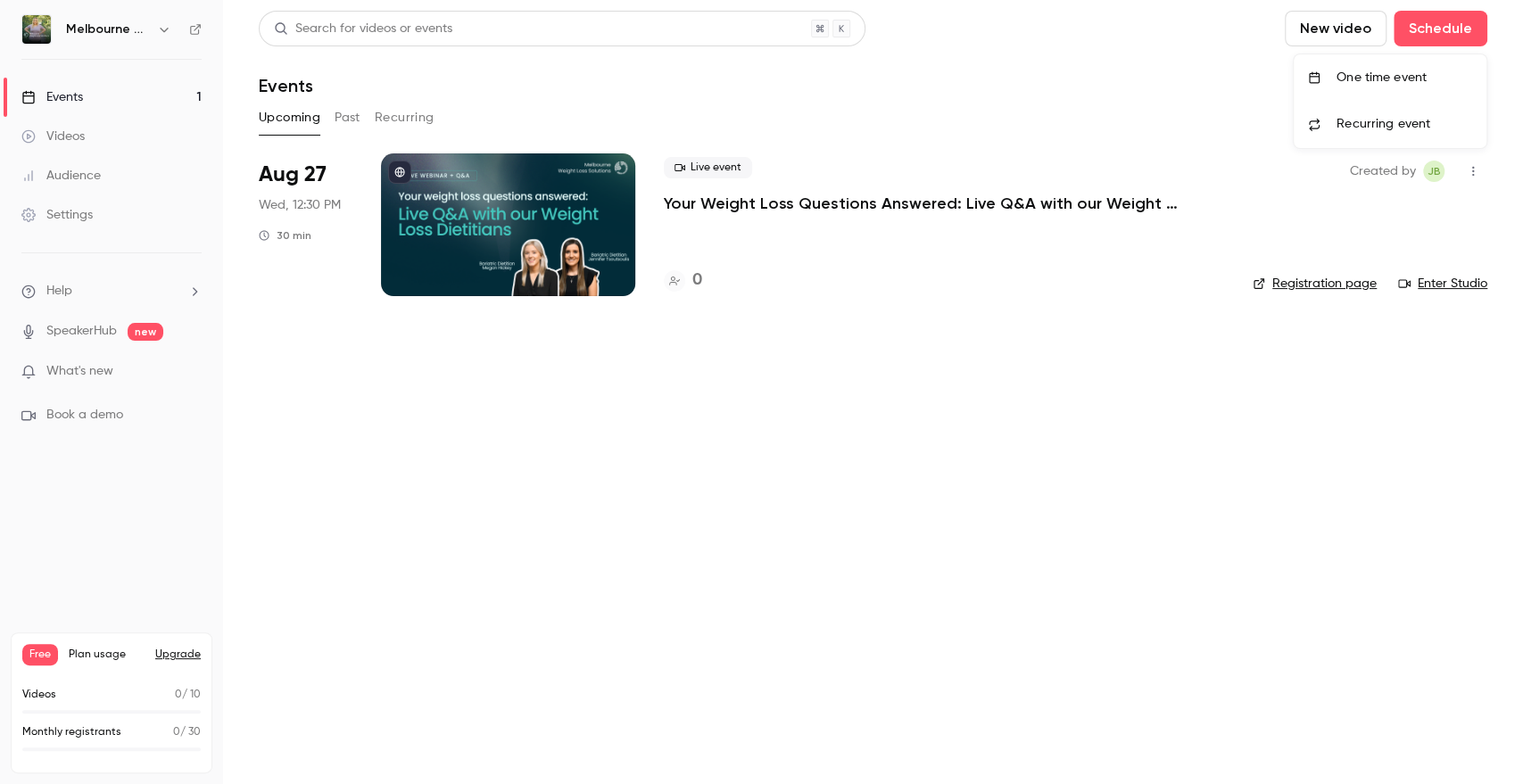 click on "One time event" at bounding box center [1404, 78] 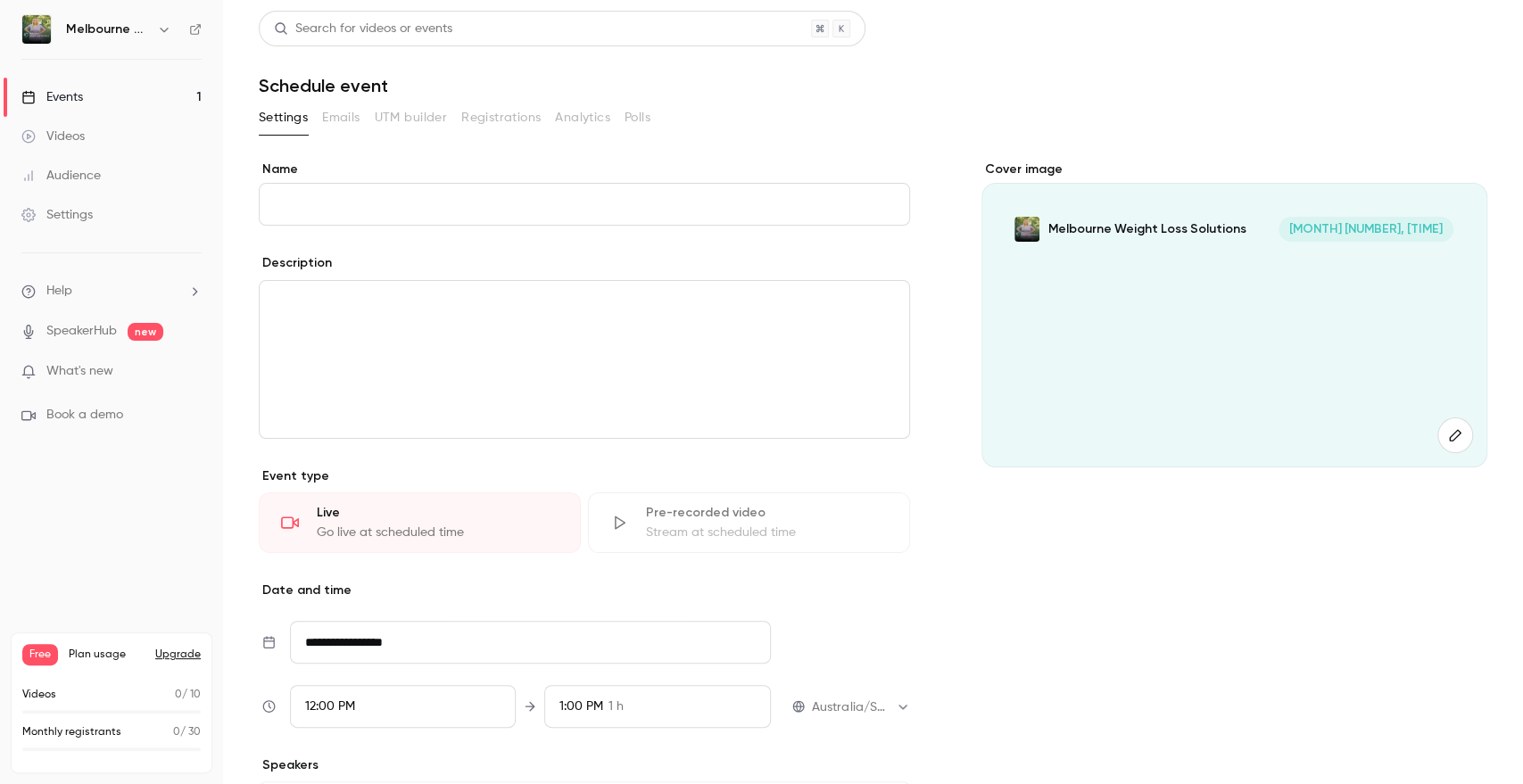 click on "Name" at bounding box center [584, 204] 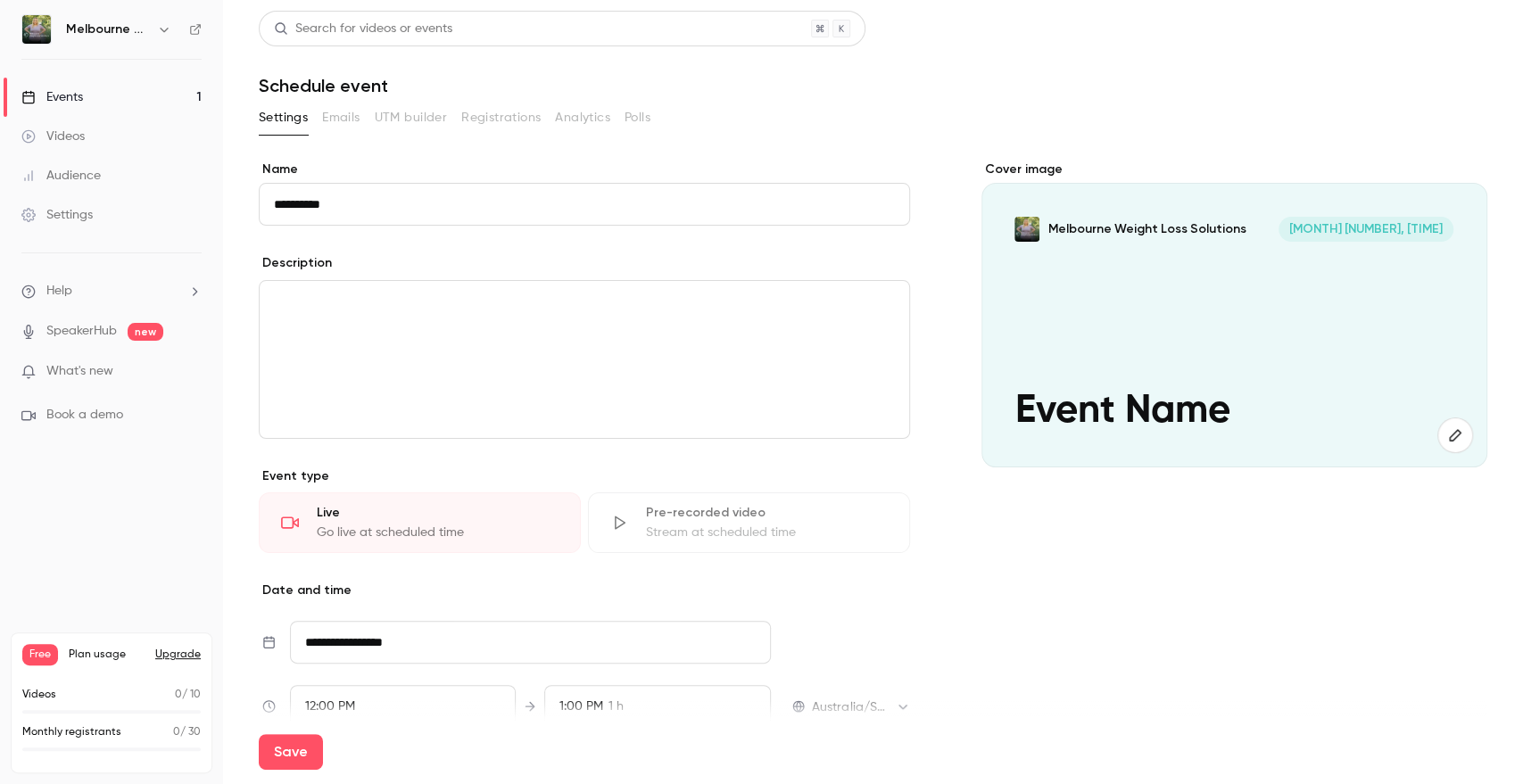 type on "**********" 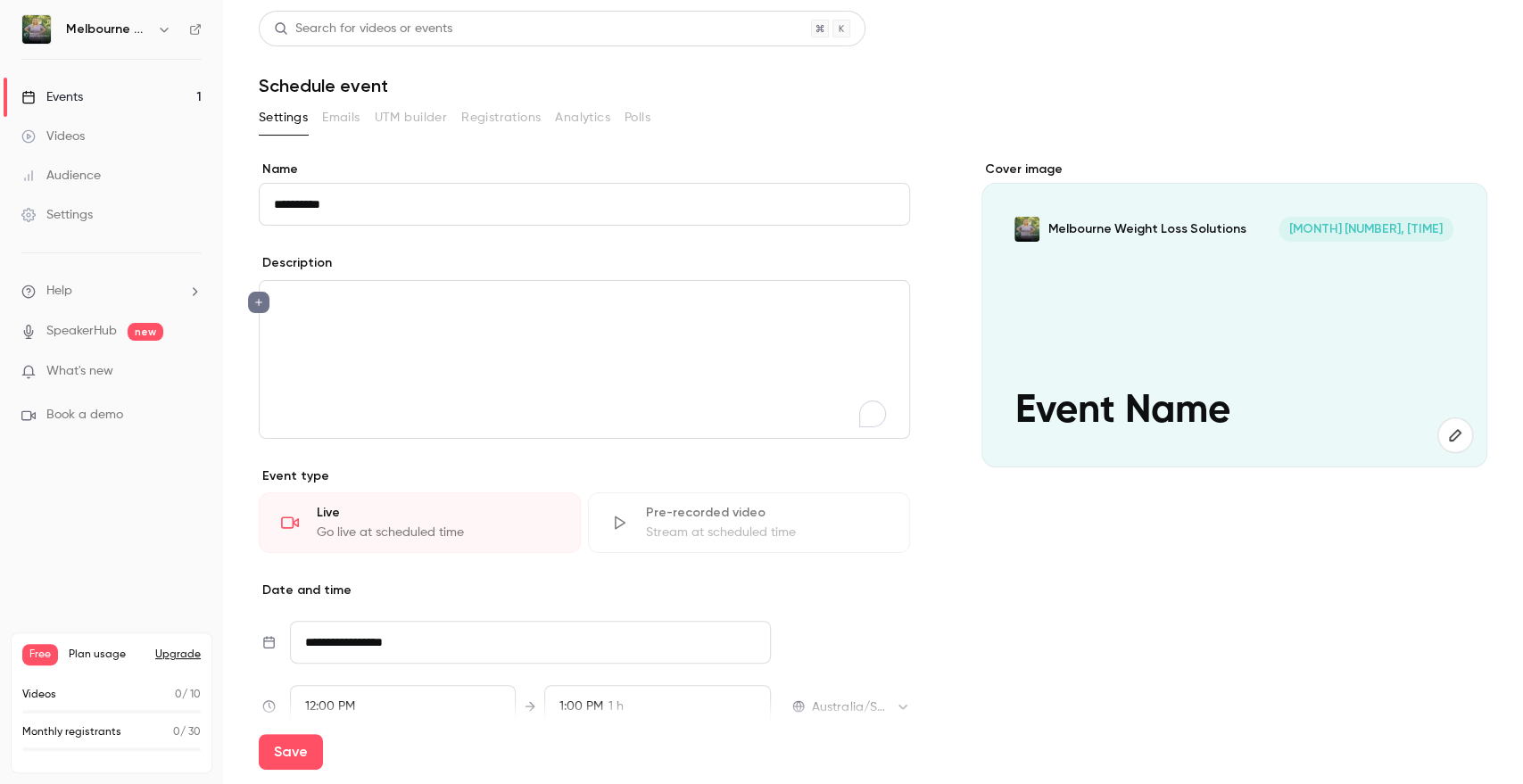 type 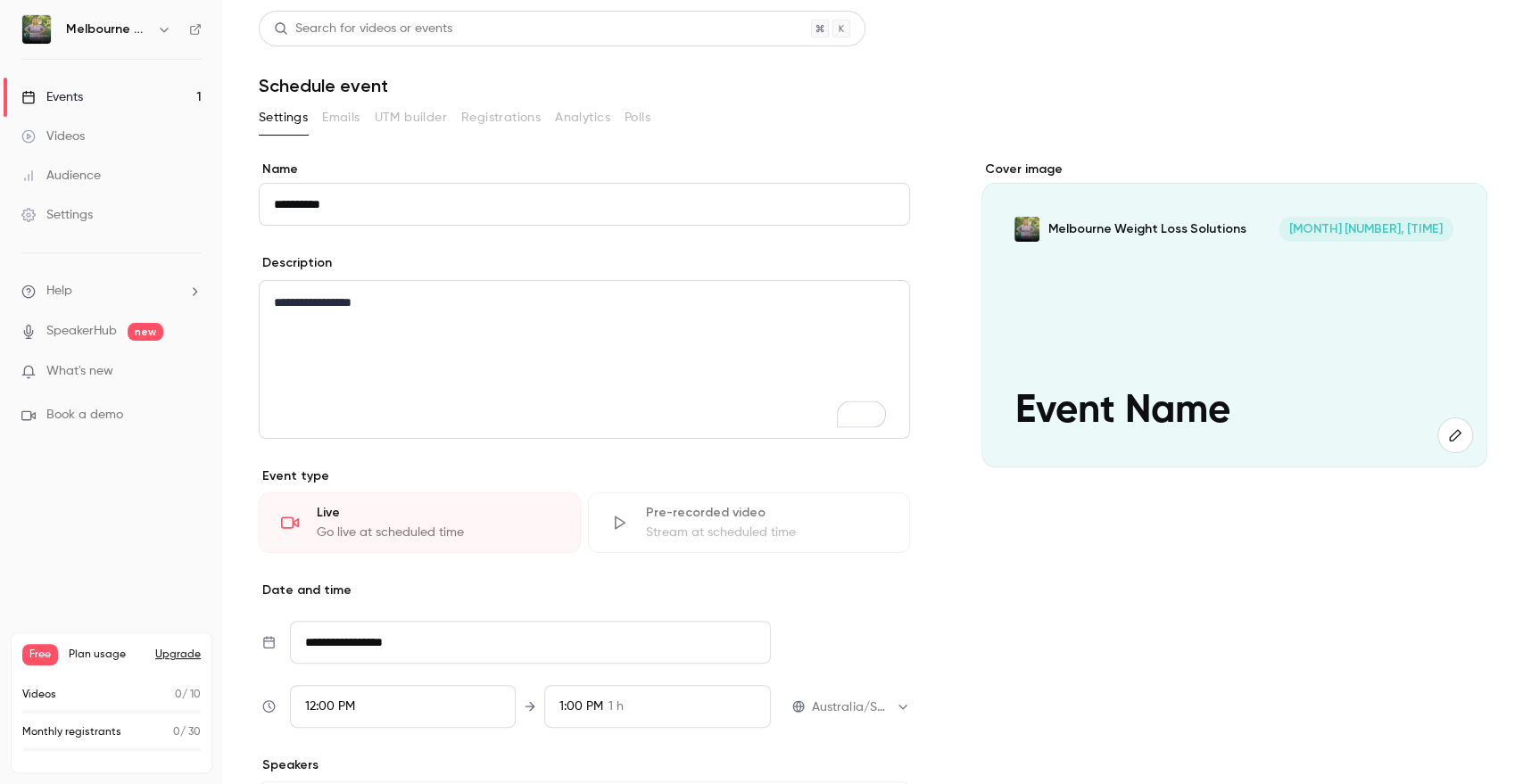 scroll, scrollTop: 88, scrollLeft: 0, axis: vertical 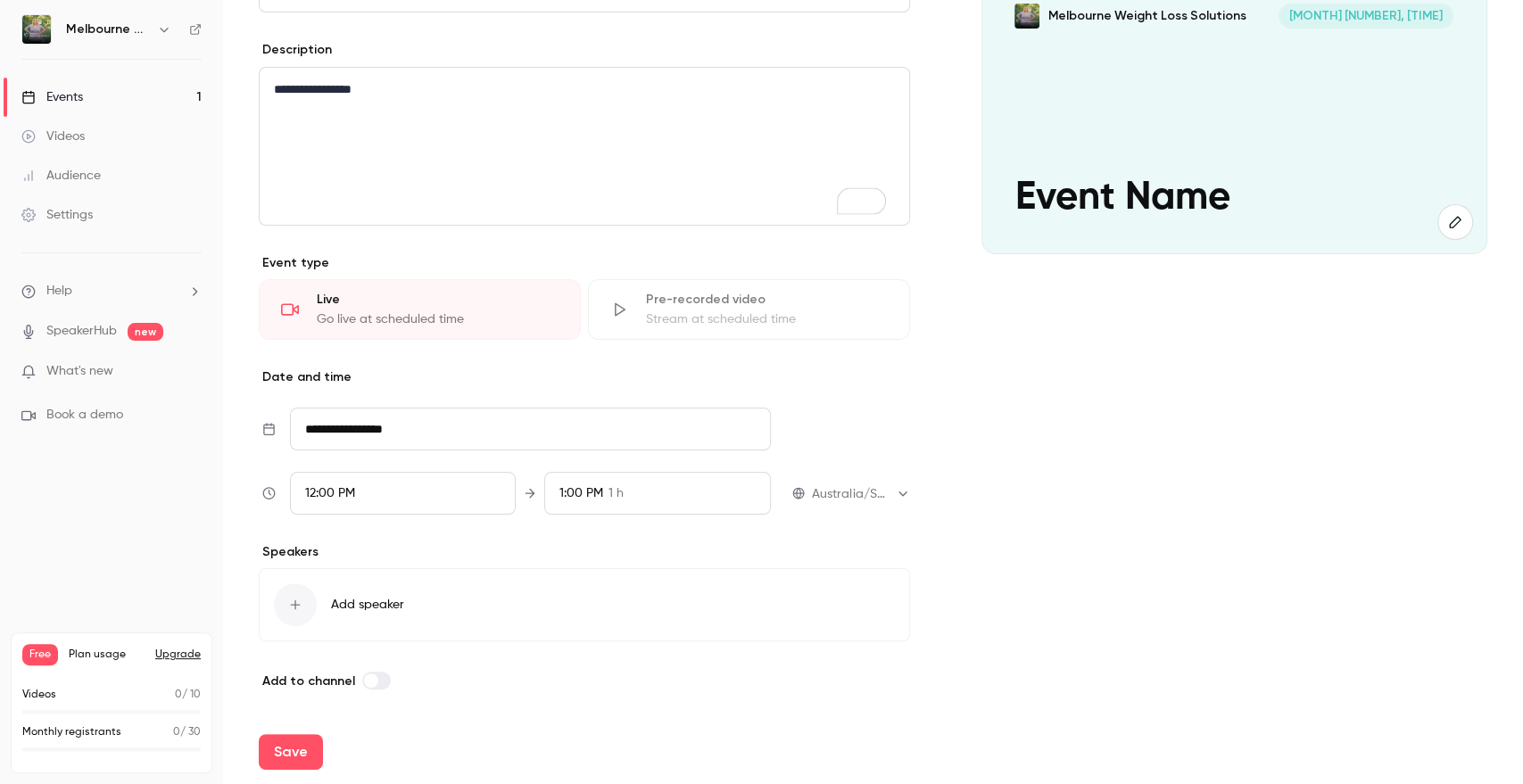 click on "**********" at bounding box center (530, 429) 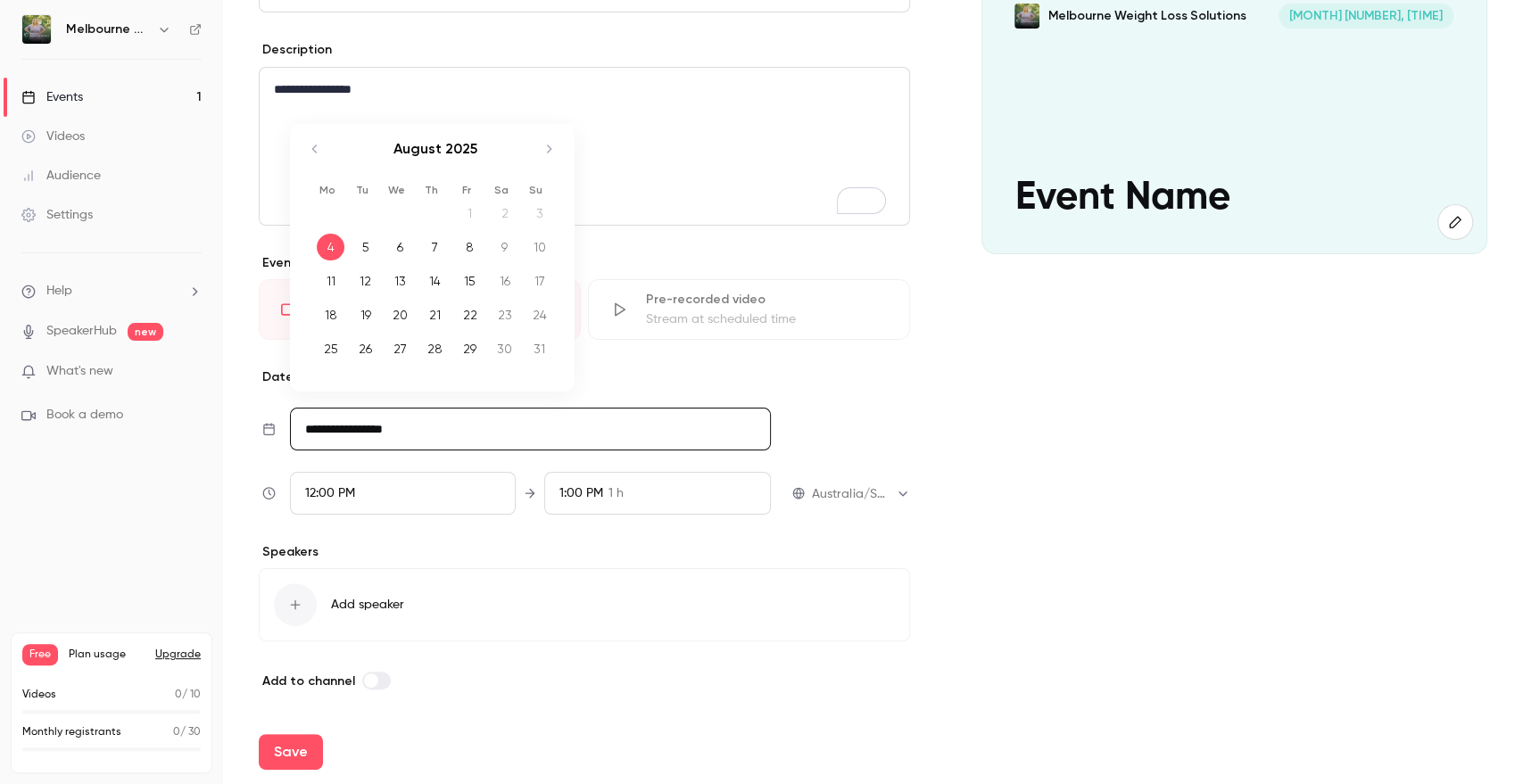 click on "11" at bounding box center [330, 281] 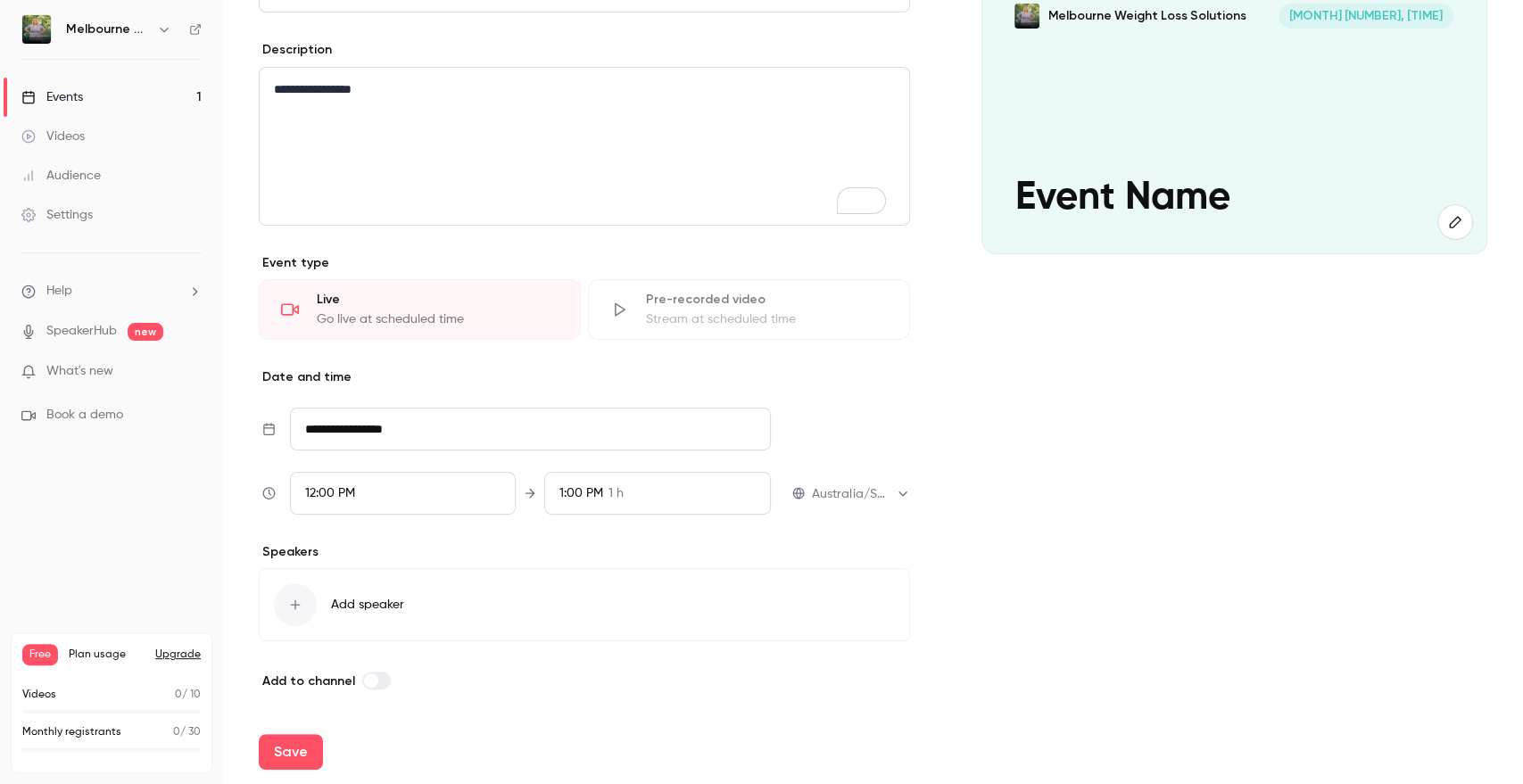 click on "12:00 PM" at bounding box center [330, 493] 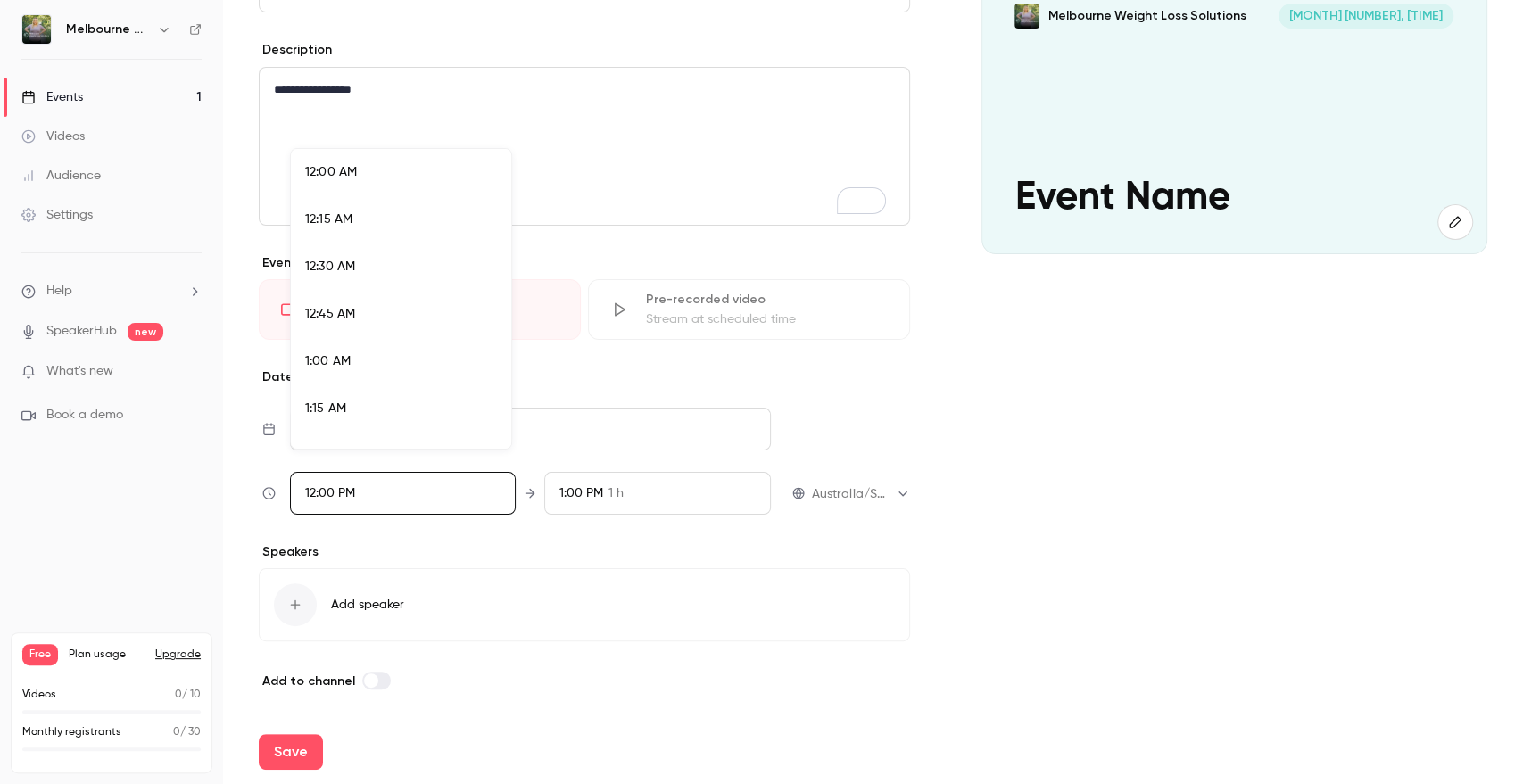 scroll, scrollTop: 2142, scrollLeft: 0, axis: vertical 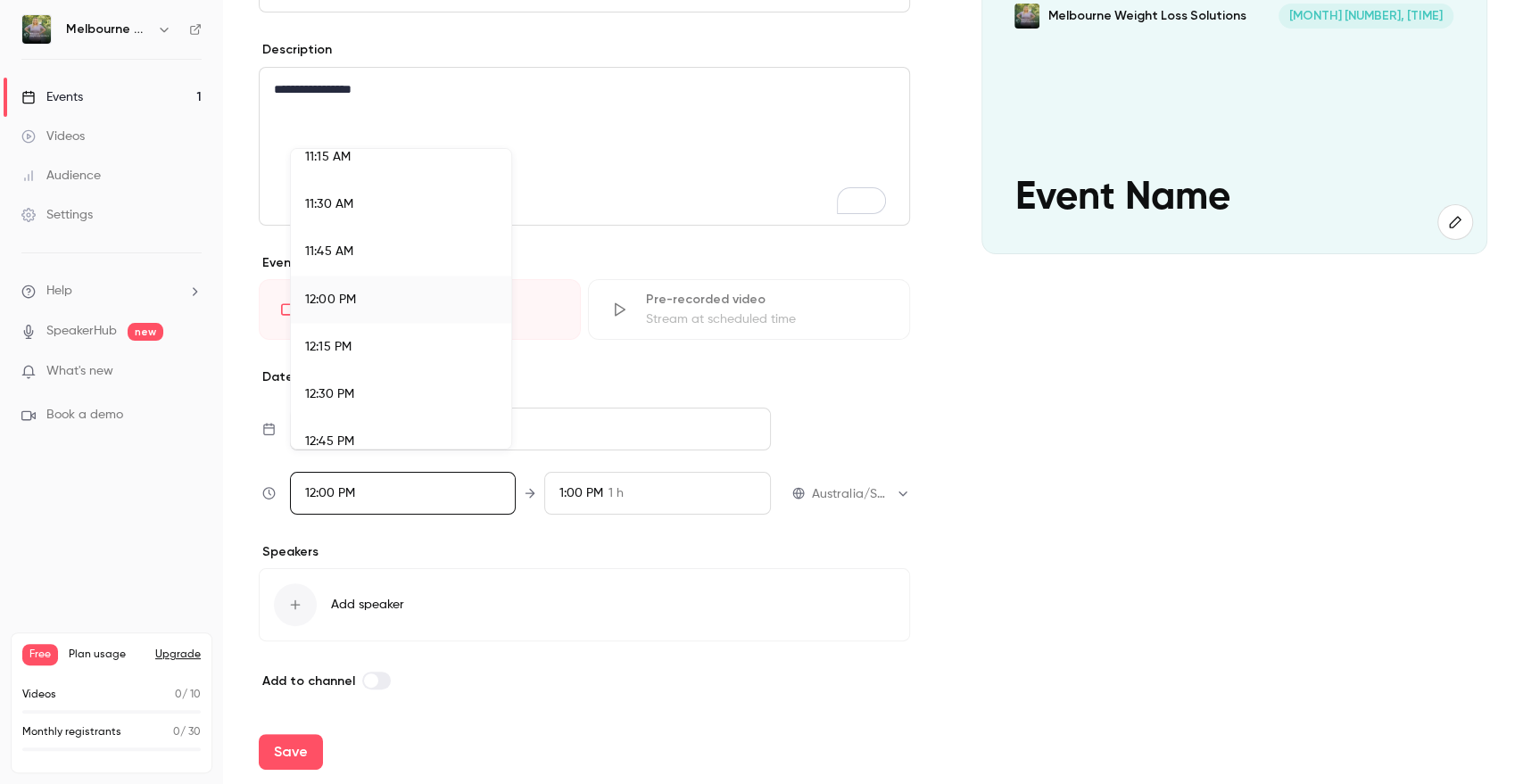 click on "12:30 PM" at bounding box center [401, 393] 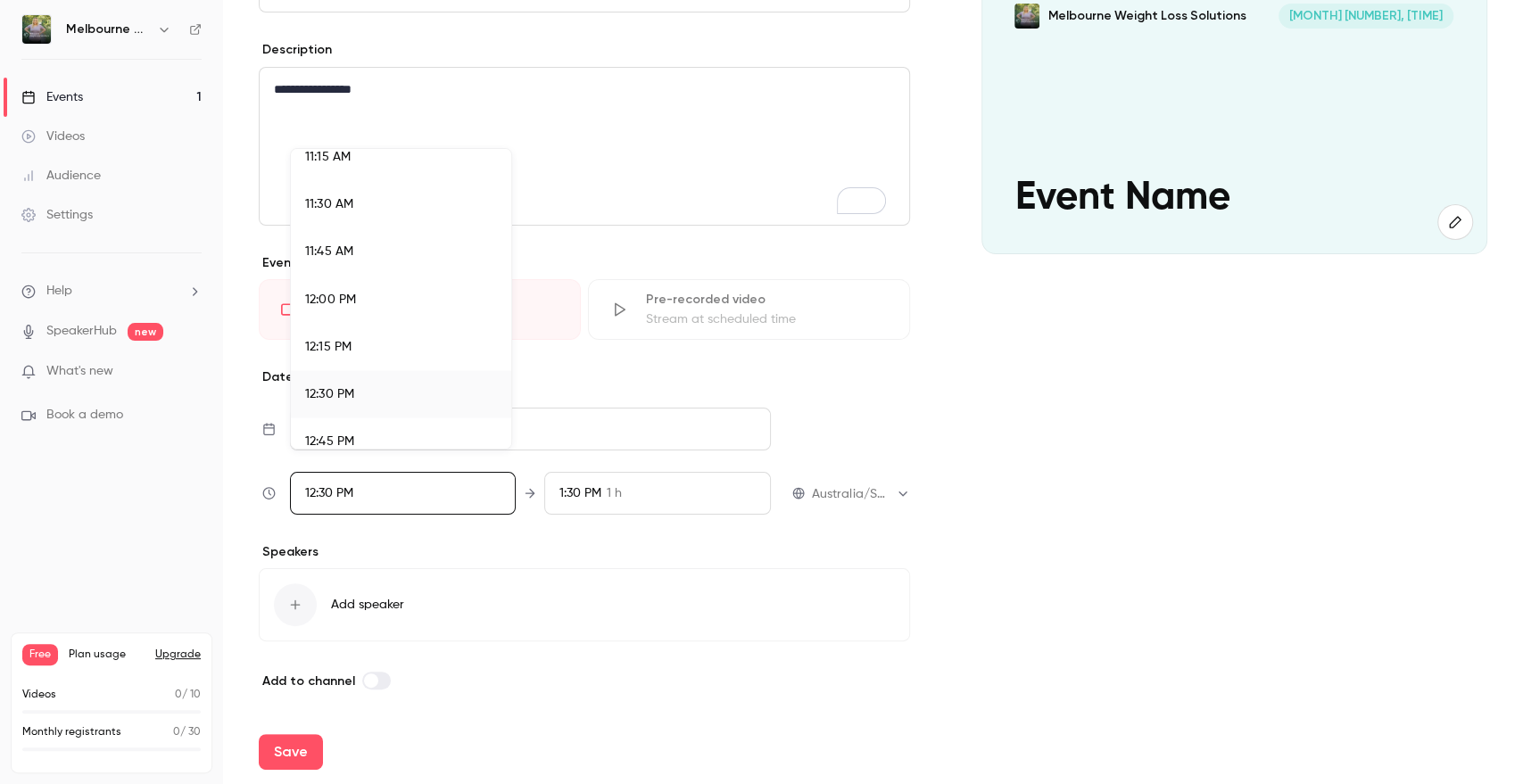 click at bounding box center (761, 392) 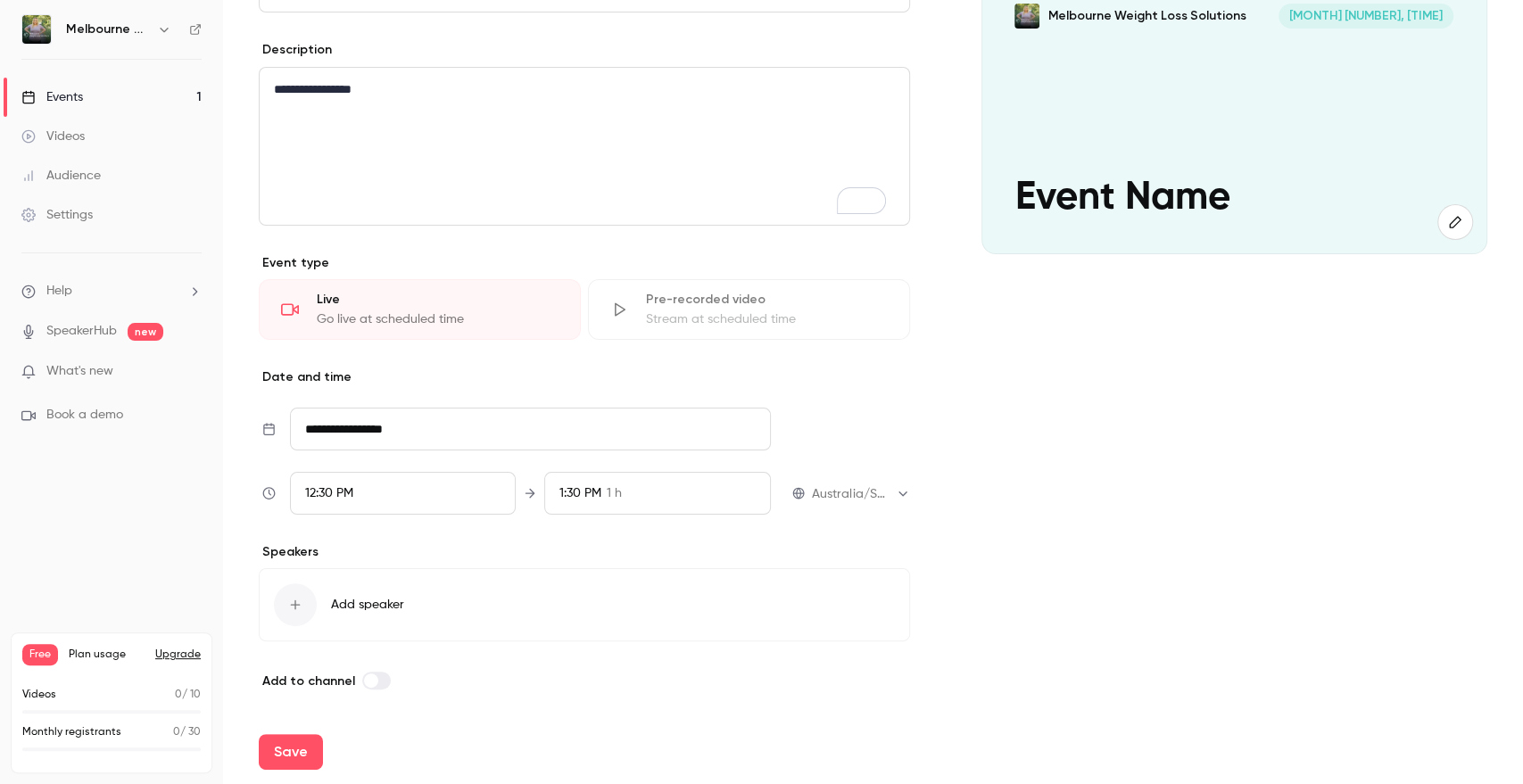 click on "1:30 PM" at bounding box center (580, 493) 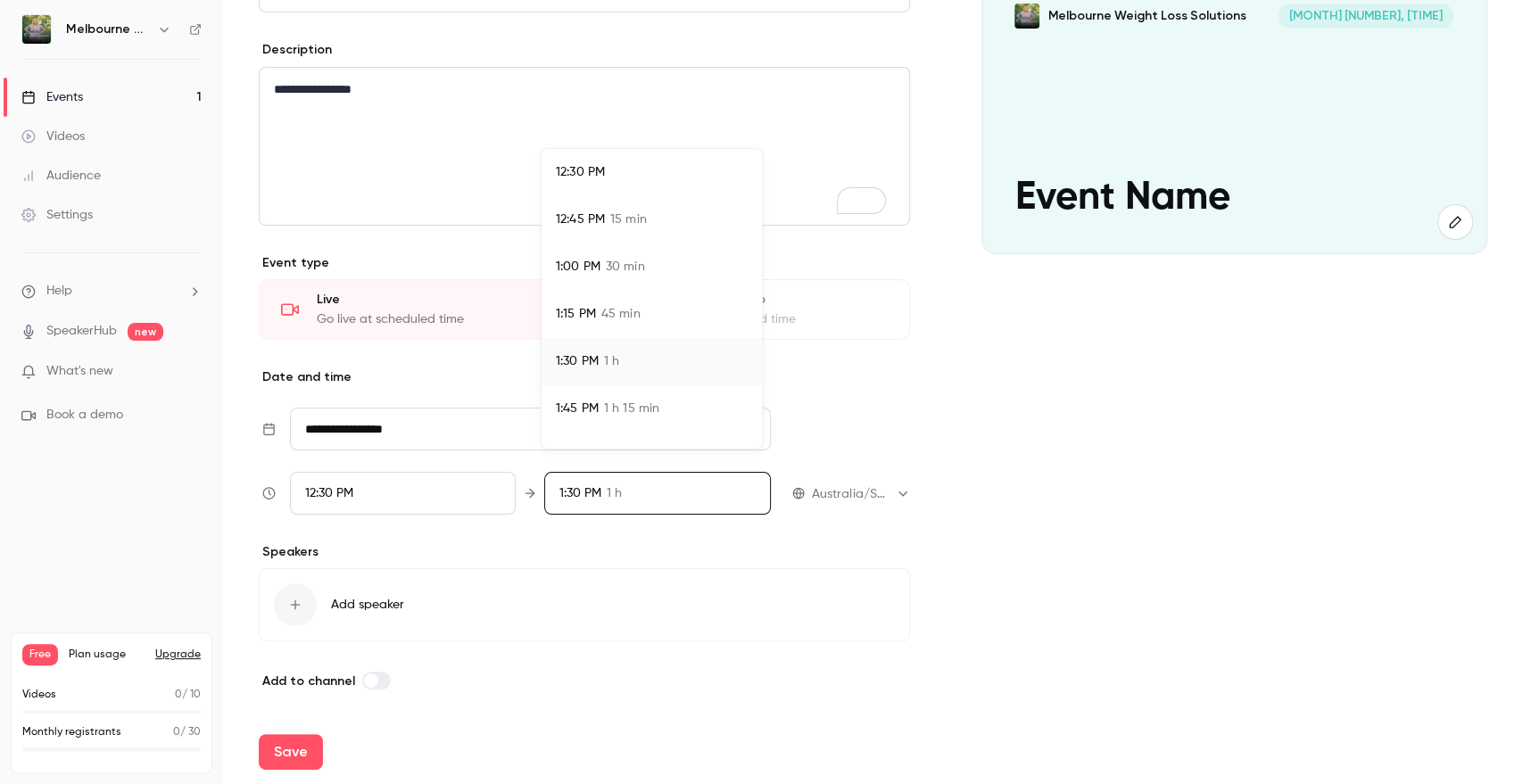 click on "1:00 PM 30 min" at bounding box center [651, 267] 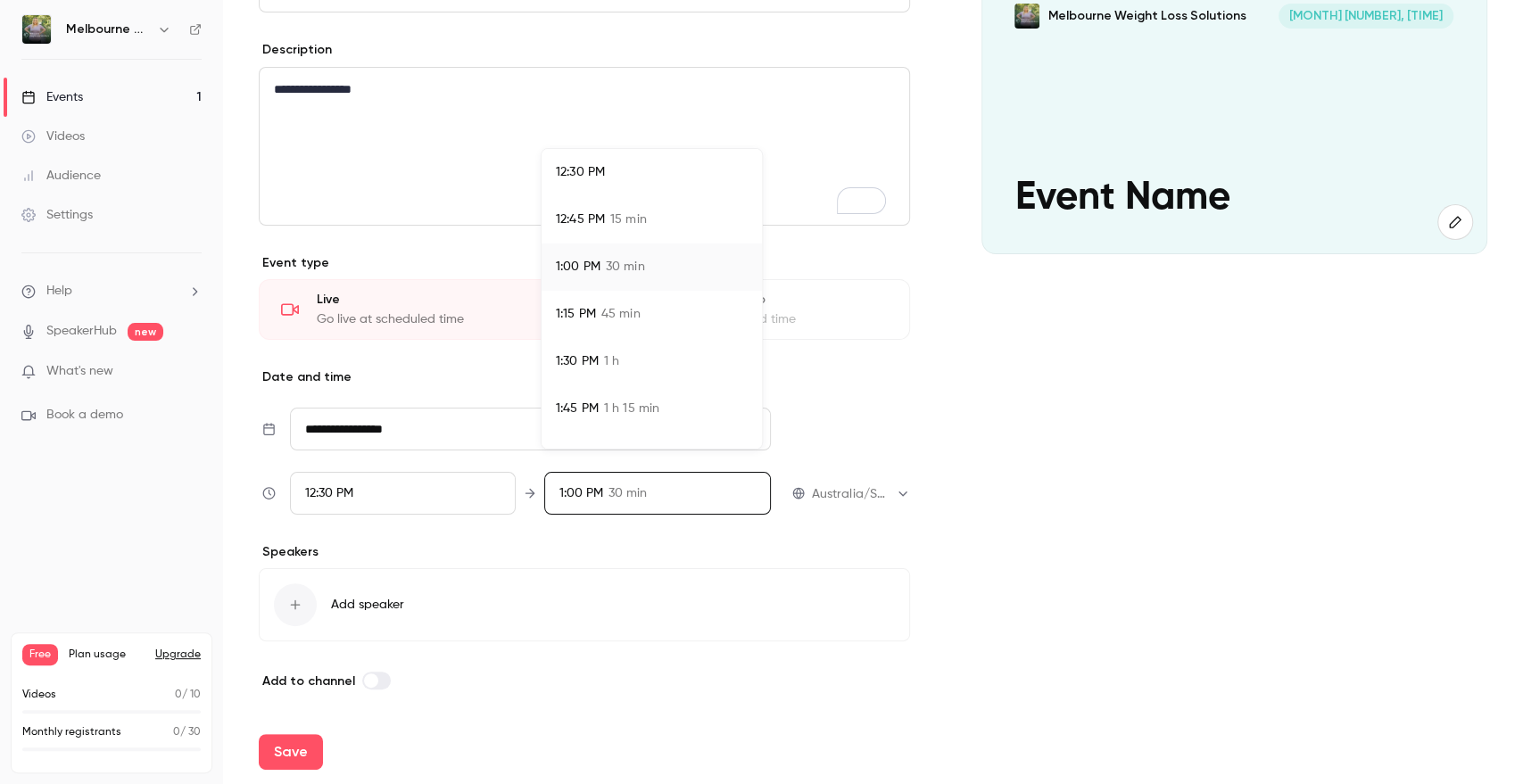 click at bounding box center [761, 392] 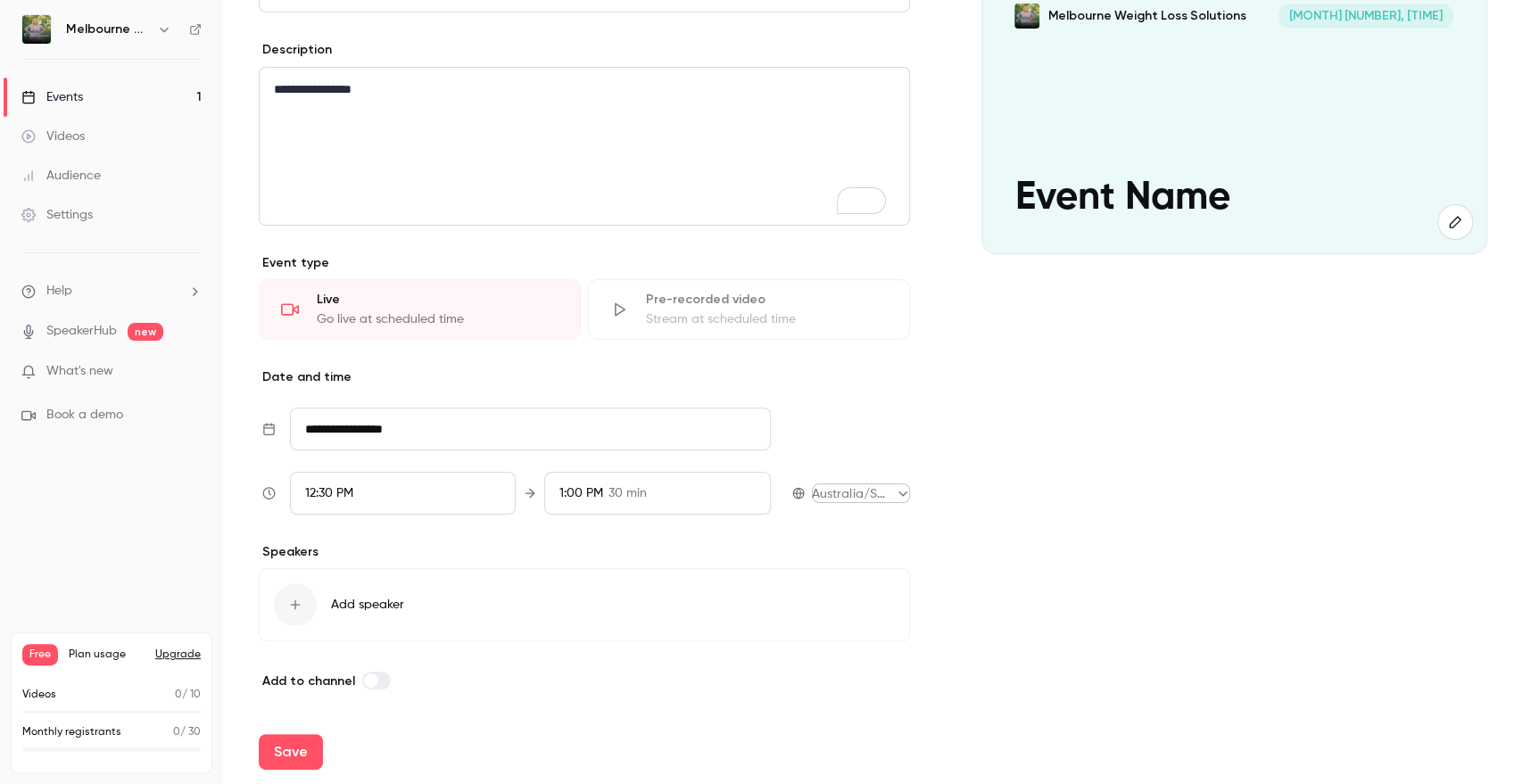 click on "**********" at bounding box center [761, 392] 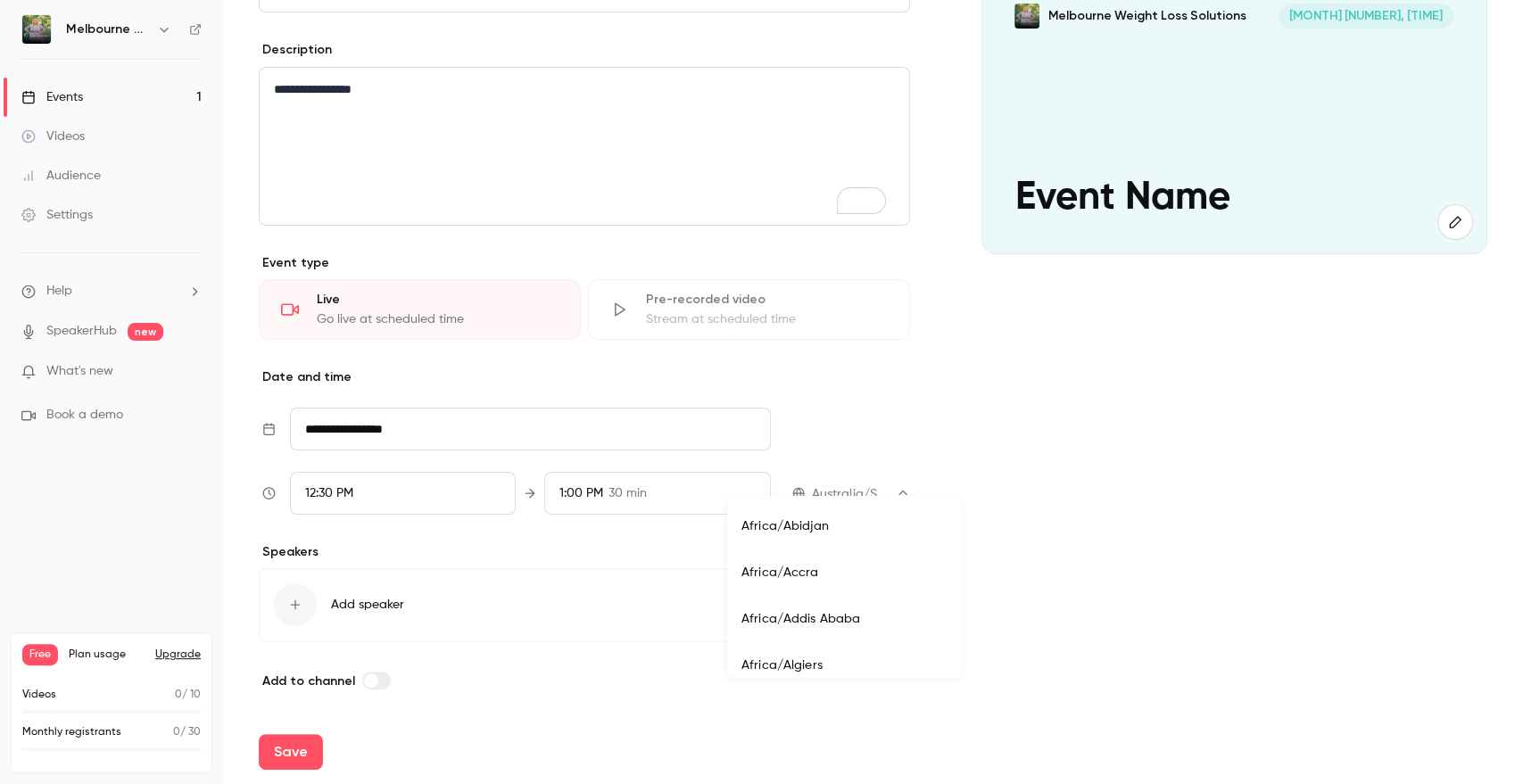 scroll, scrollTop: 14317, scrollLeft: 0, axis: vertical 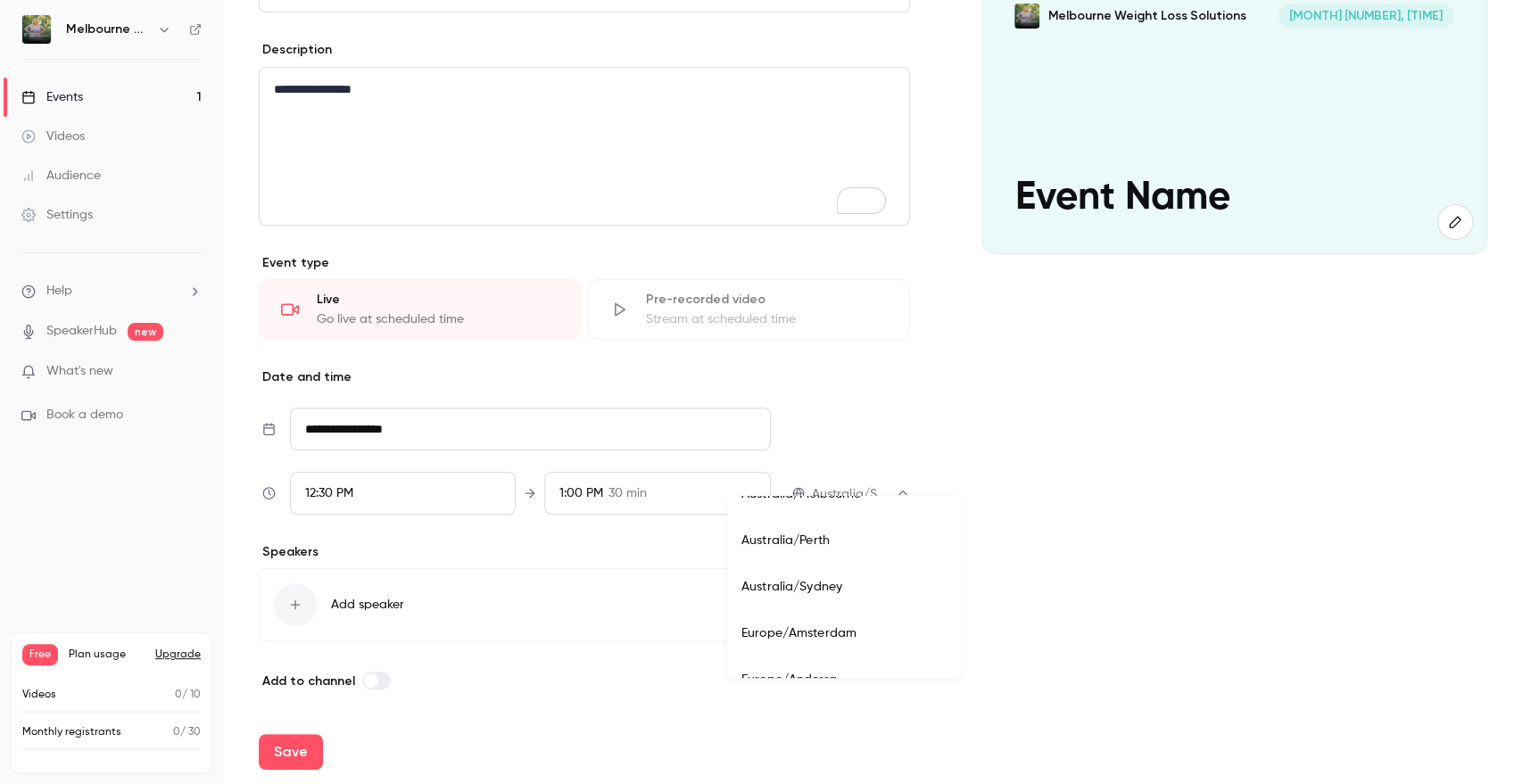 click at bounding box center (761, 392) 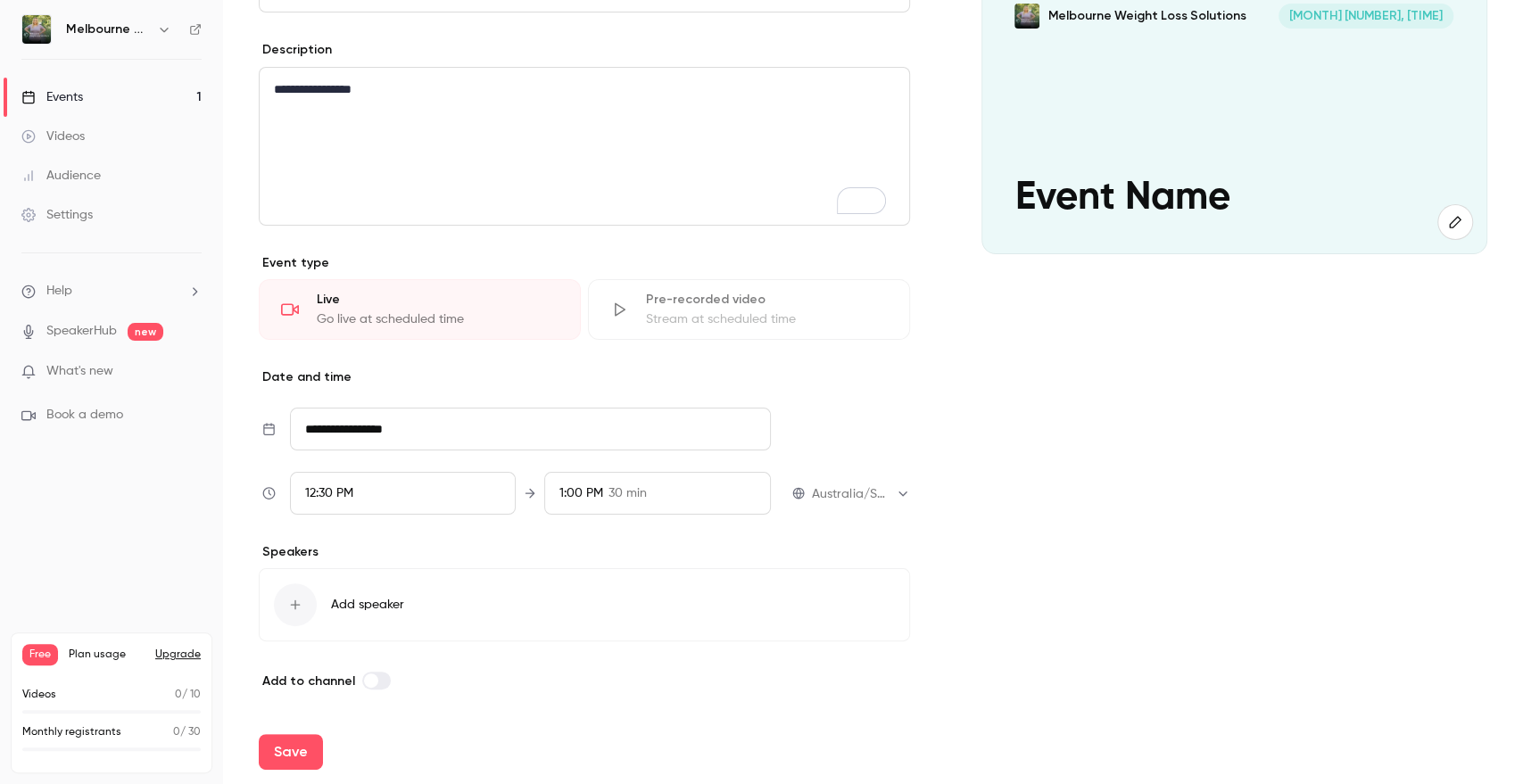 click 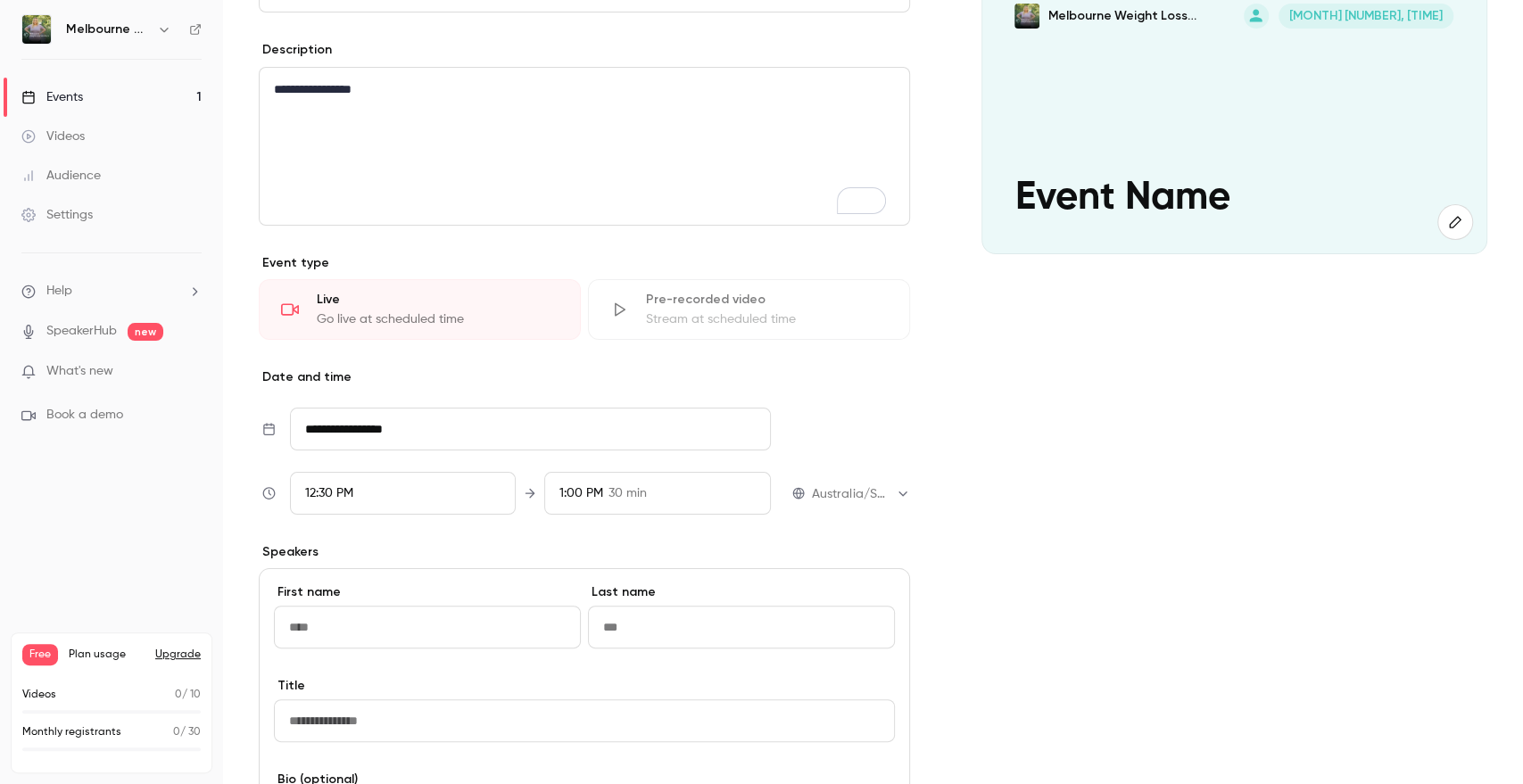 scroll, scrollTop: 468, scrollLeft: 0, axis: vertical 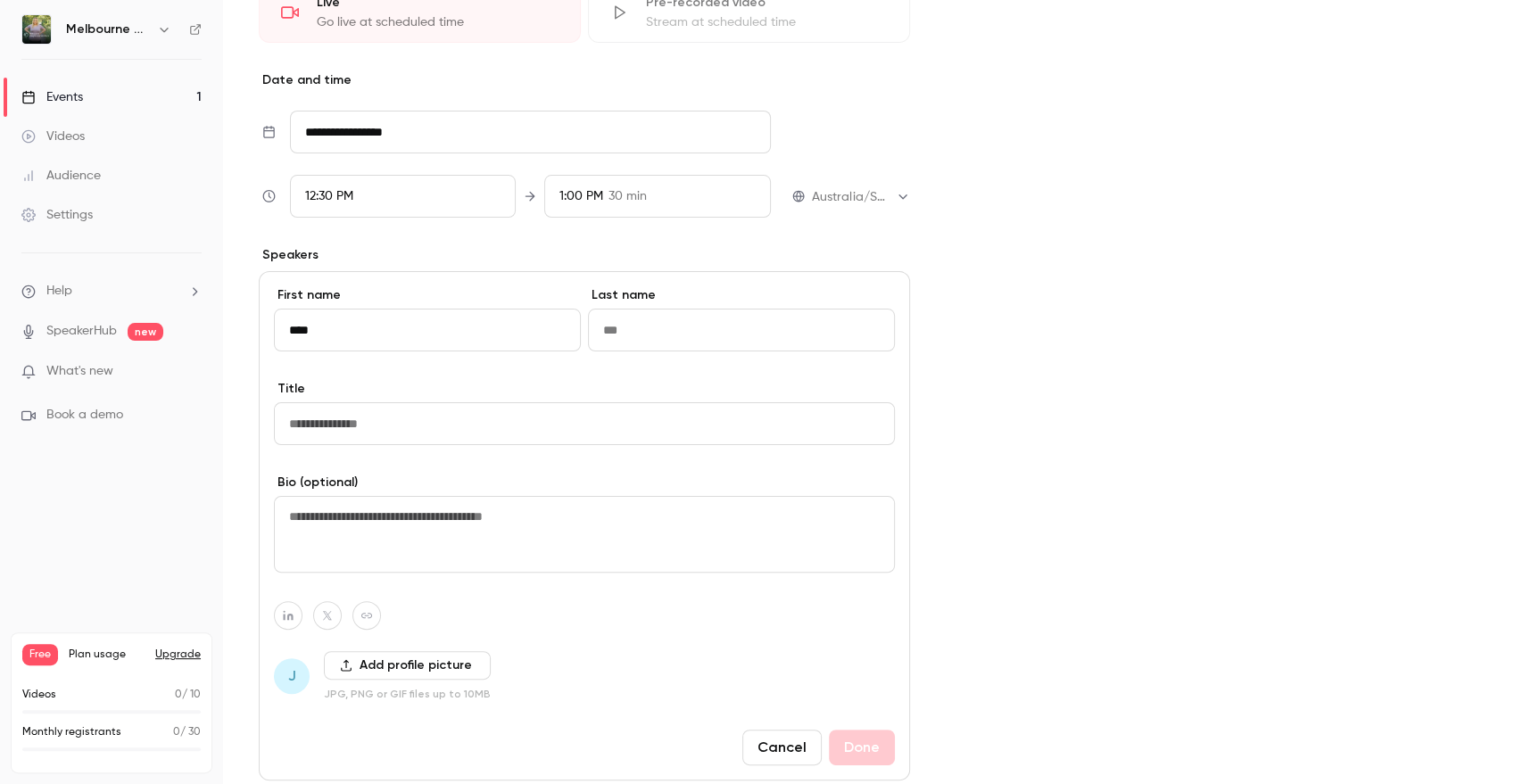 type on "****" 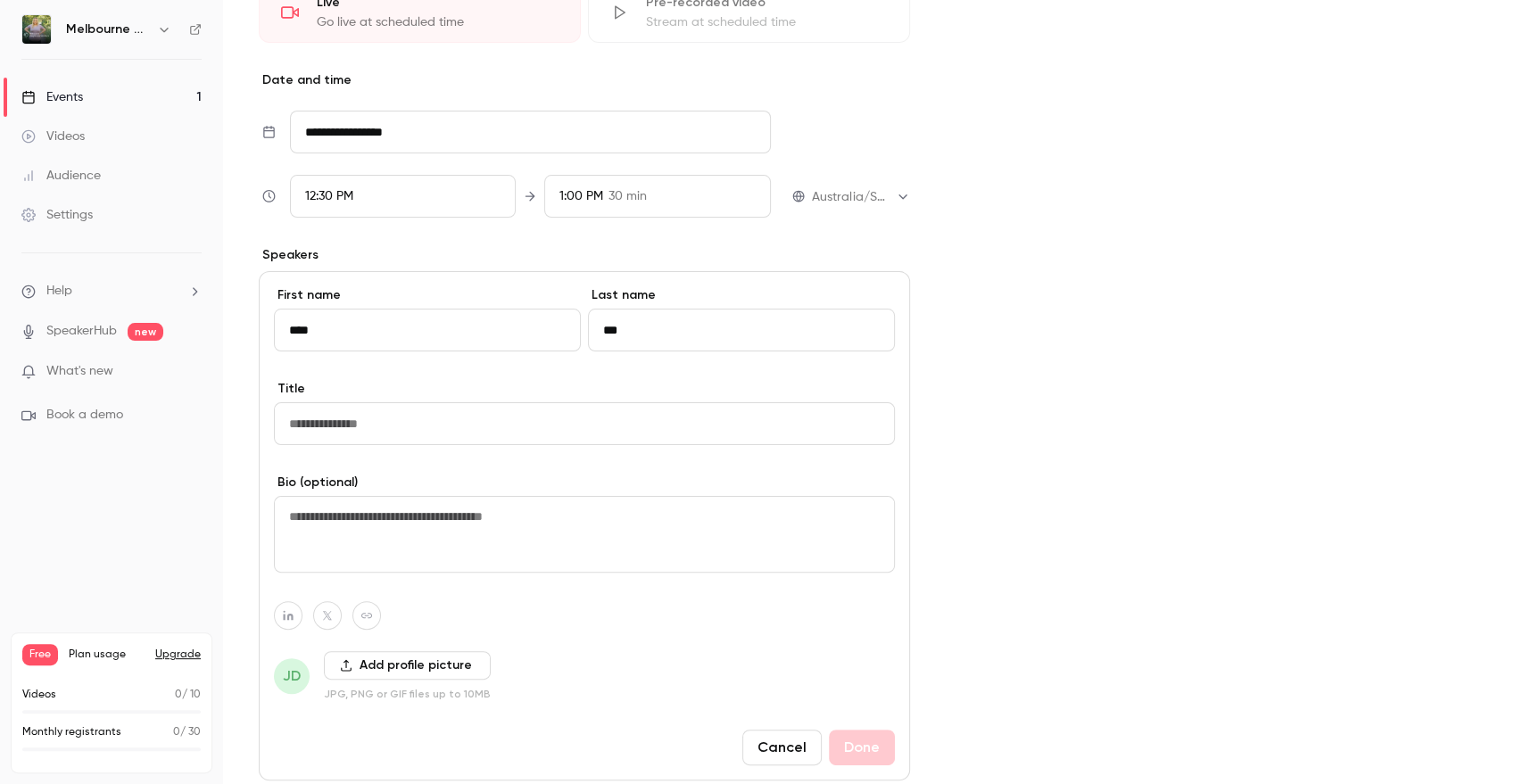 type on "***" 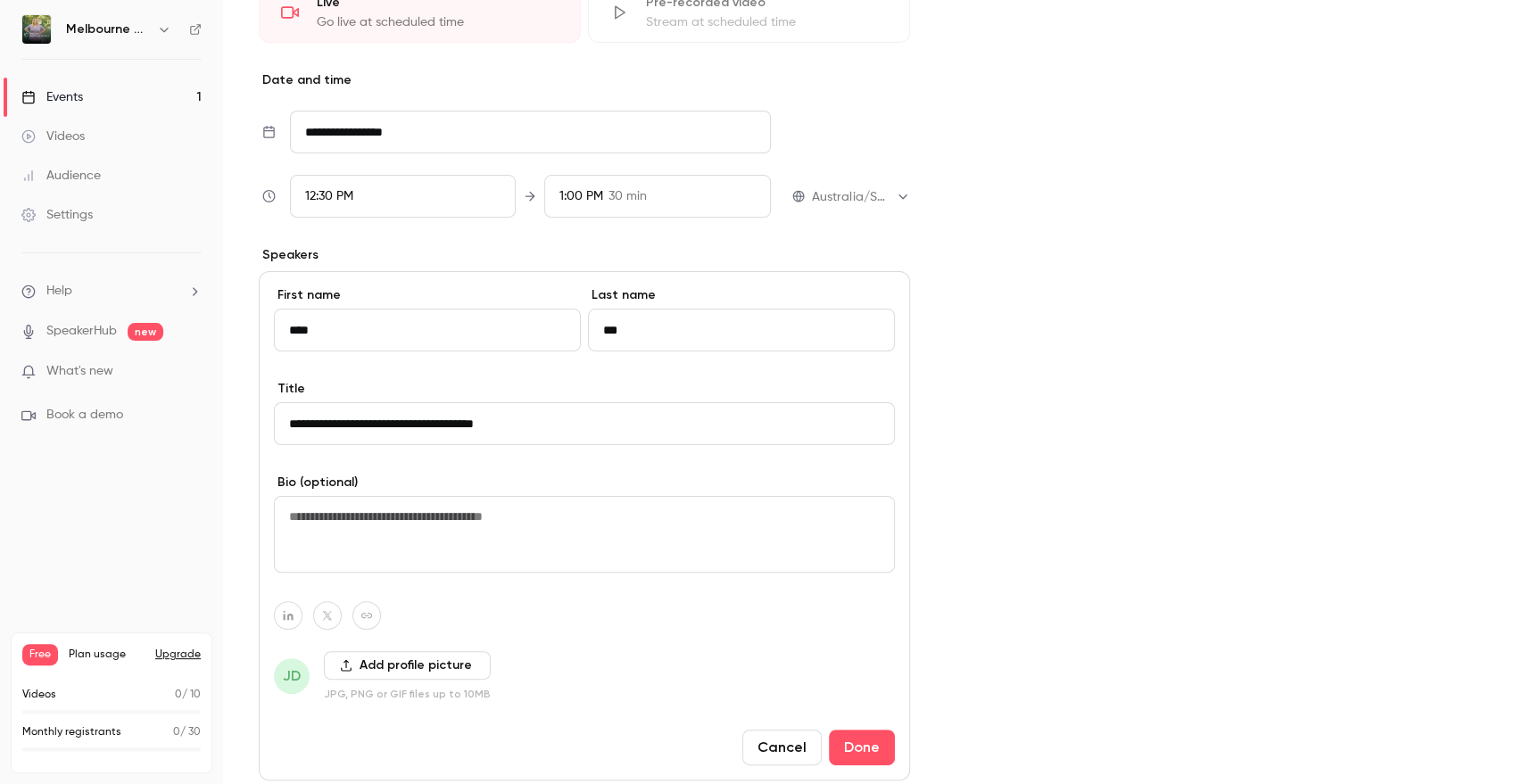 type on "**********" 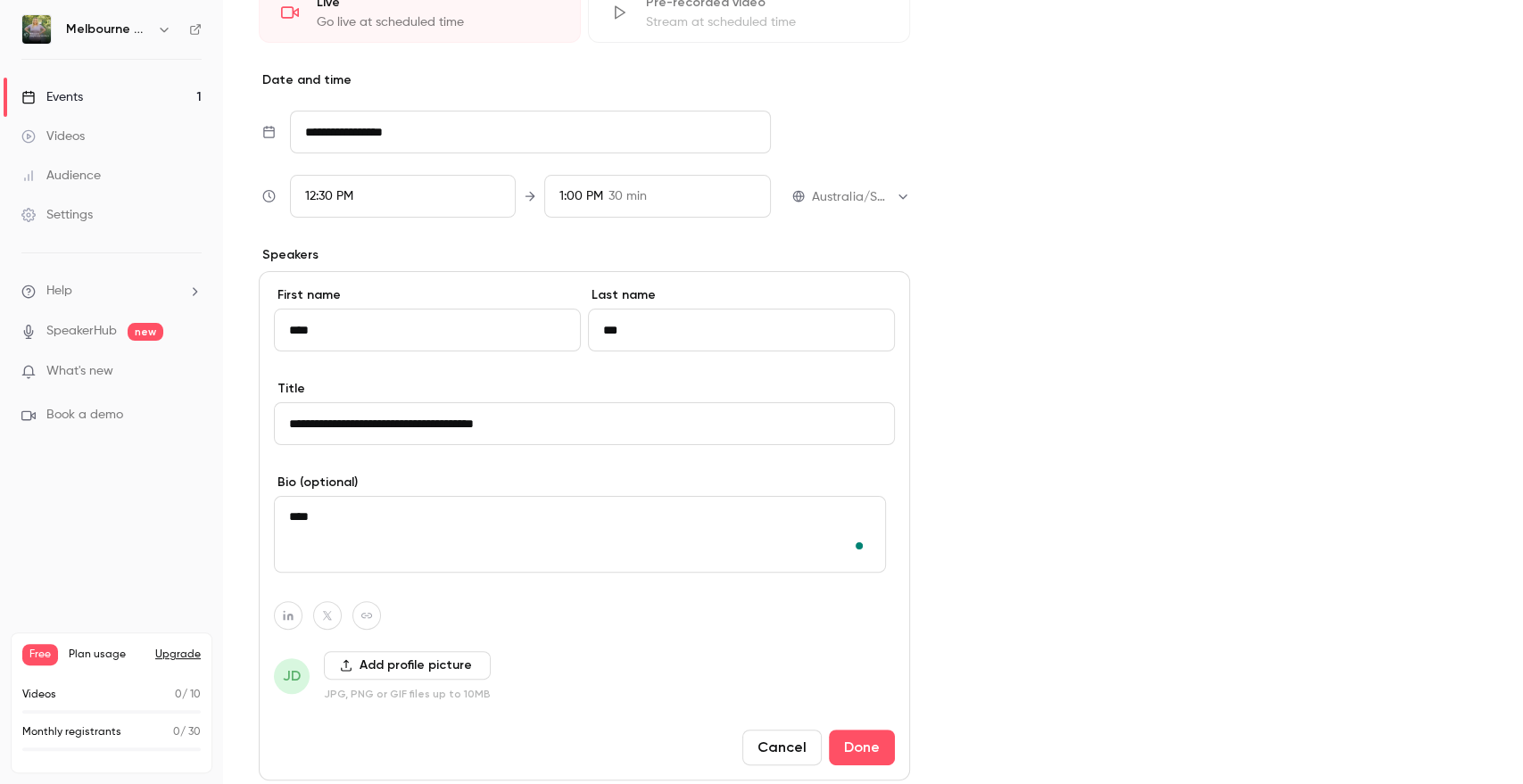 scroll, scrollTop: 510, scrollLeft: 0, axis: vertical 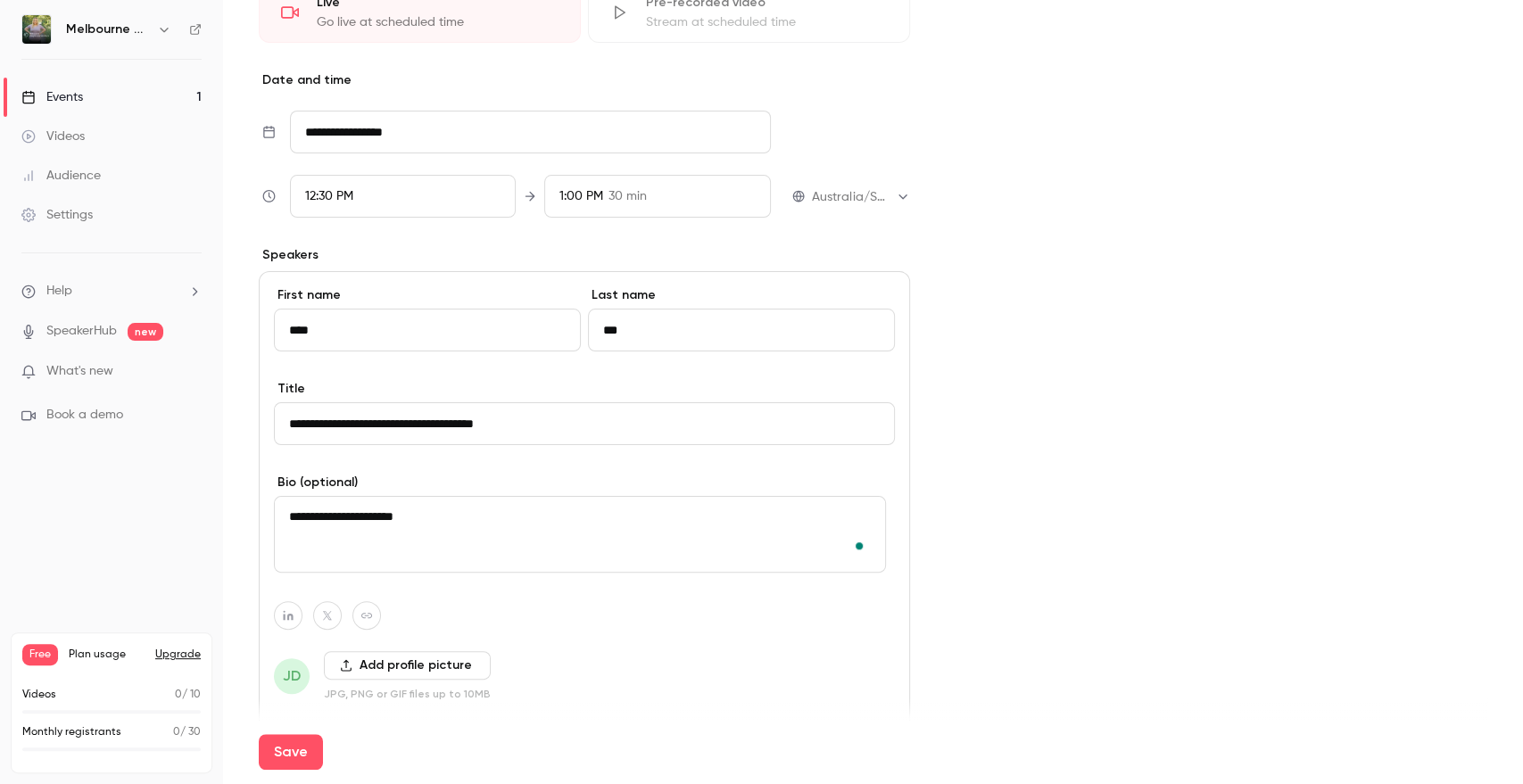 type on "**********" 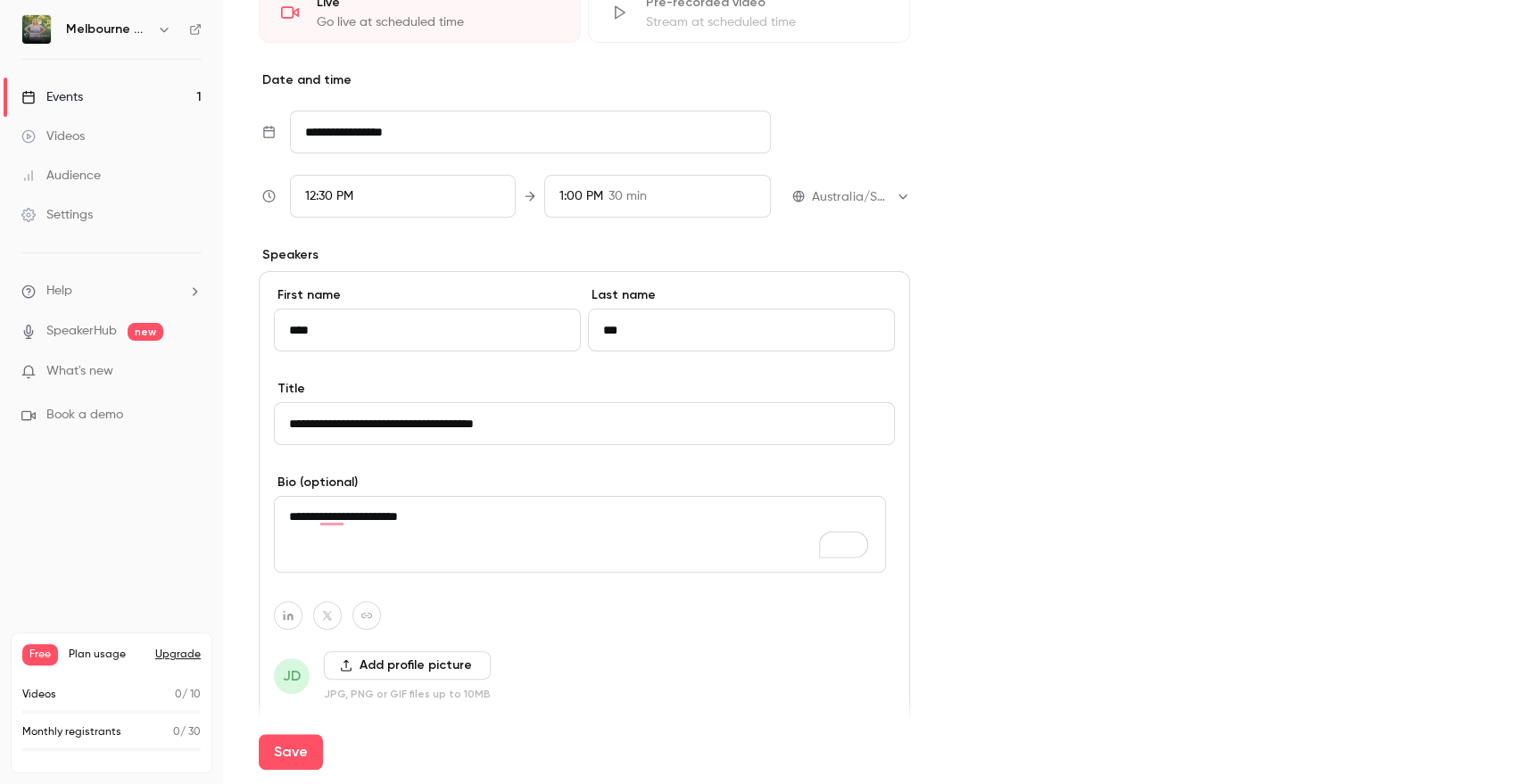 scroll, scrollTop: 673, scrollLeft: 0, axis: vertical 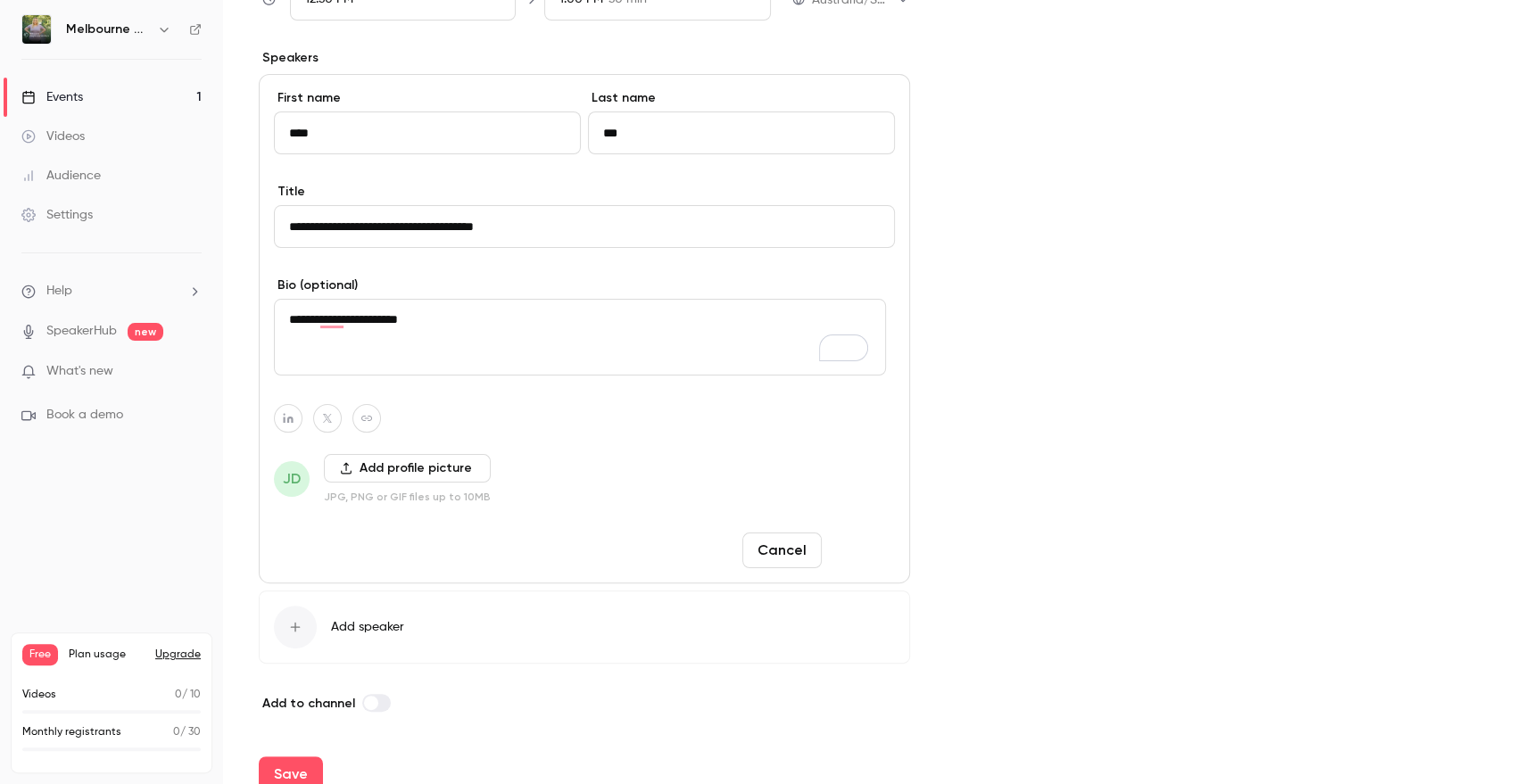 click on "Done" at bounding box center [862, 550] 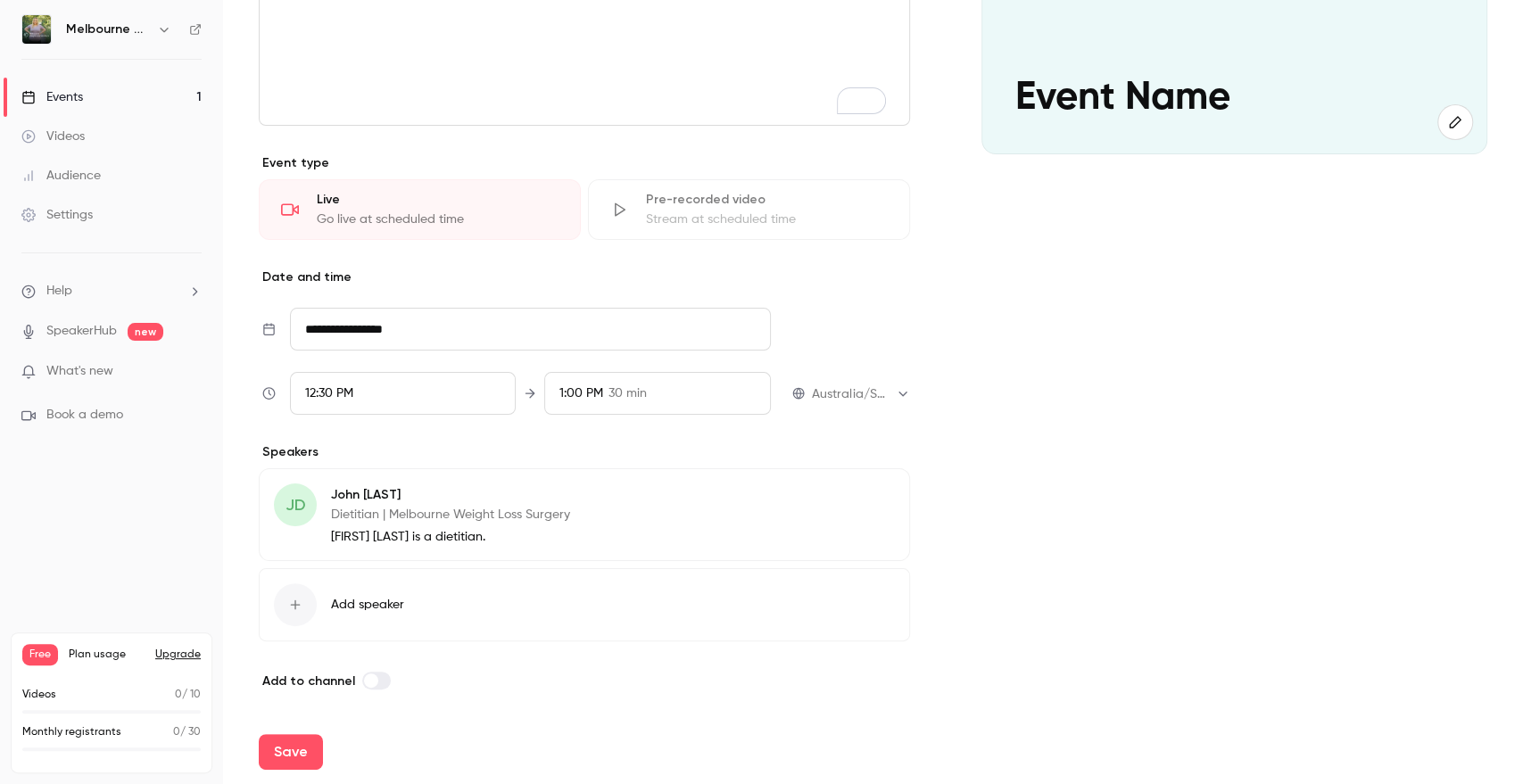 scroll, scrollTop: 313, scrollLeft: 0, axis: vertical 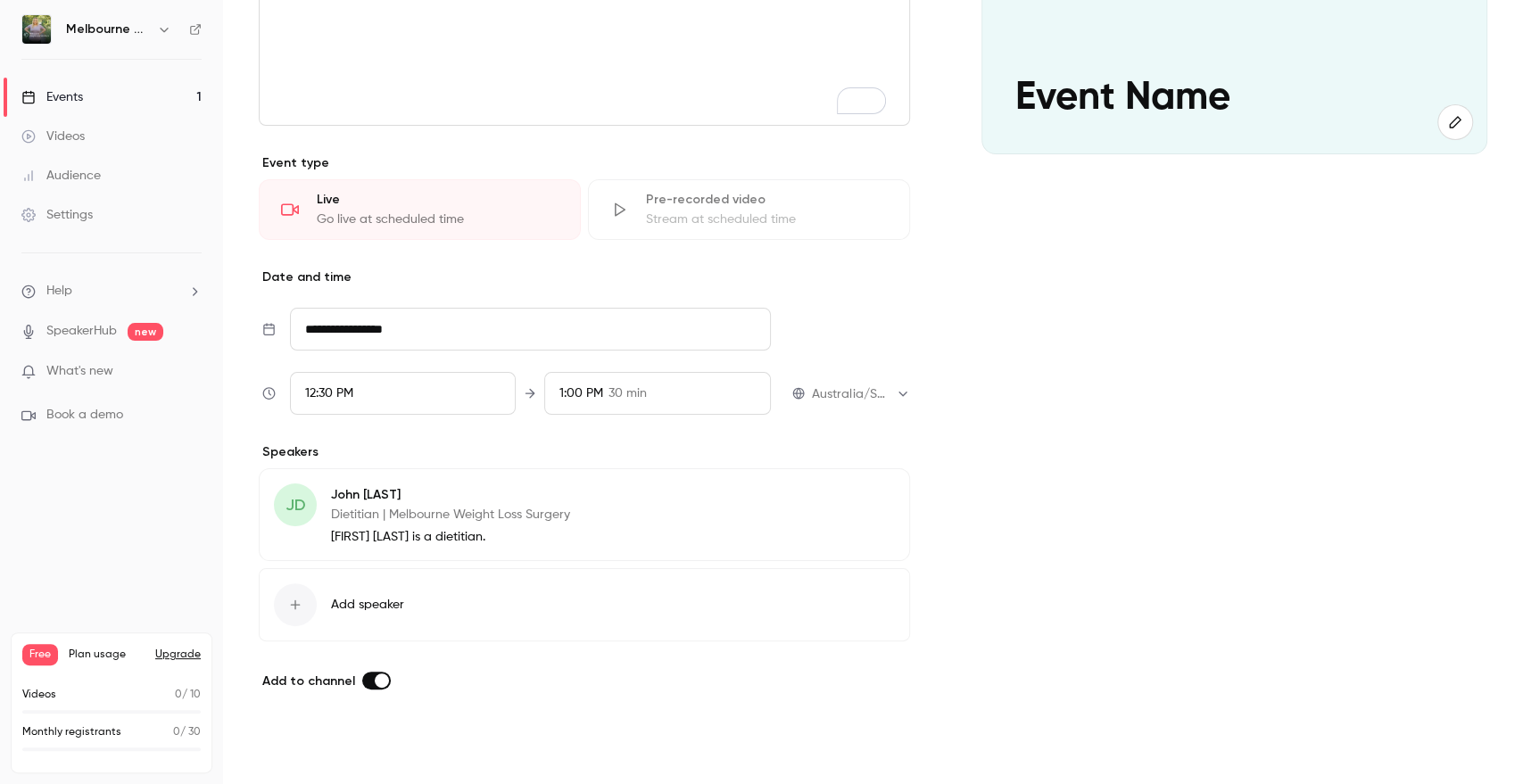 click on "Save" at bounding box center (291, 752) 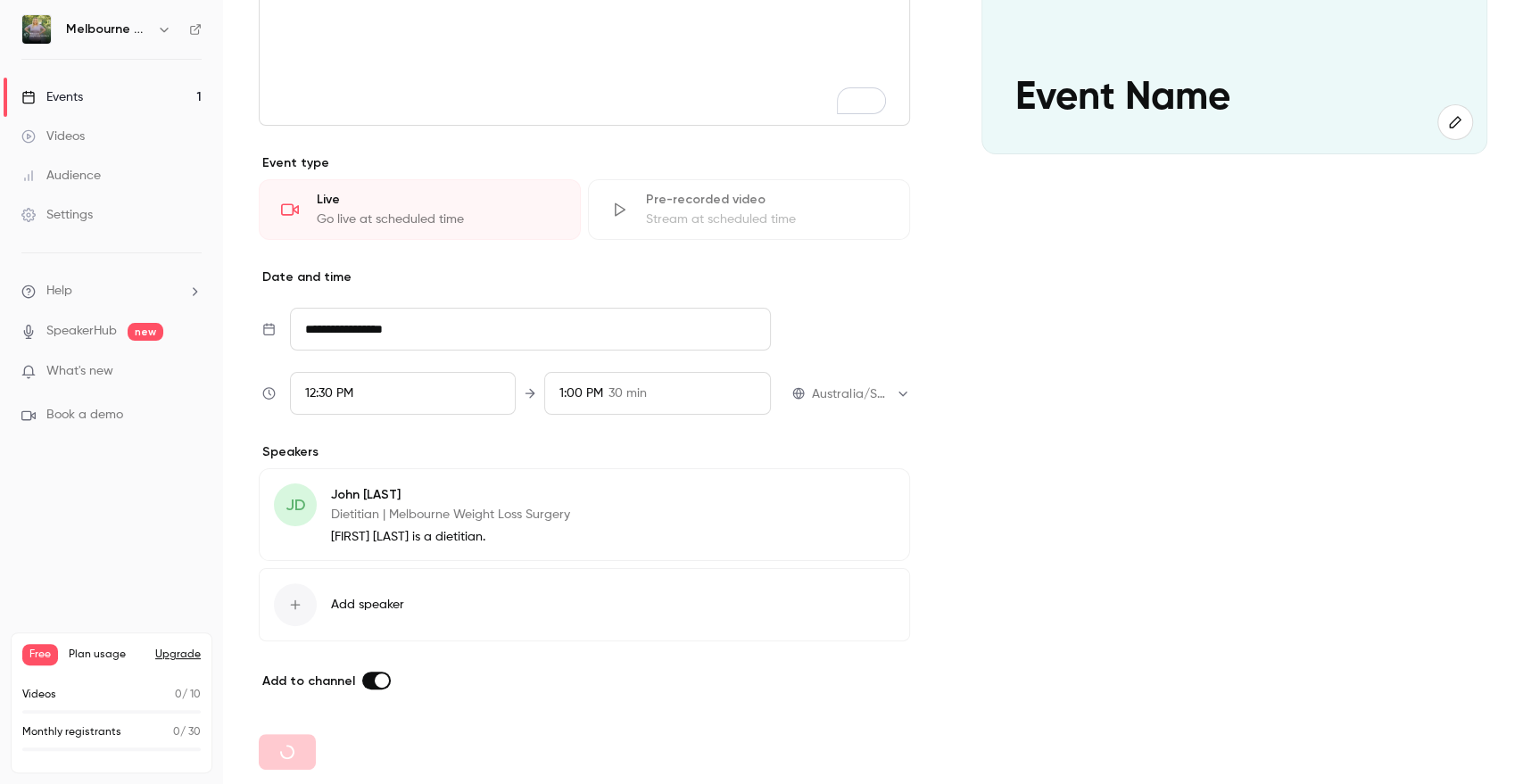 type 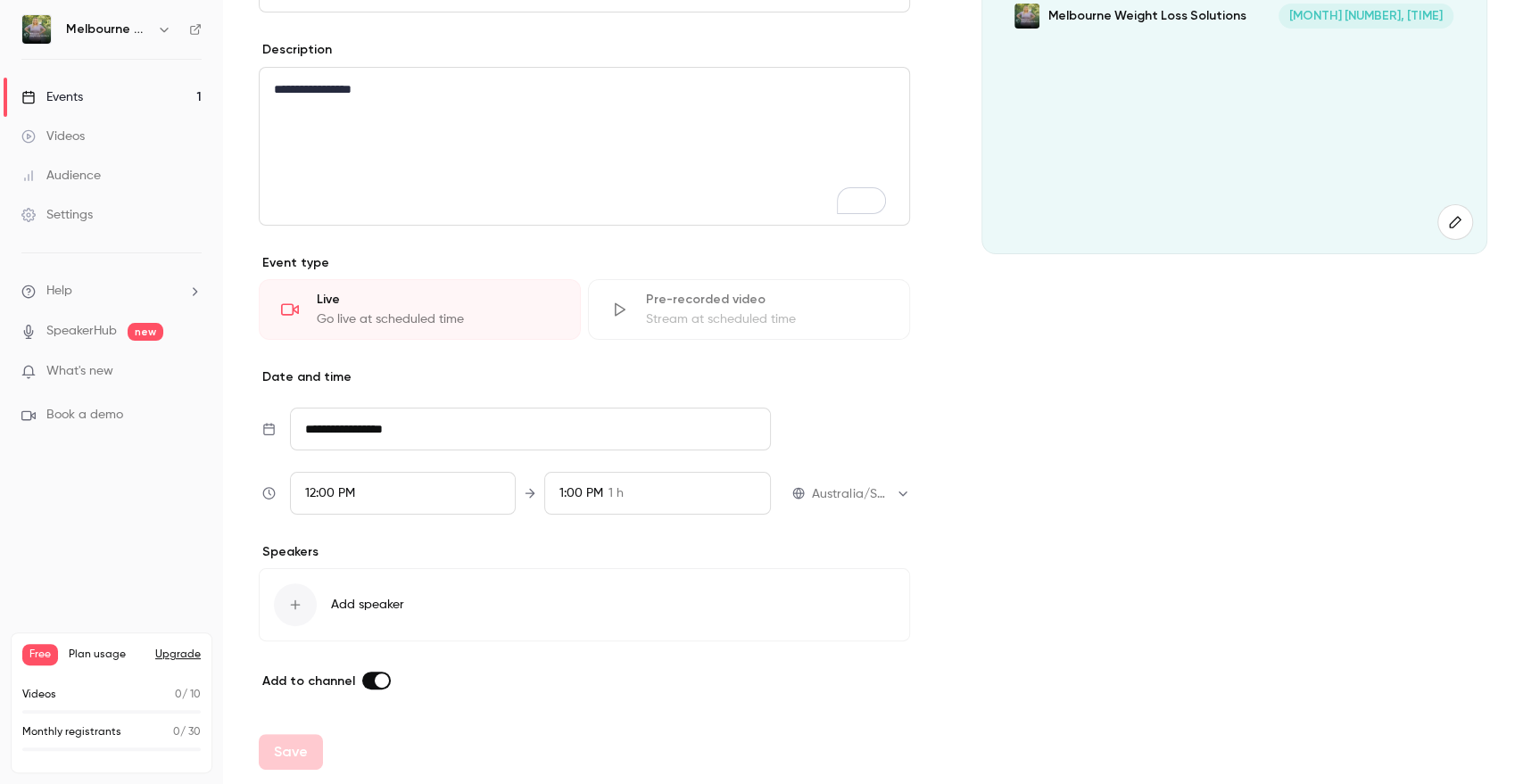 scroll, scrollTop: 213, scrollLeft: 0, axis: vertical 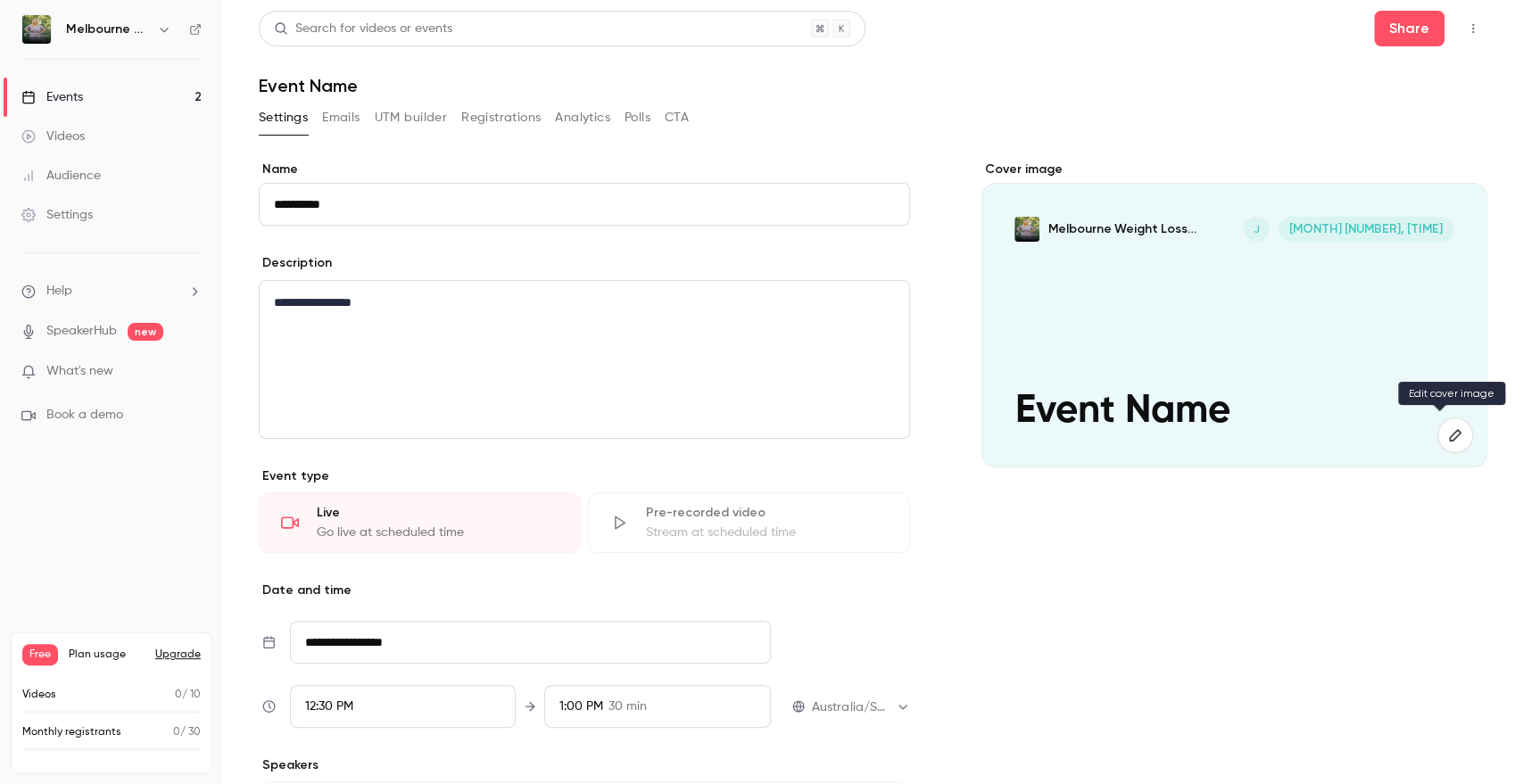 click 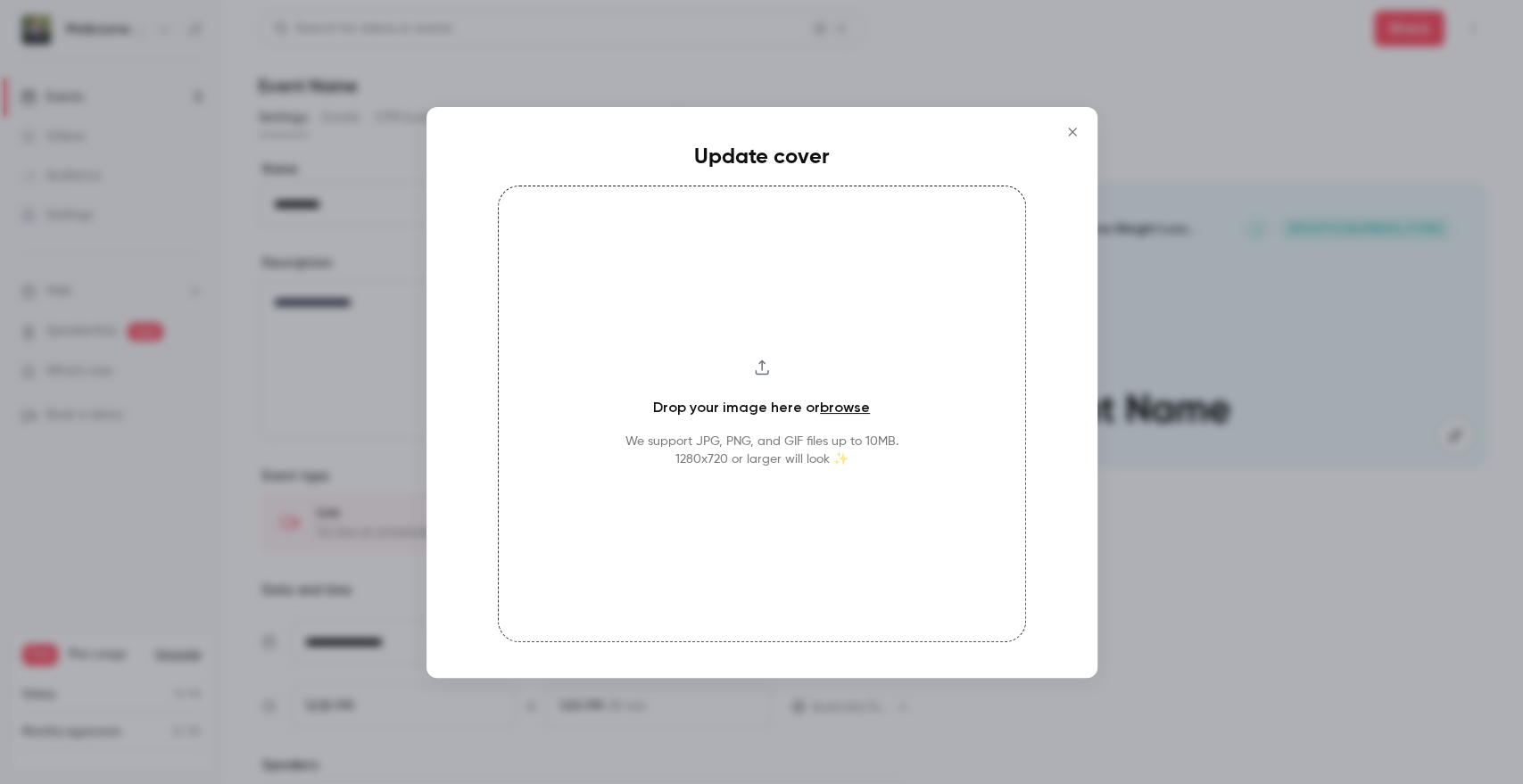 click 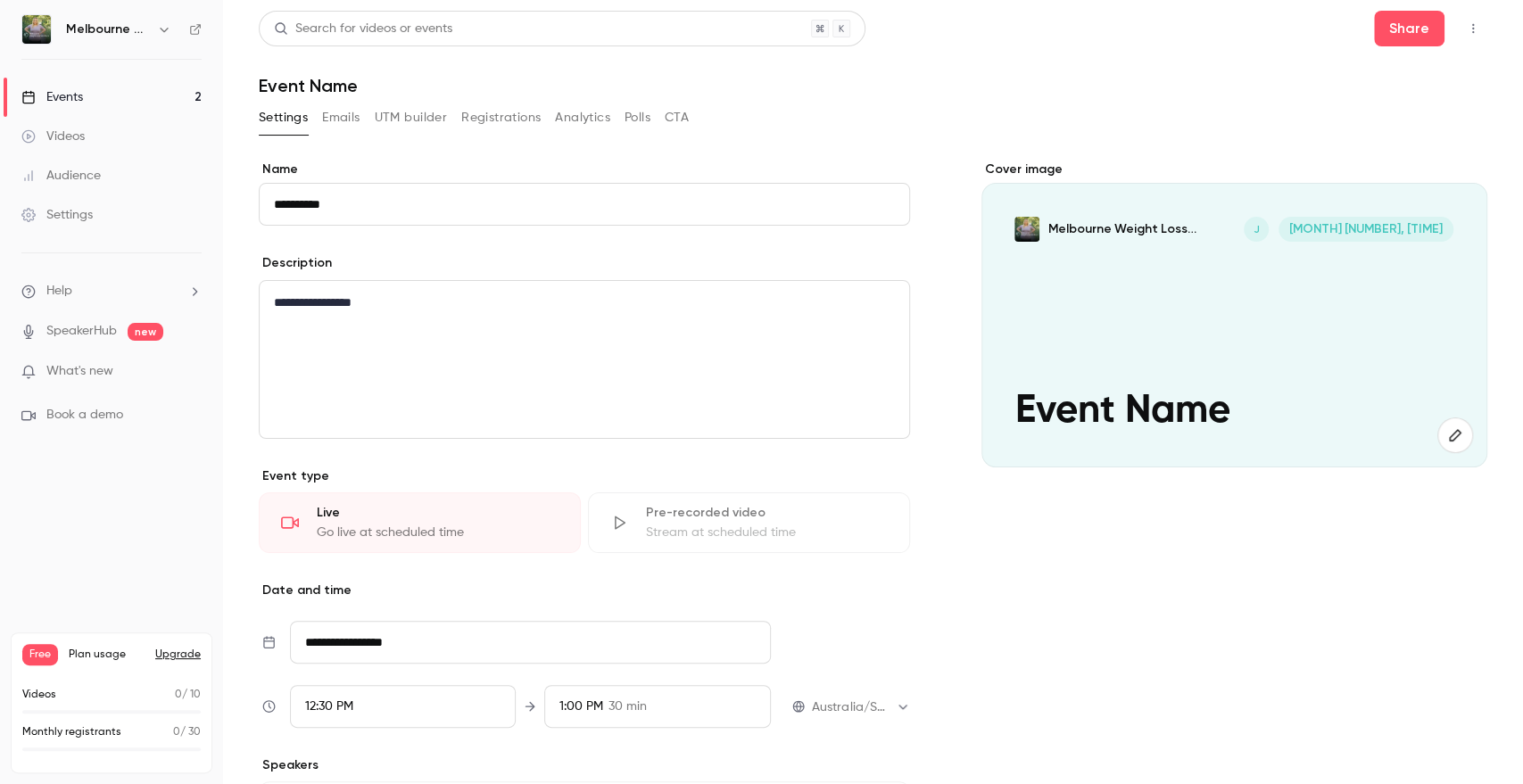 click at bounding box center (1473, 29) 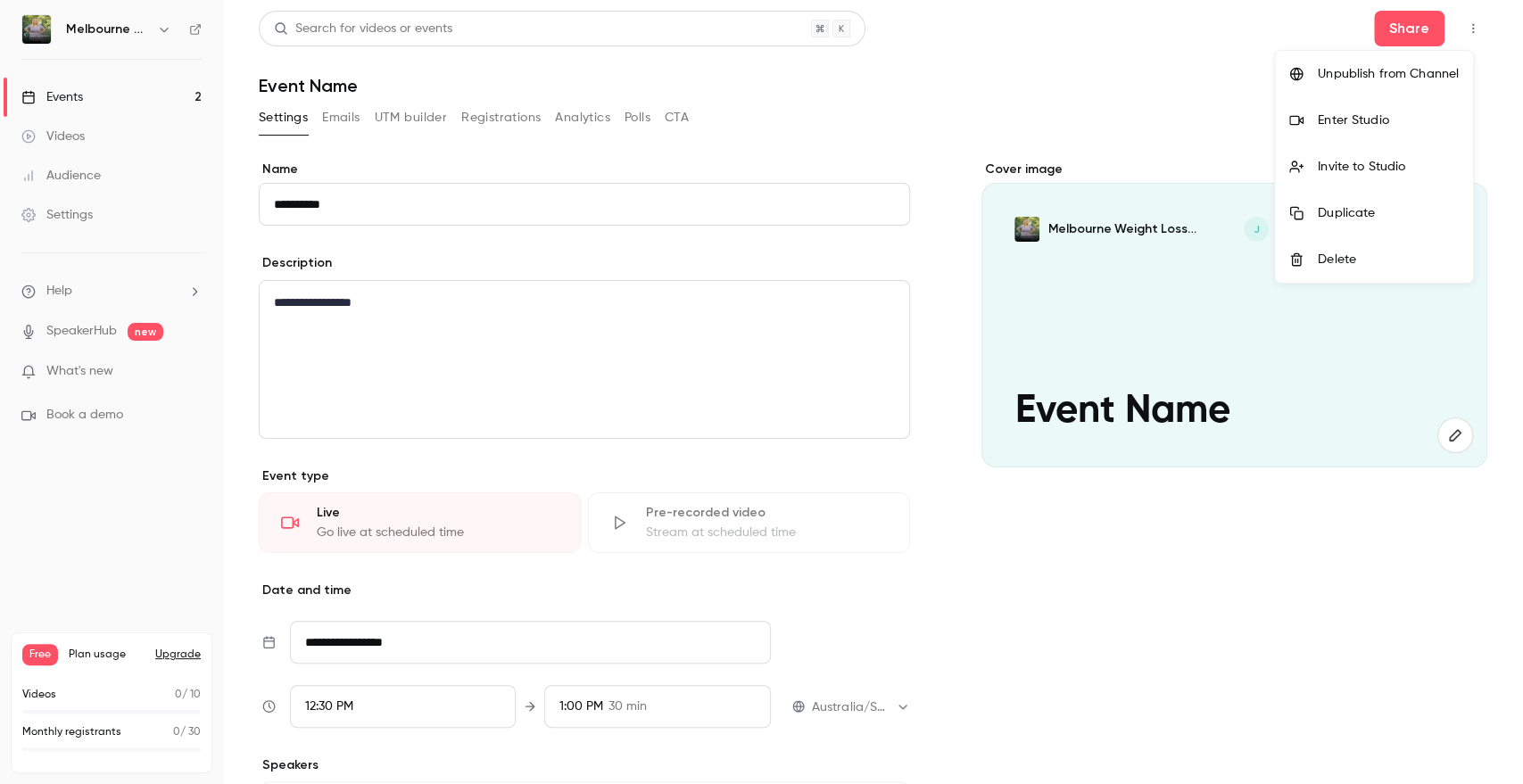 click at bounding box center [761, 392] 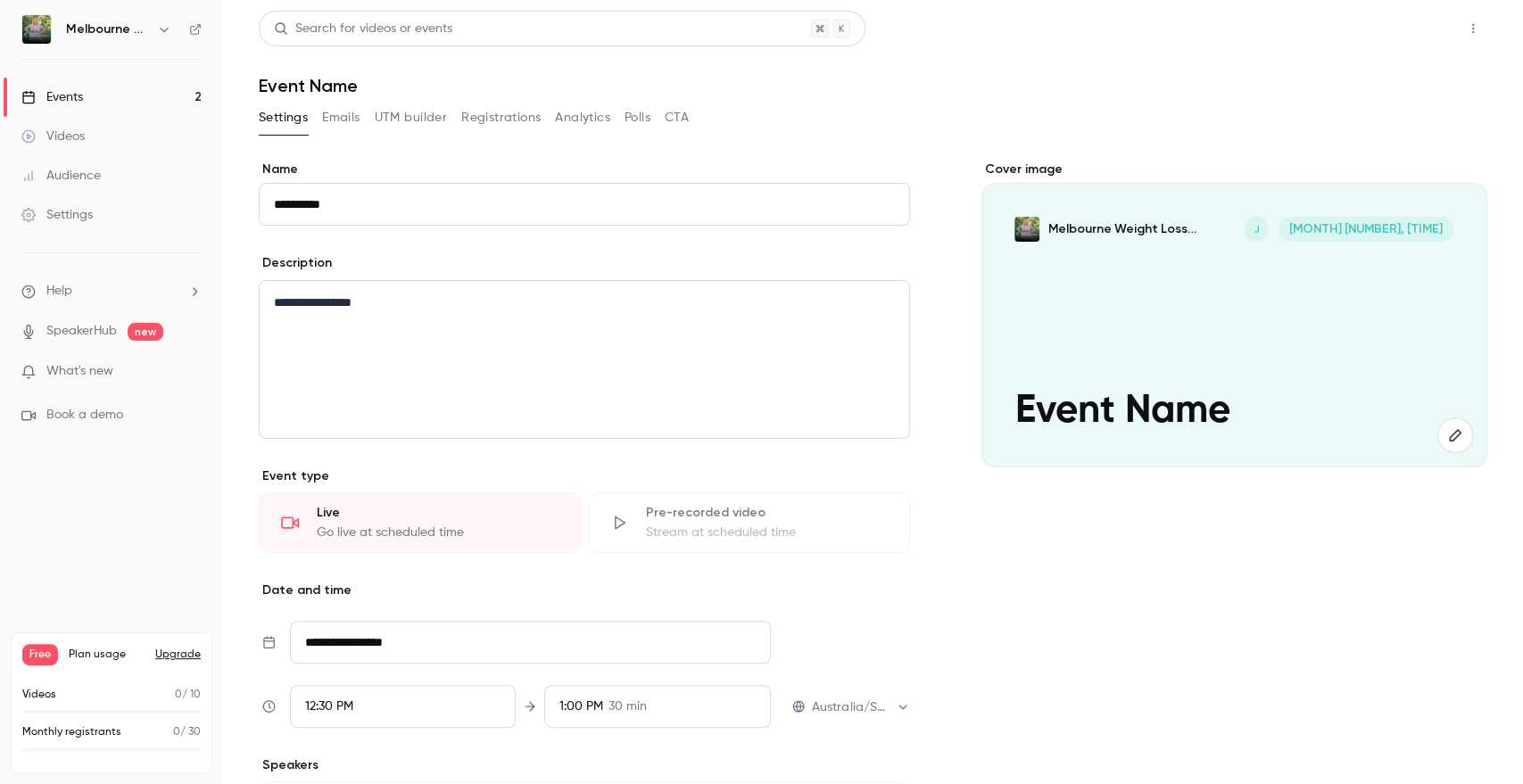 click on "Share" at bounding box center [1409, 29] 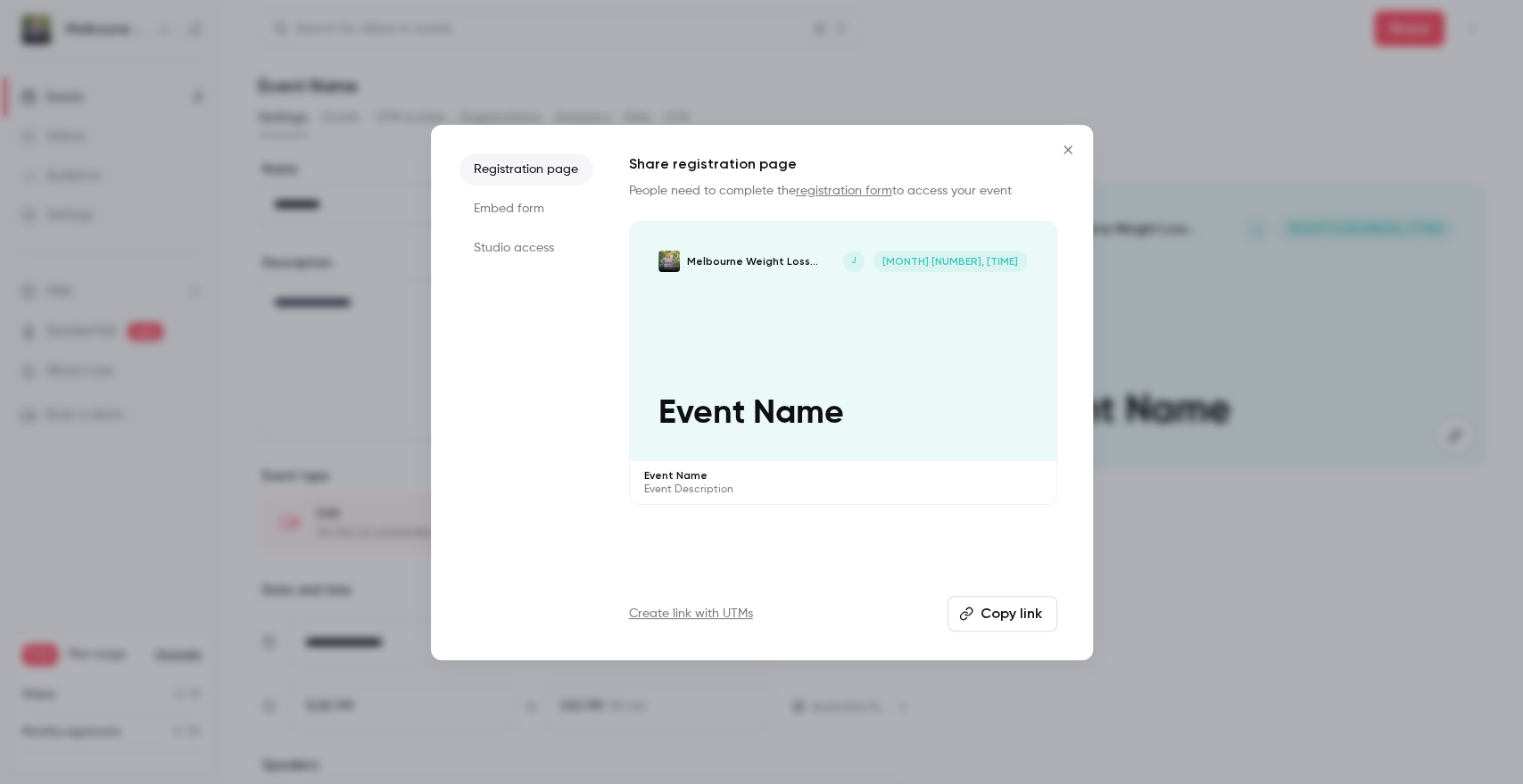 click on "Copy link" at bounding box center (1002, 614) 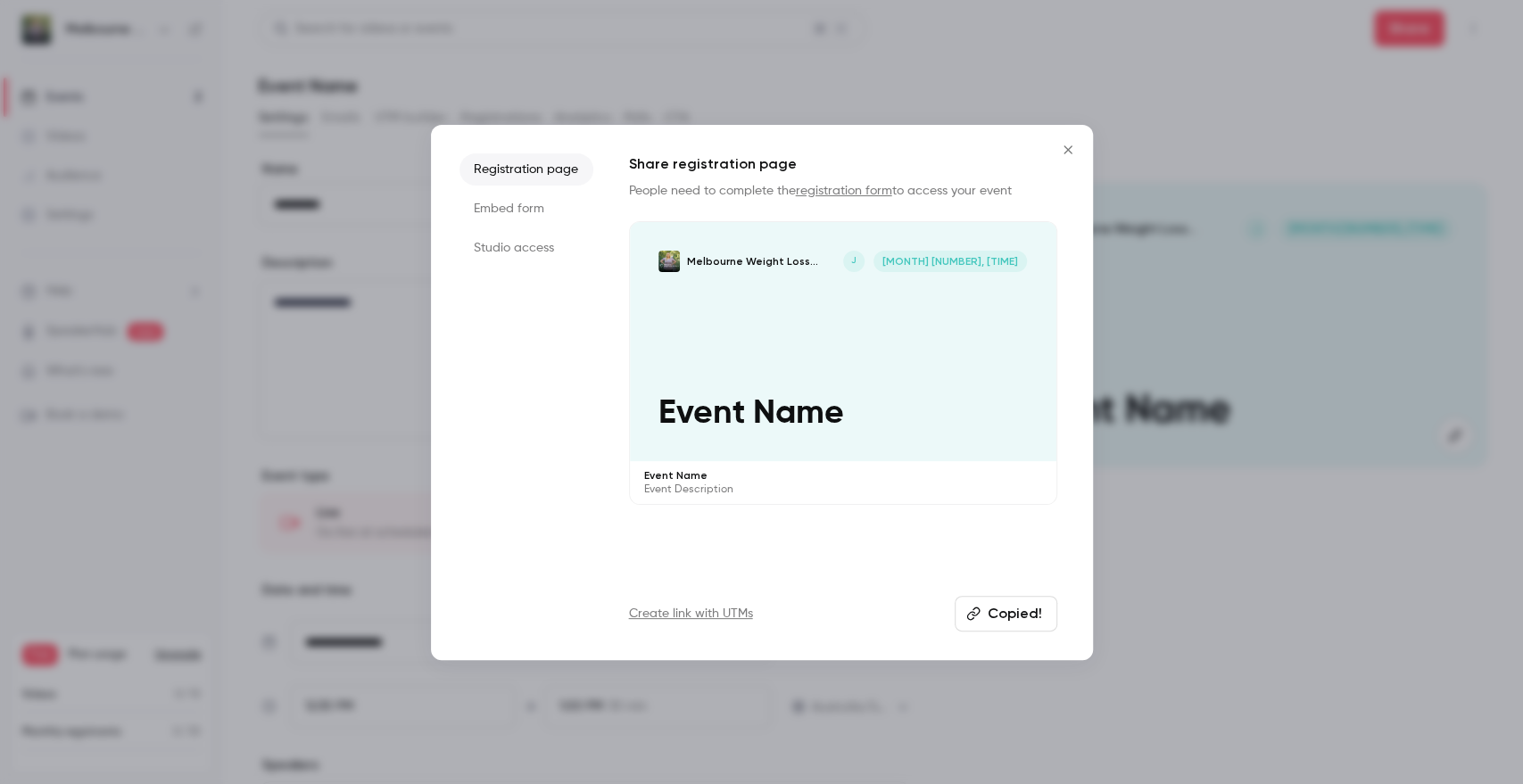 click 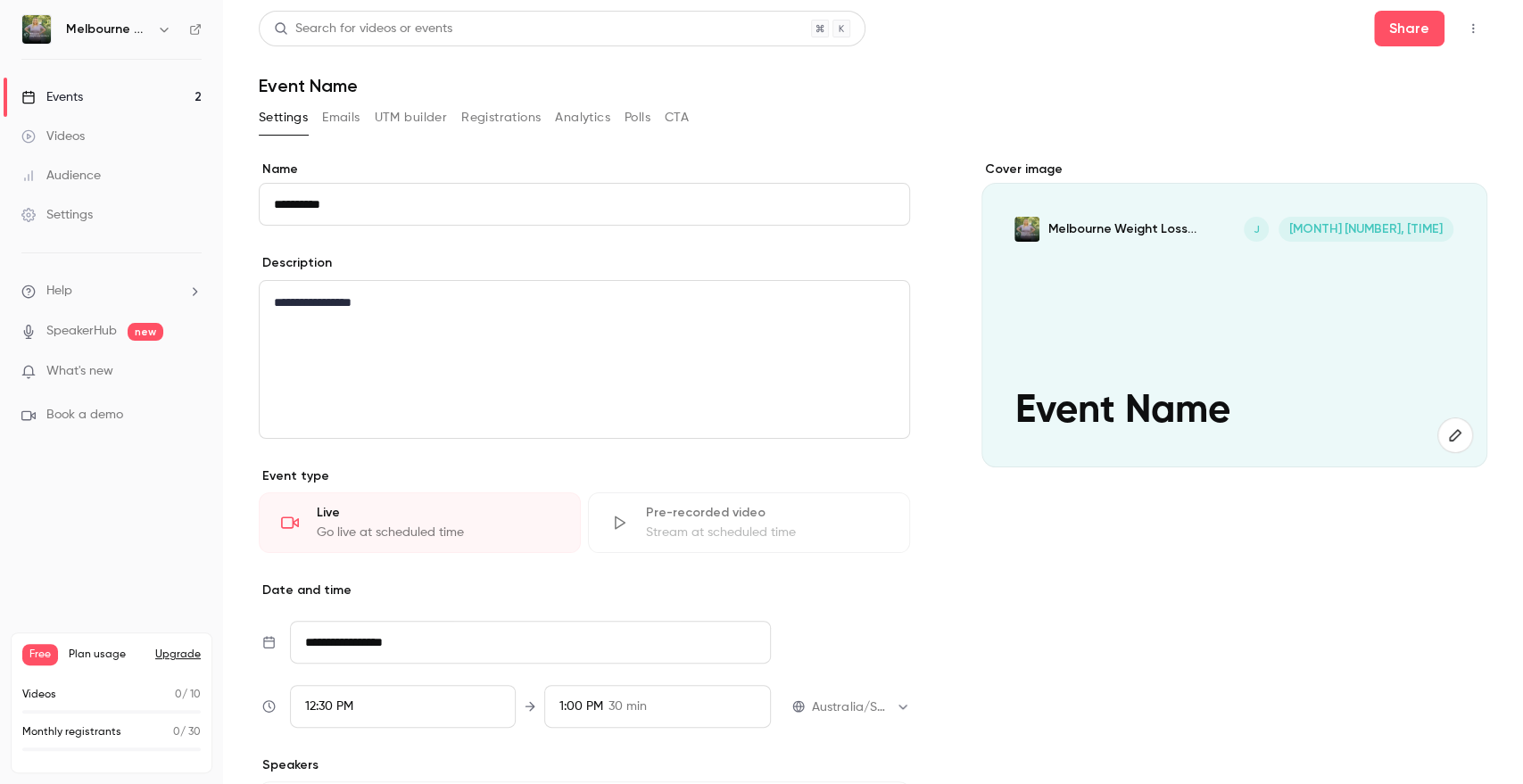 click at bounding box center (1473, 29) 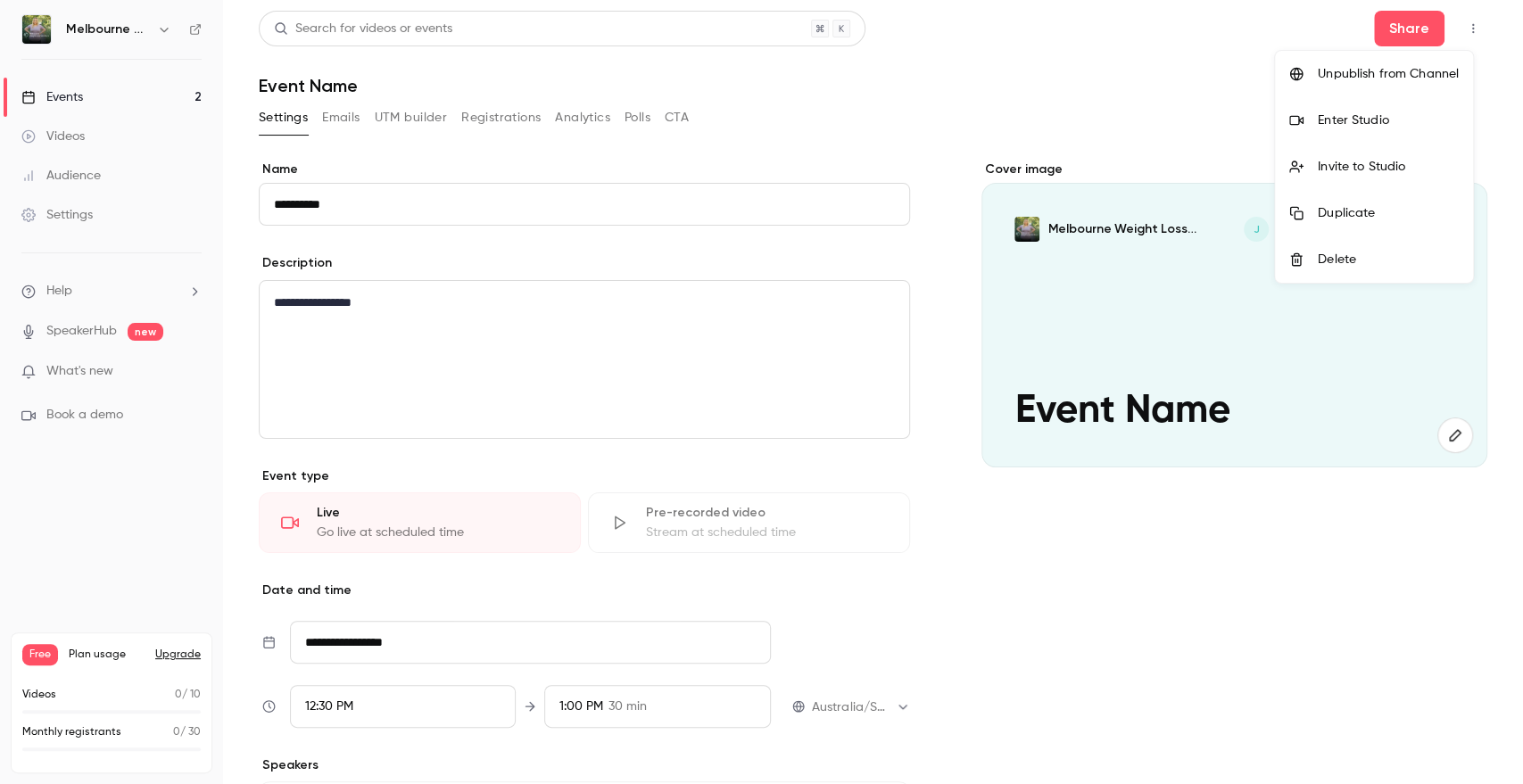 click on "Delete" at bounding box center (1388, 260) 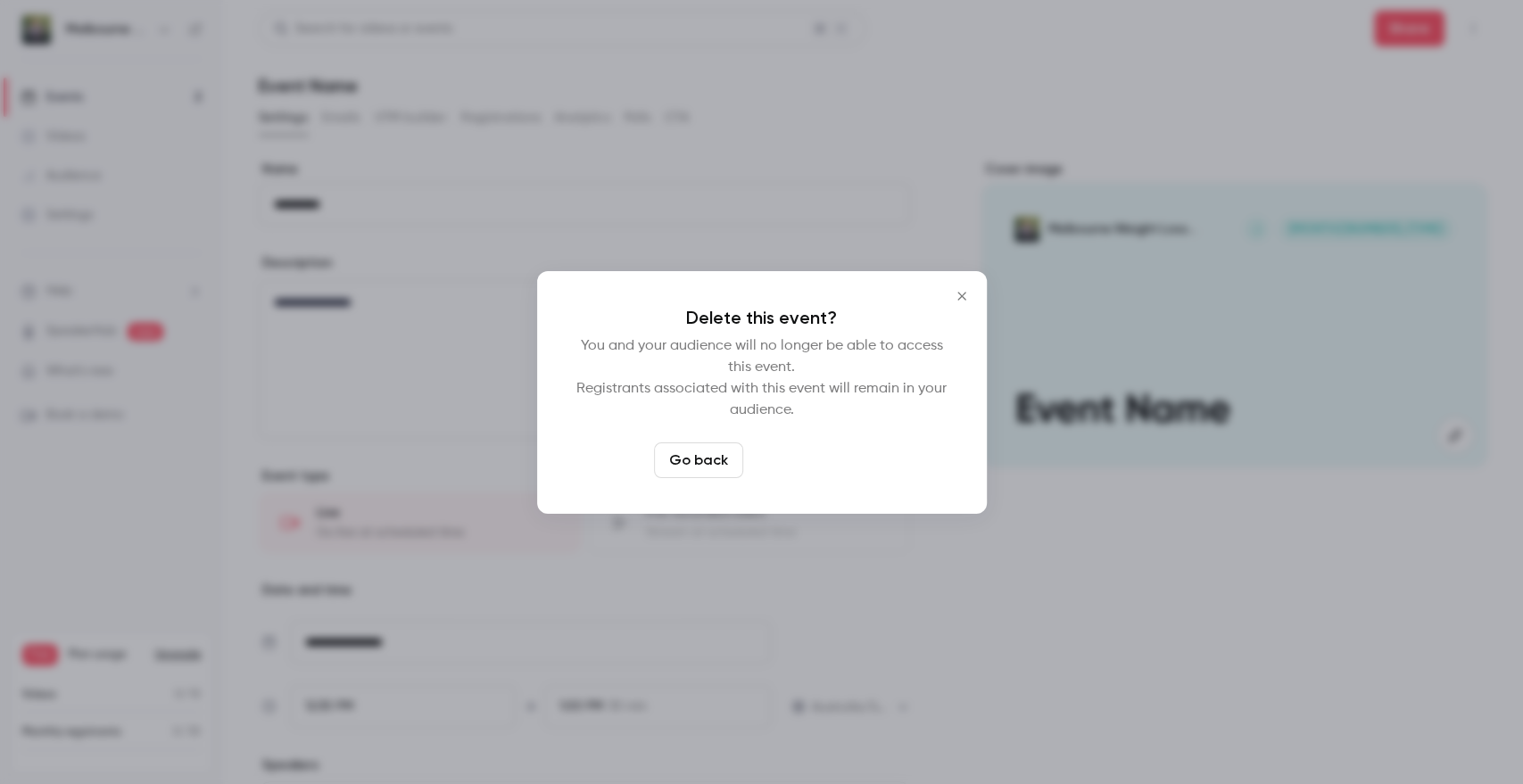 click on "Delete event" at bounding box center [810, 460] 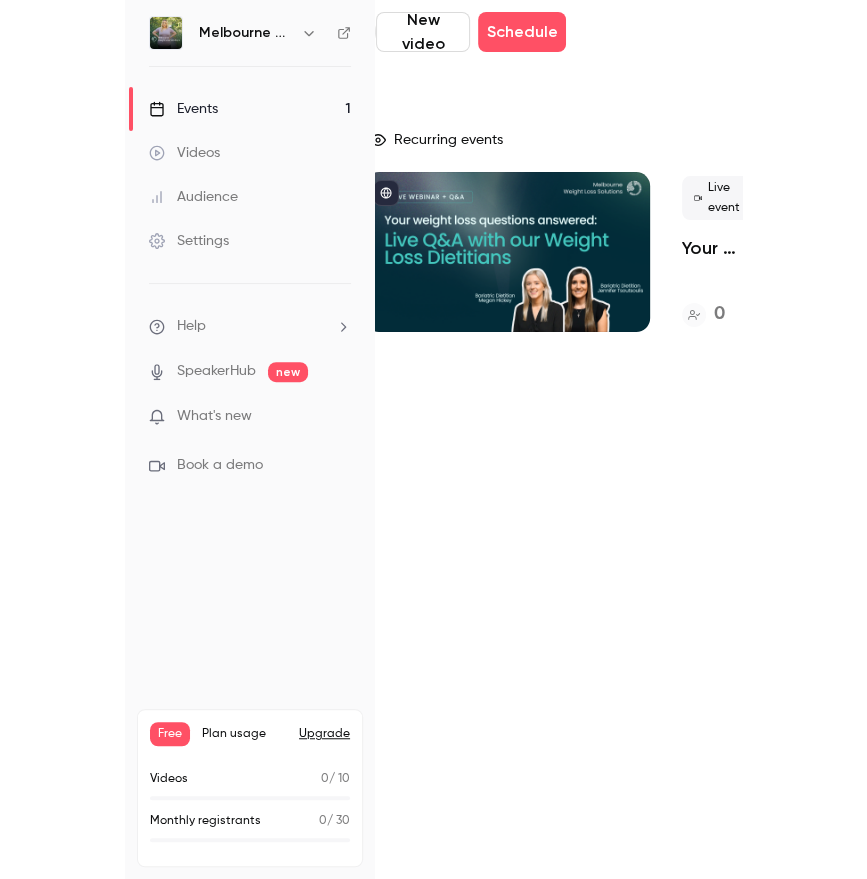 scroll, scrollTop: 0, scrollLeft: 168, axis: horizontal 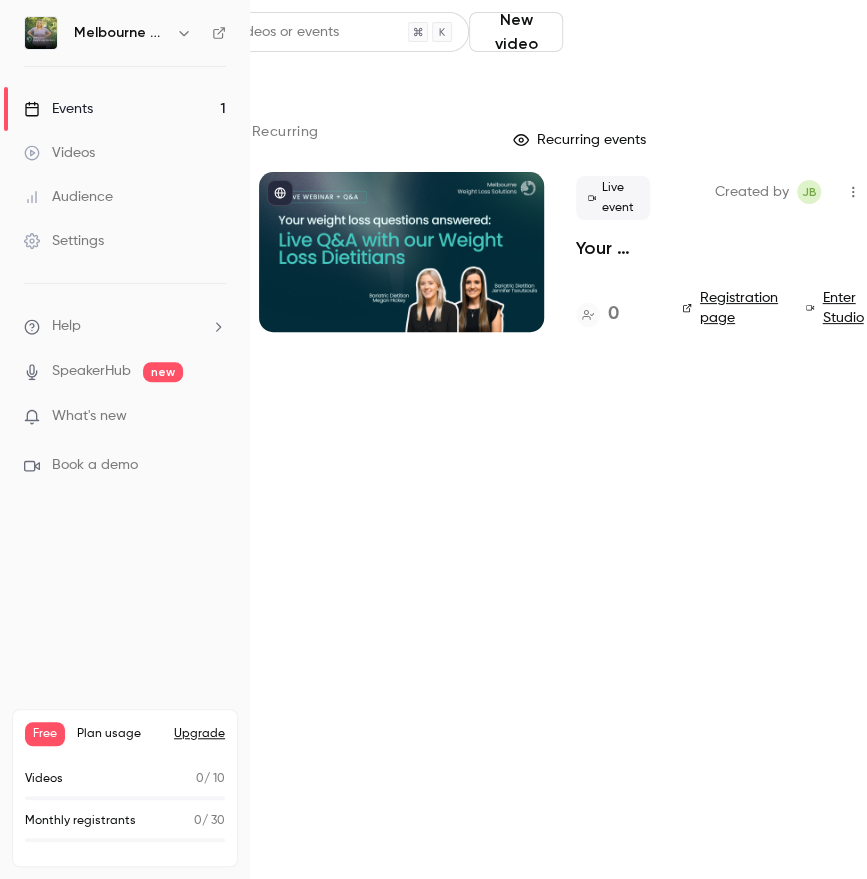 click on "Schedule" at bounding box center (615, 32) 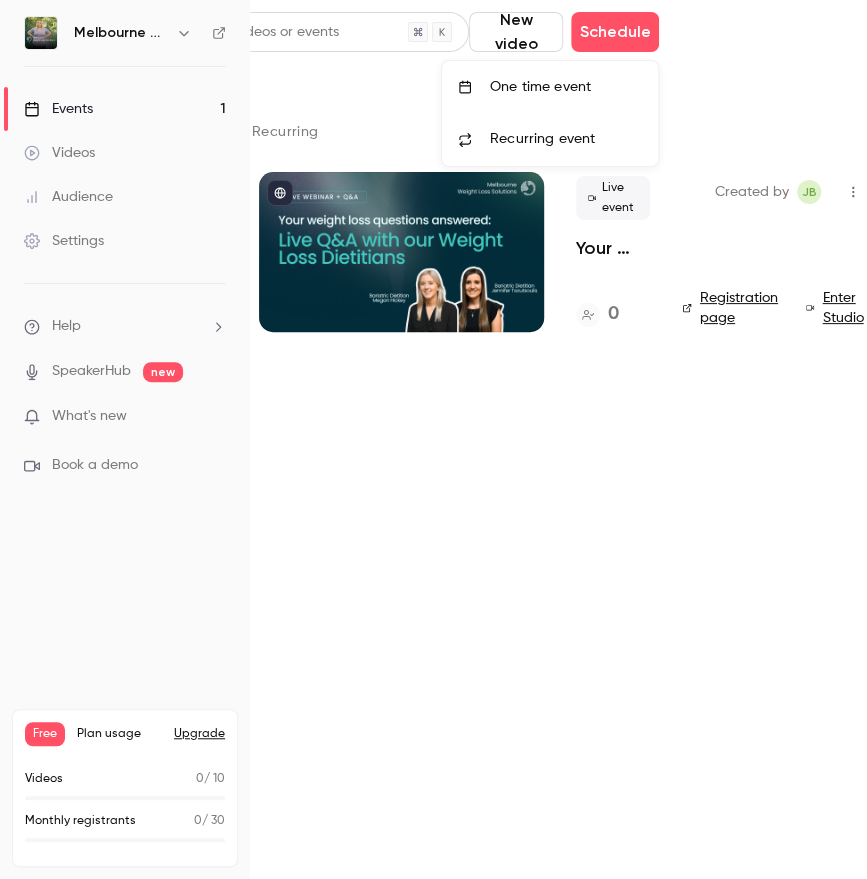 click on "One time event" at bounding box center [566, 87] 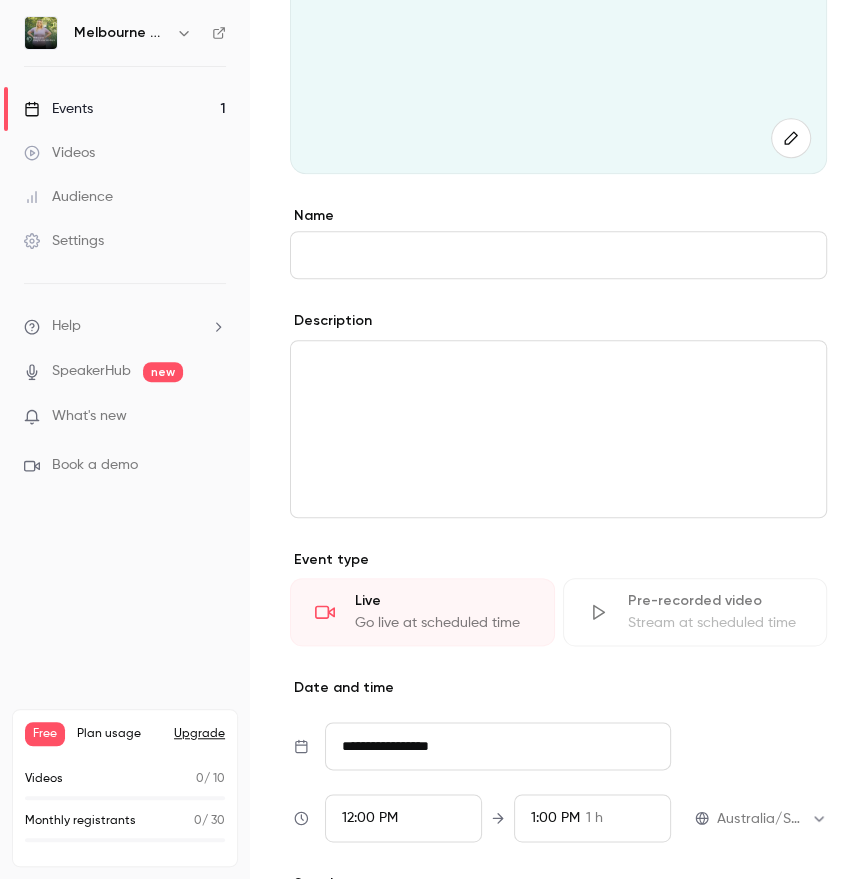 scroll, scrollTop: 555, scrollLeft: 0, axis: vertical 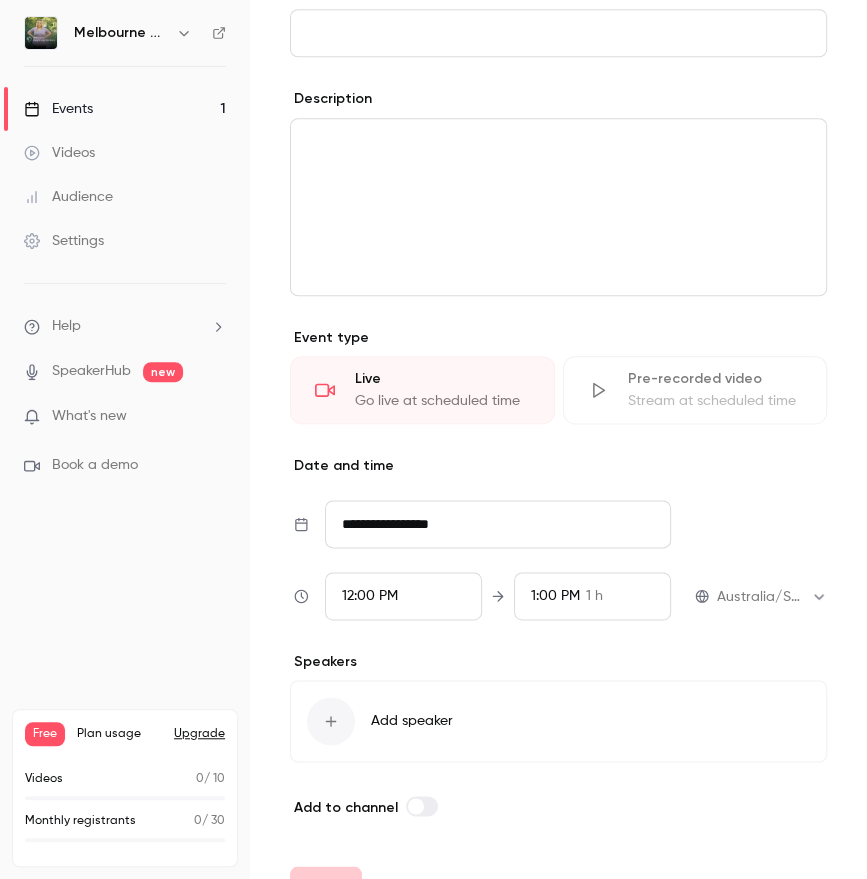 click at bounding box center (331, 721) 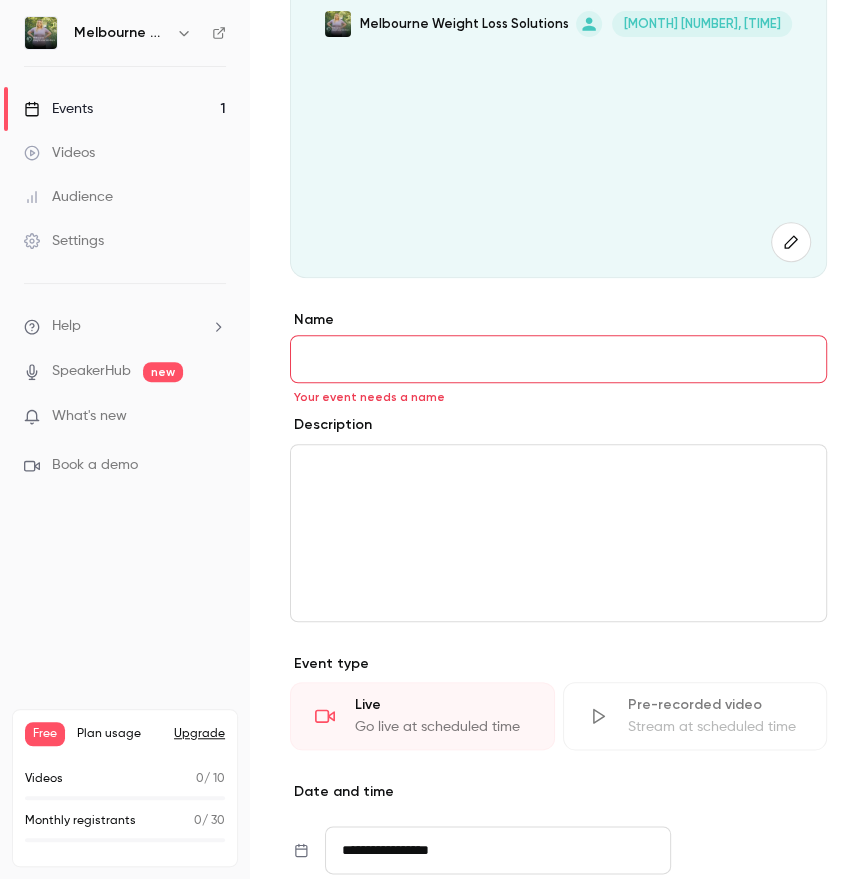 scroll, scrollTop: 0, scrollLeft: 0, axis: both 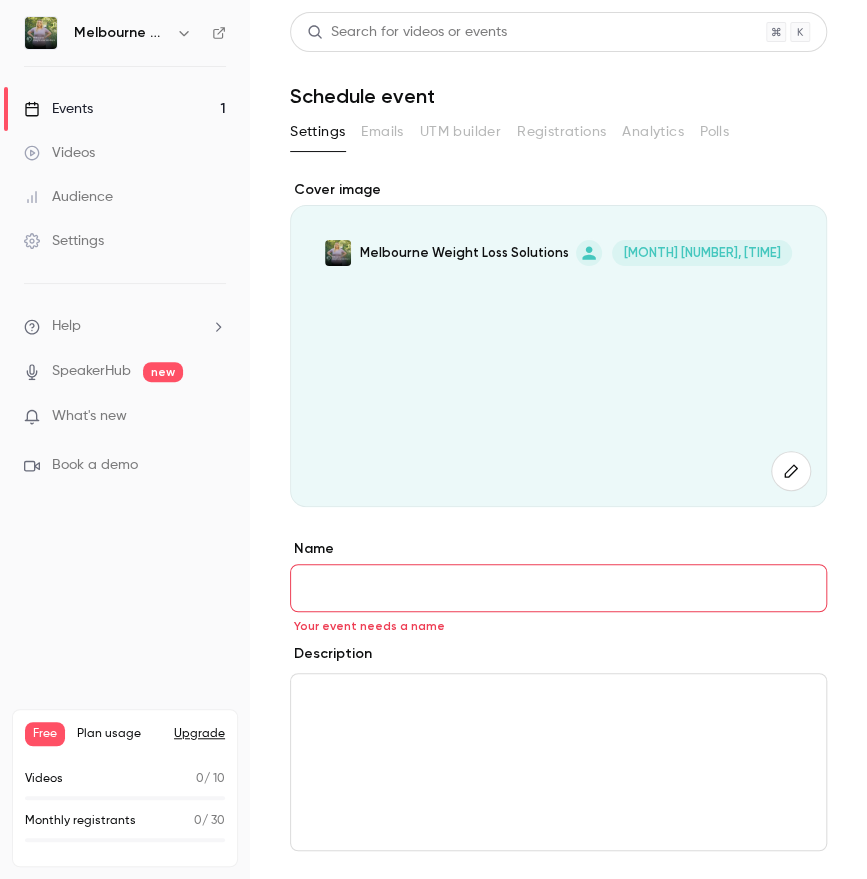 click on "Events 1" at bounding box center [125, 109] 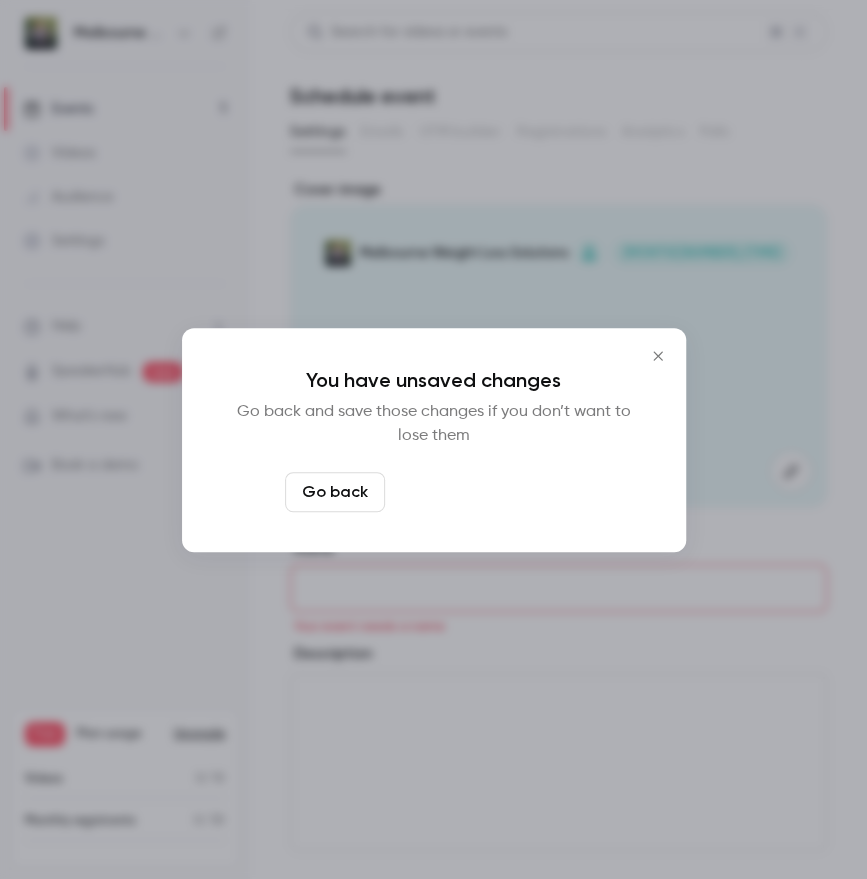 click on "Leave page anyway" at bounding box center [488, 492] 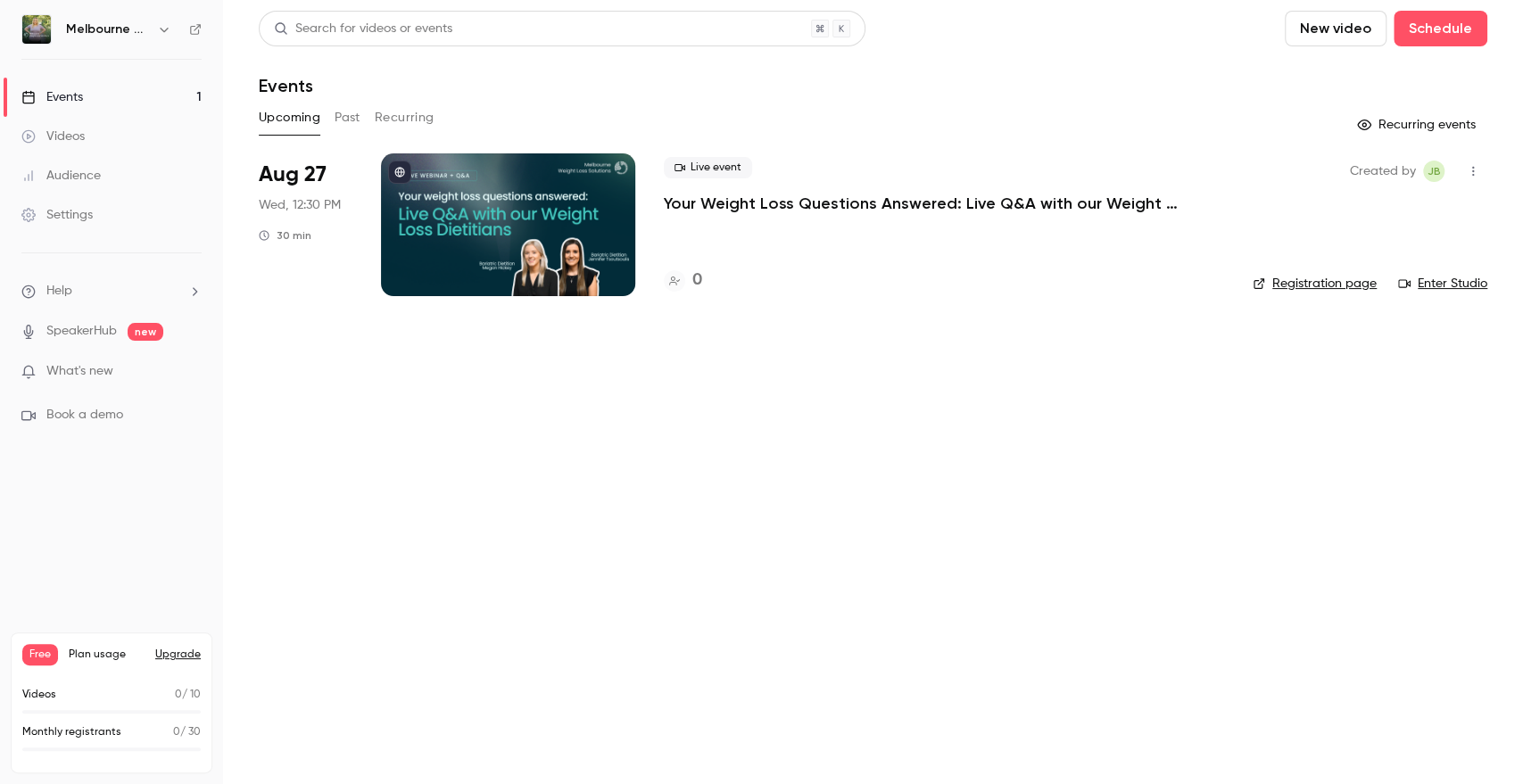 click 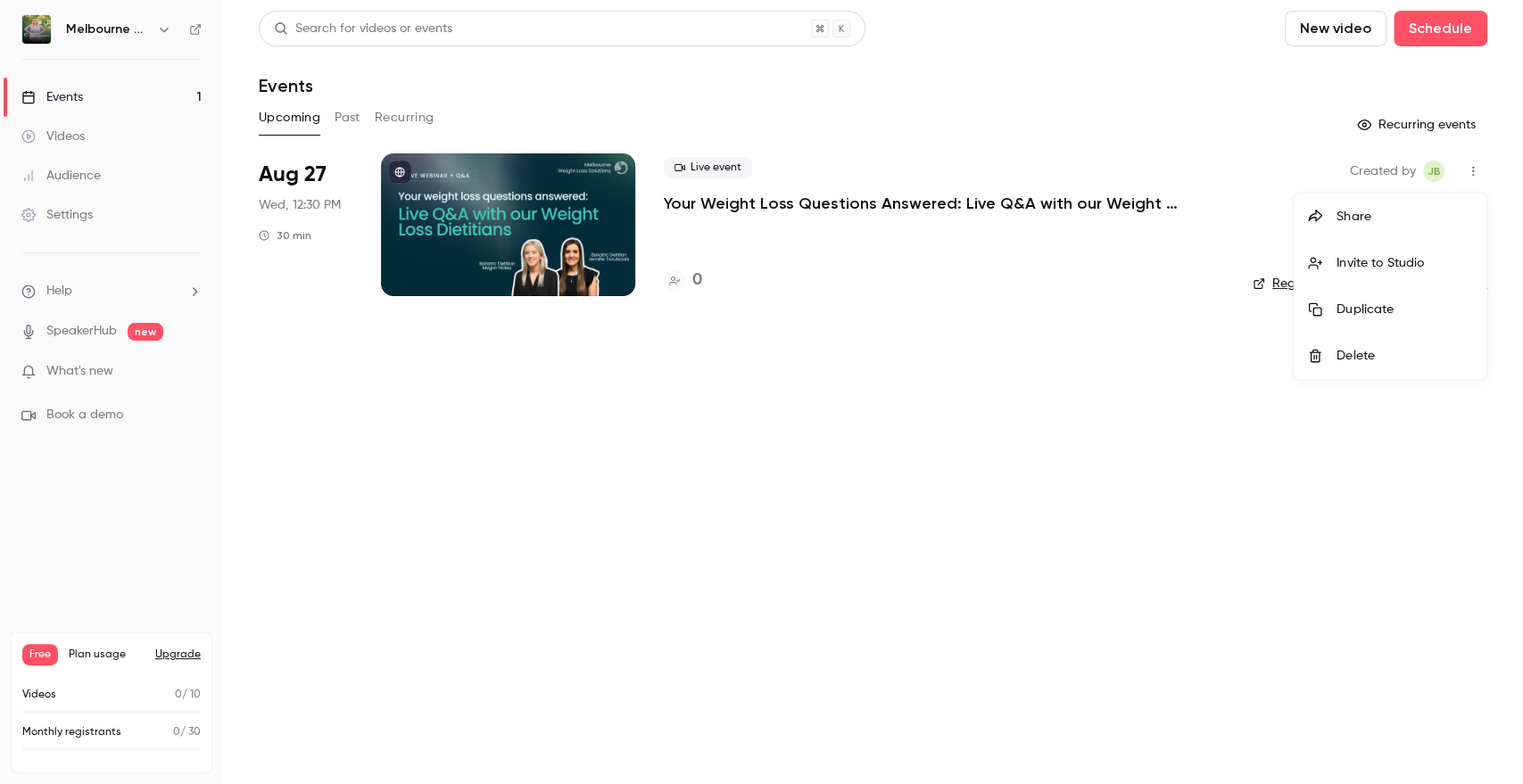 click at bounding box center (761, 392) 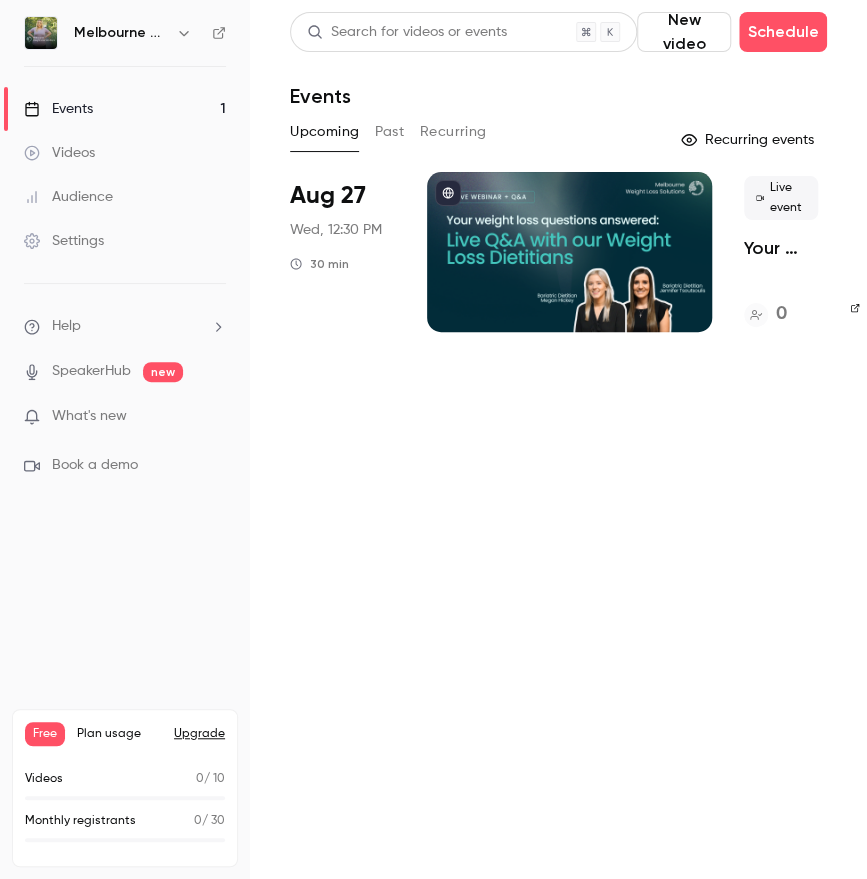 scroll, scrollTop: 0, scrollLeft: 168, axis: horizontal 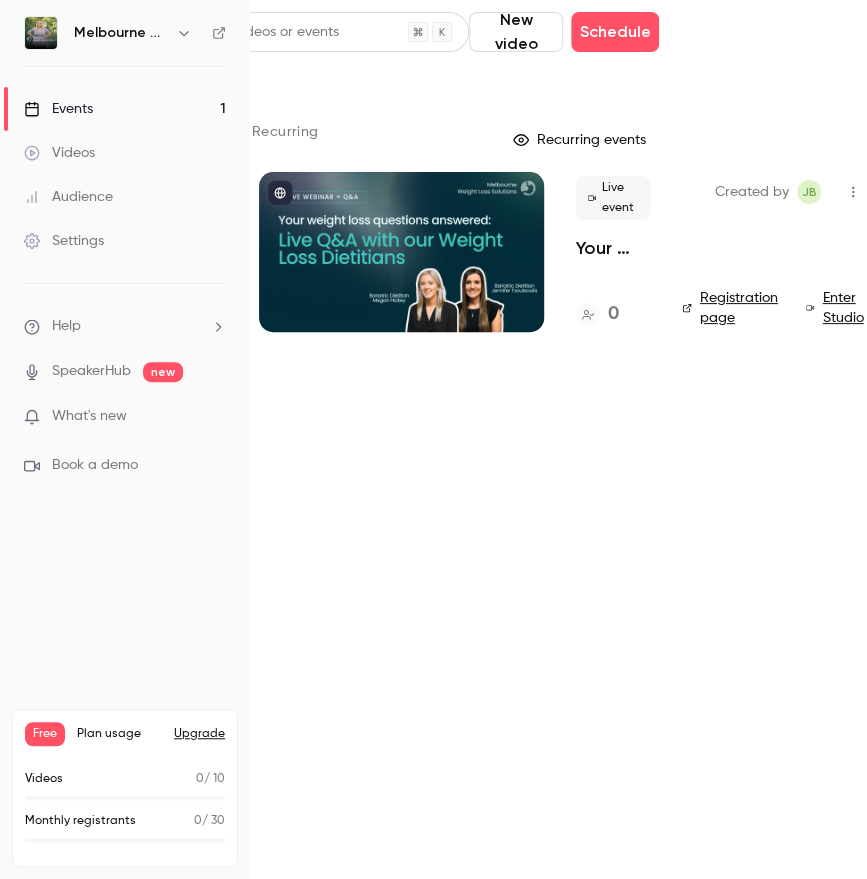 click on "Search for videos or events New video Schedule Events Upcoming Past Recurring Recurring events Aug 27 Wed, 12:30 PM 30 min Live event Your Weight Loss Questions Answered: Live Q&A with our Weight Loss Dietitians 0 Created by JB Registration page Enter Studio" at bounding box center [558, 439] 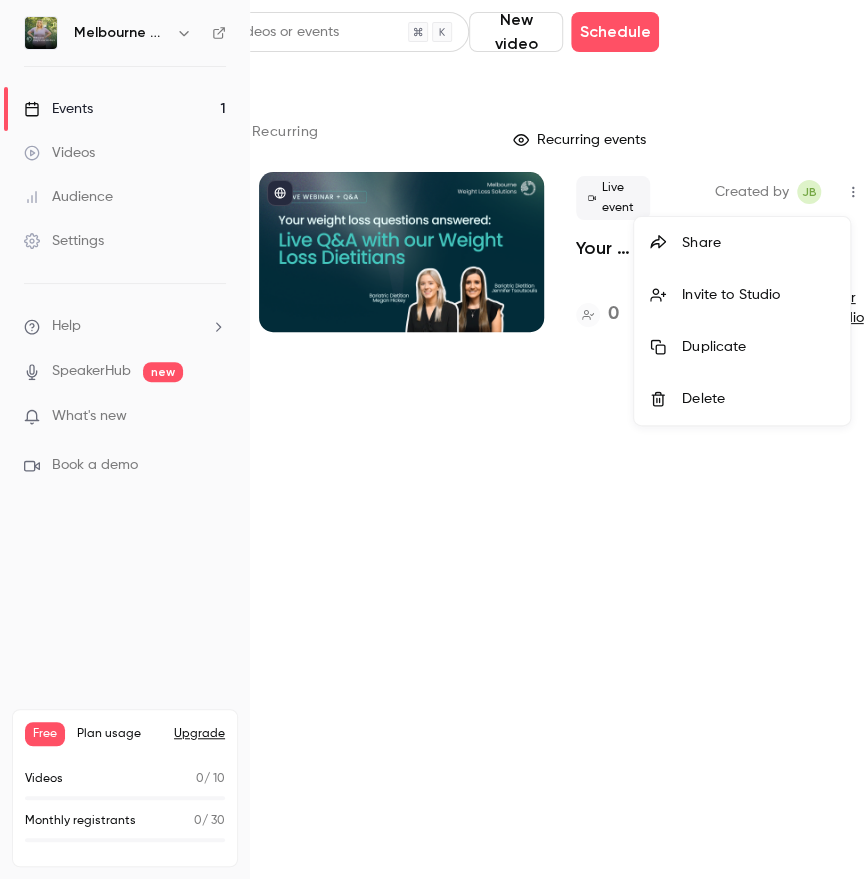 click at bounding box center (433, 439) 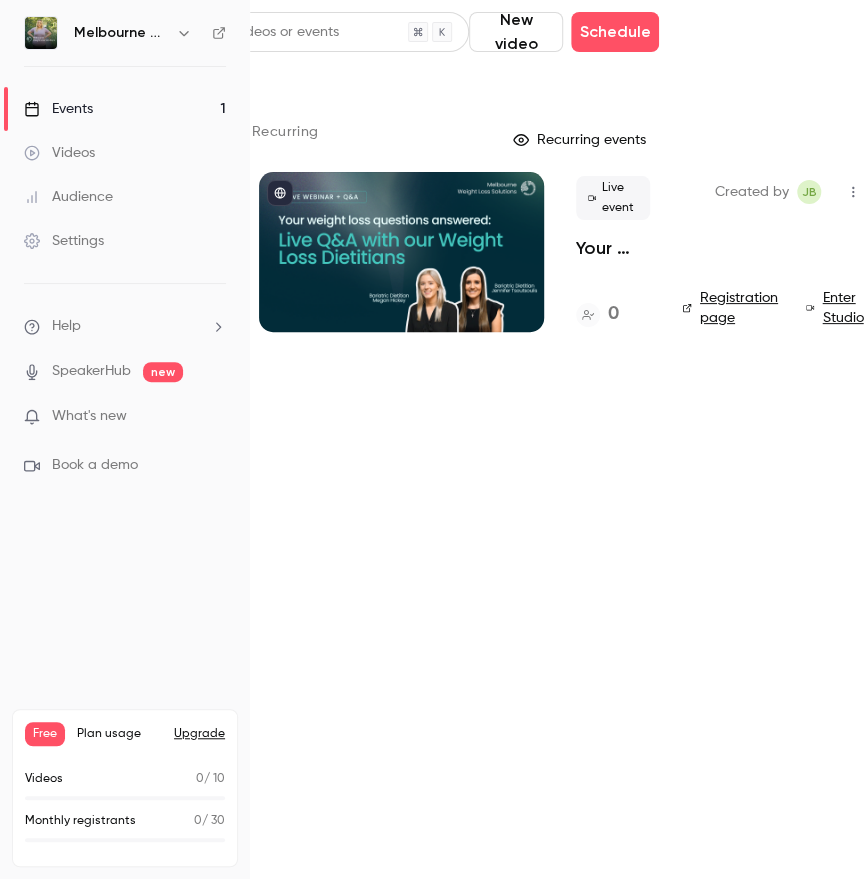 click at bounding box center (401, 252) 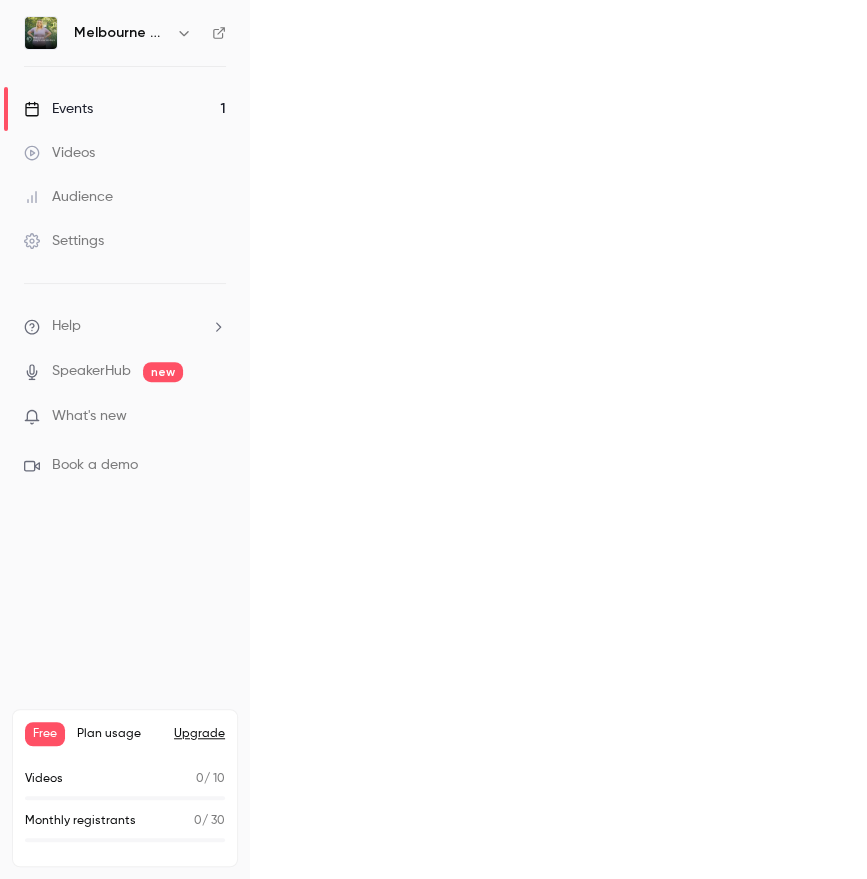 scroll, scrollTop: 0, scrollLeft: 0, axis: both 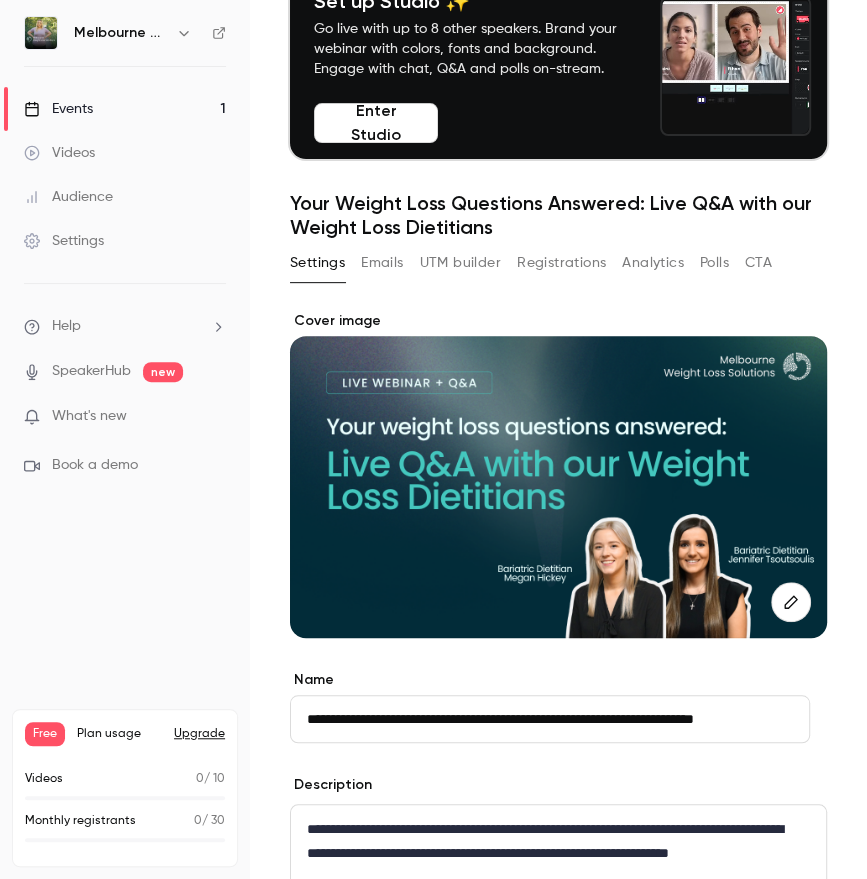 click on "Emails" at bounding box center [382, 263] 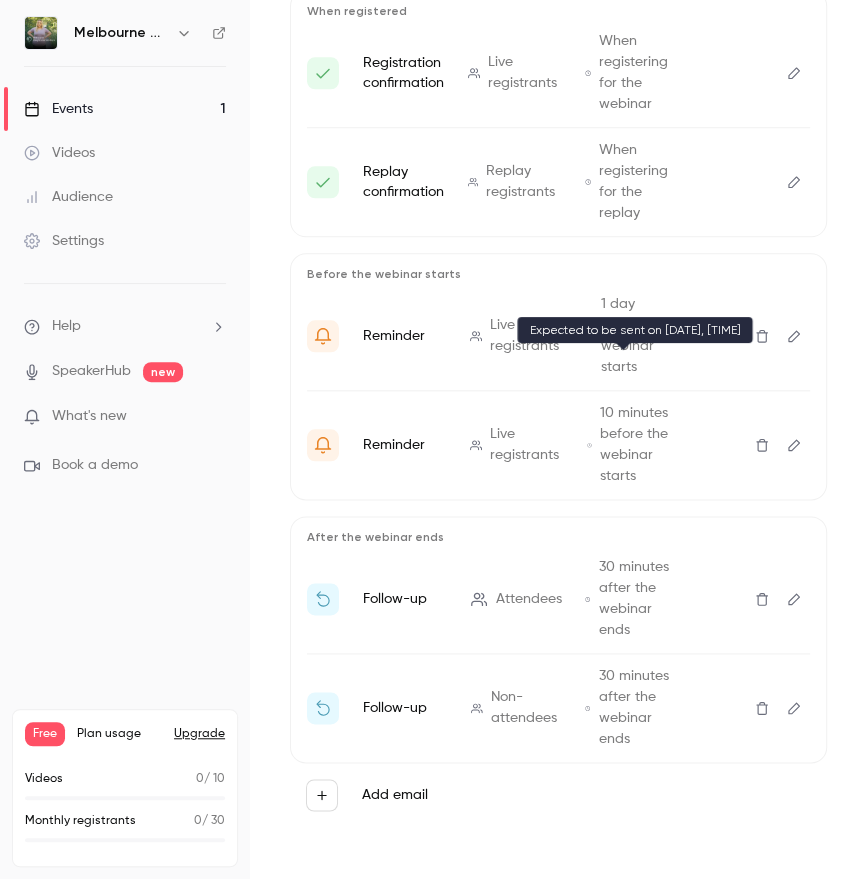scroll, scrollTop: 592, scrollLeft: 0, axis: vertical 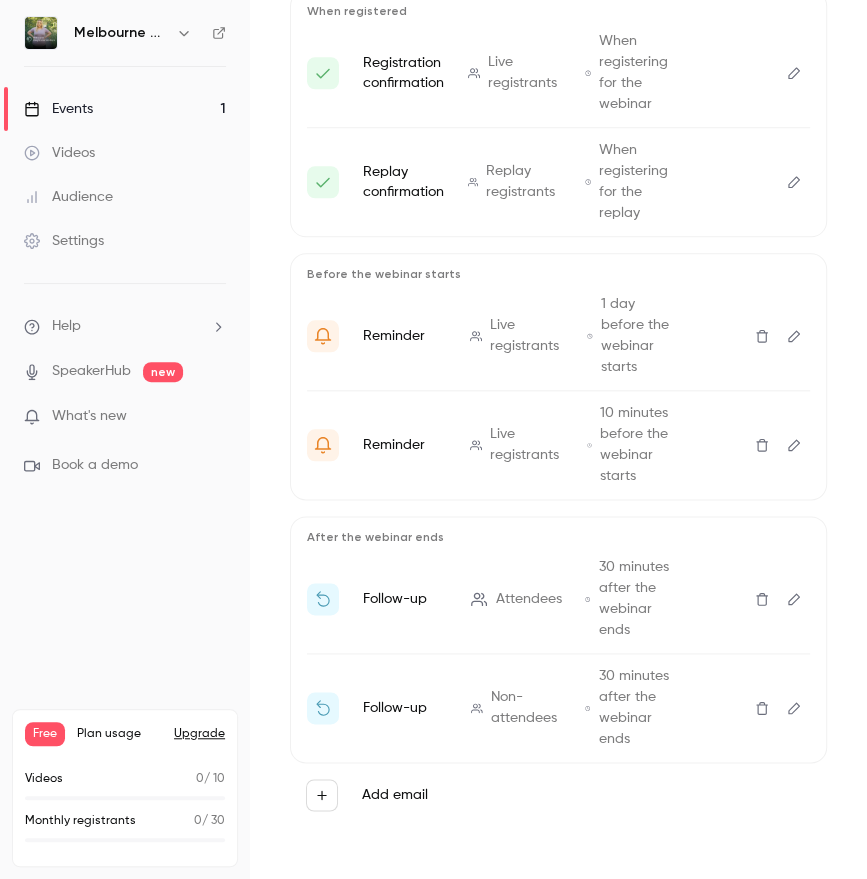 click 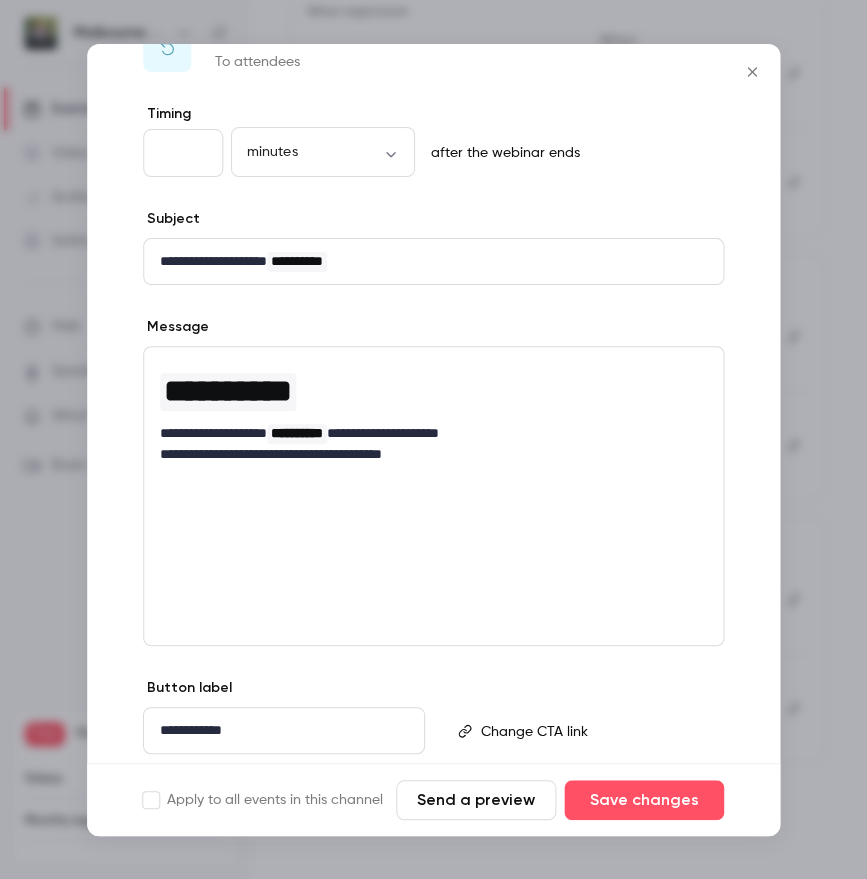 scroll, scrollTop: 89, scrollLeft: 0, axis: vertical 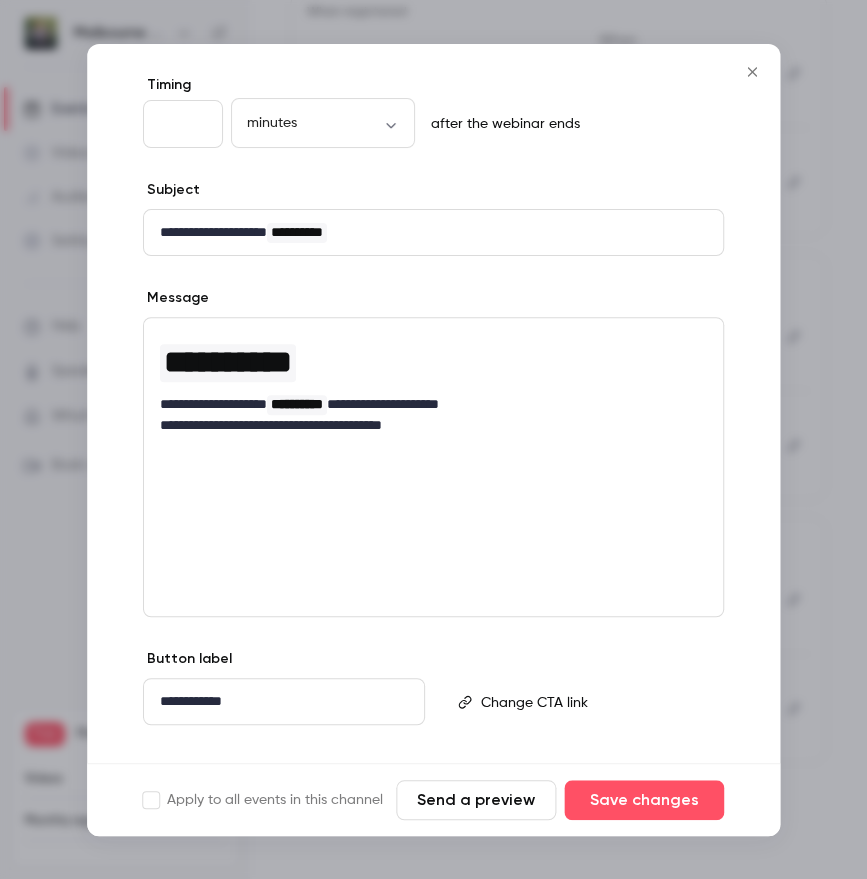 click at bounding box center (752, 72) 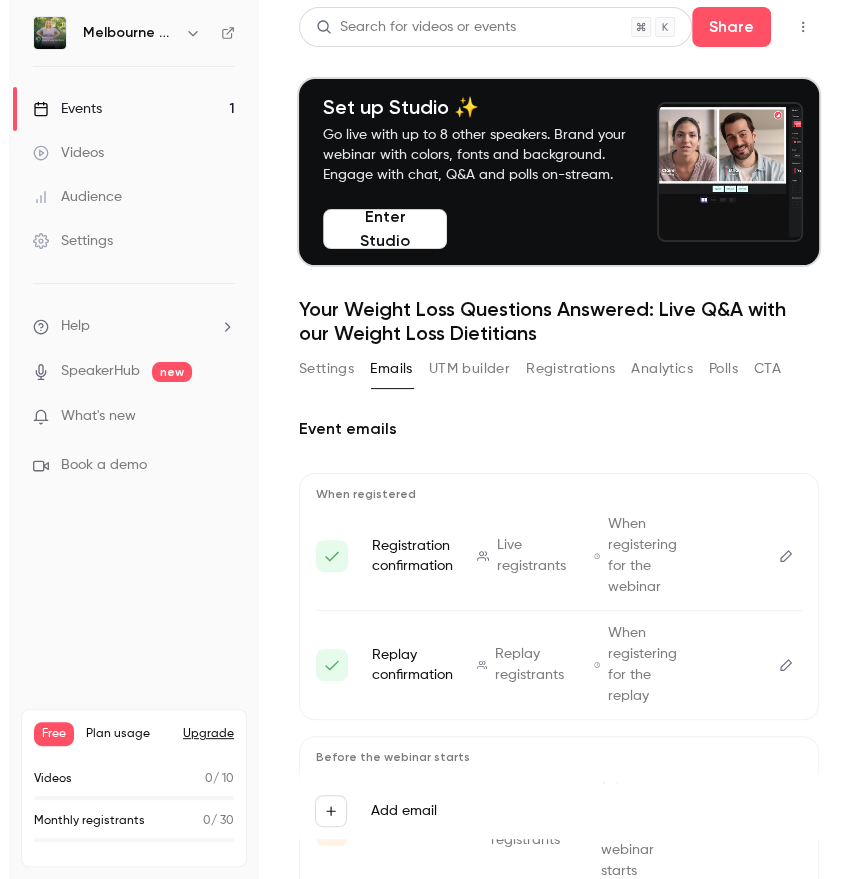 scroll, scrollTop: 0, scrollLeft: 0, axis: both 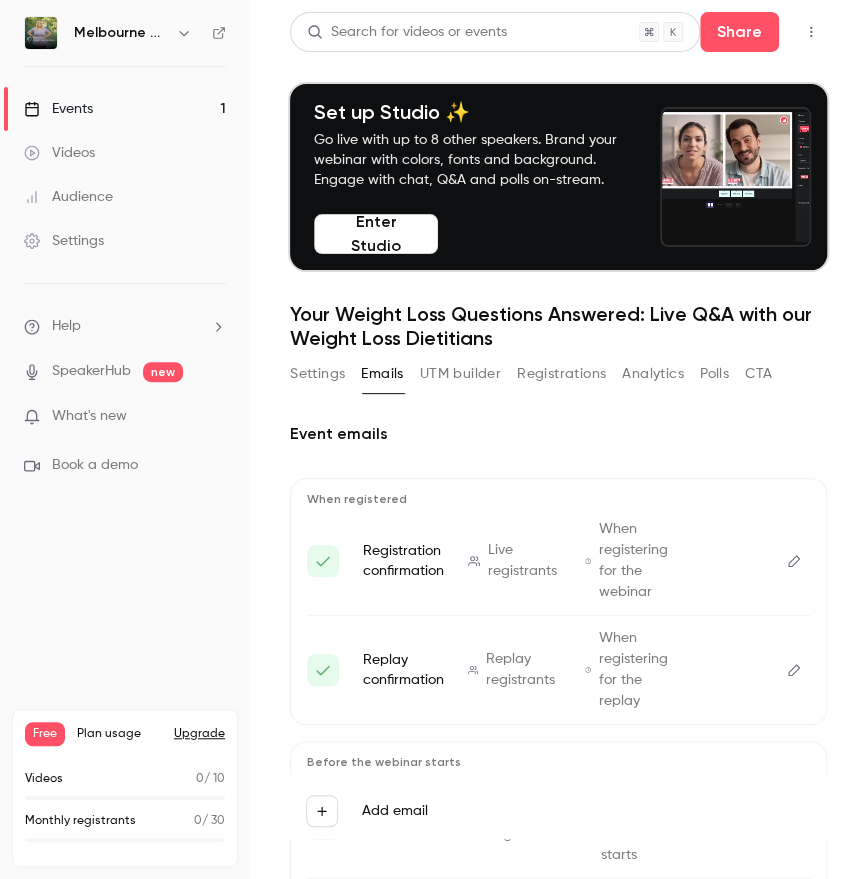 click on "Melbourne Weight Loss Solutions" at bounding box center [121, 33] 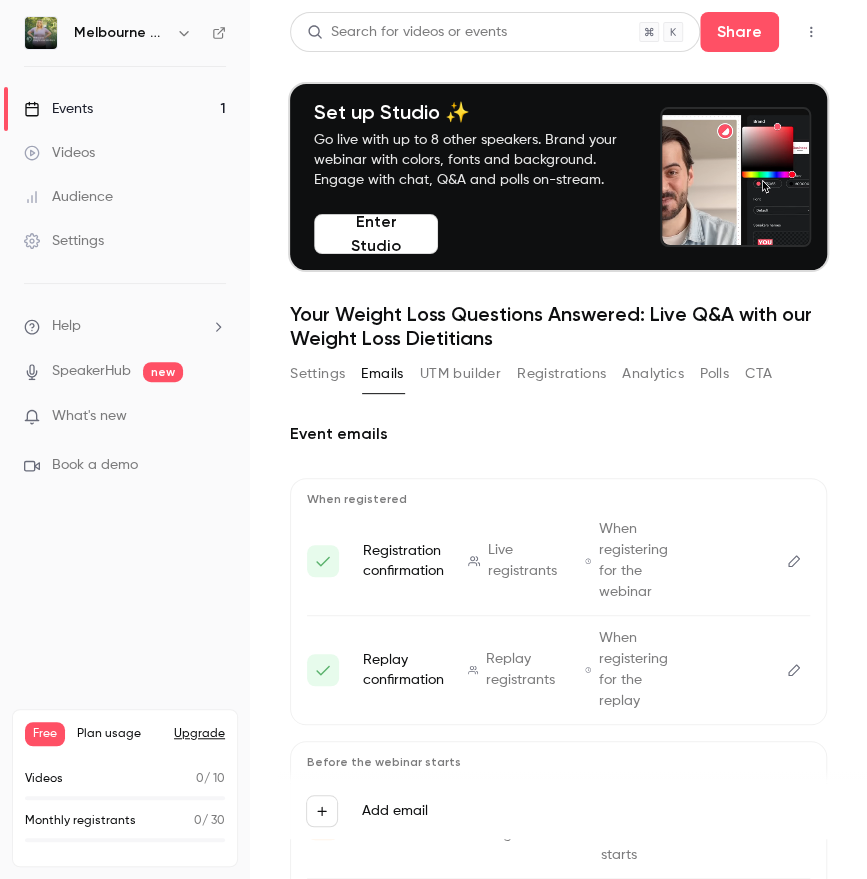 click on "Events" at bounding box center [58, 109] 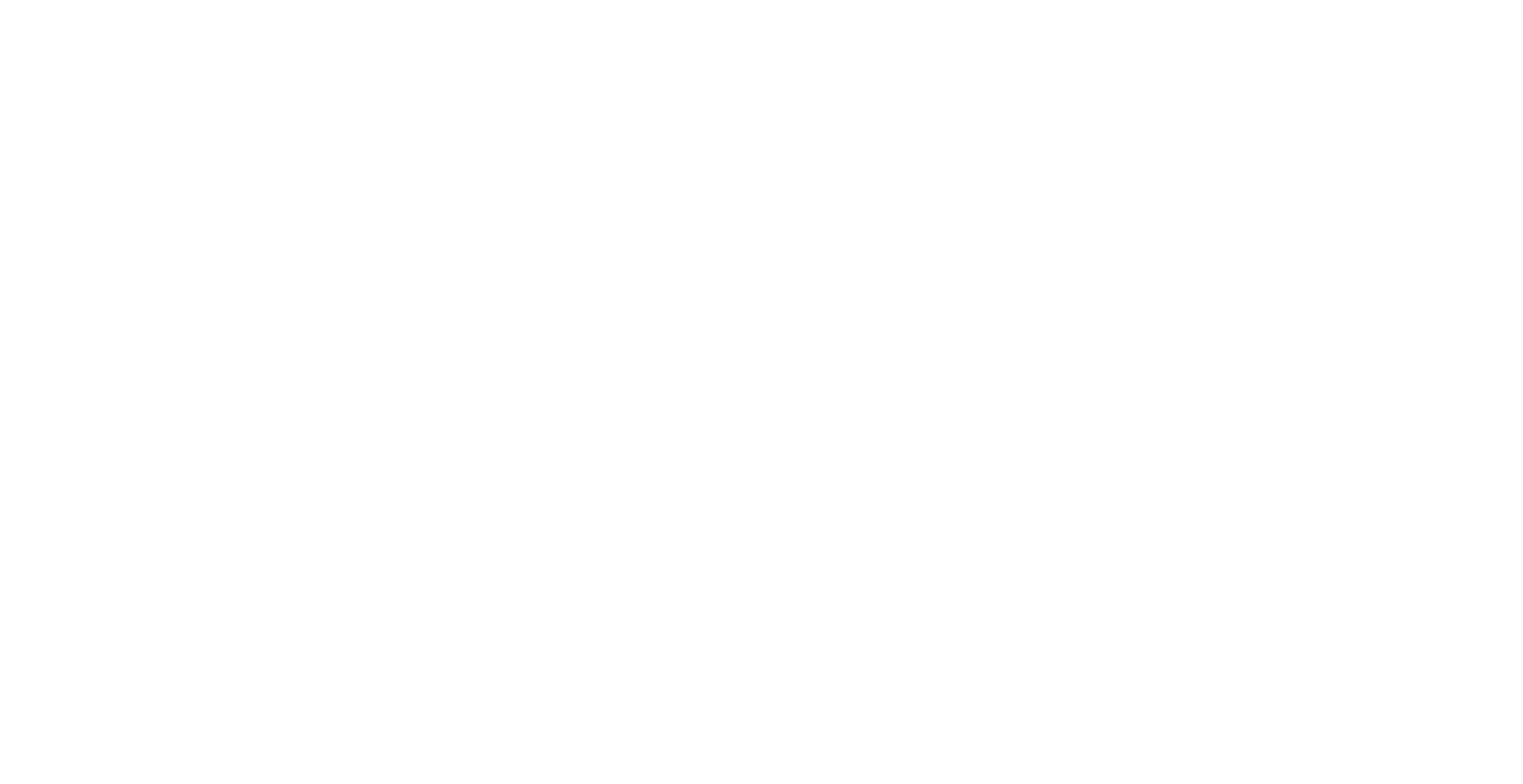 scroll, scrollTop: 0, scrollLeft: 0, axis: both 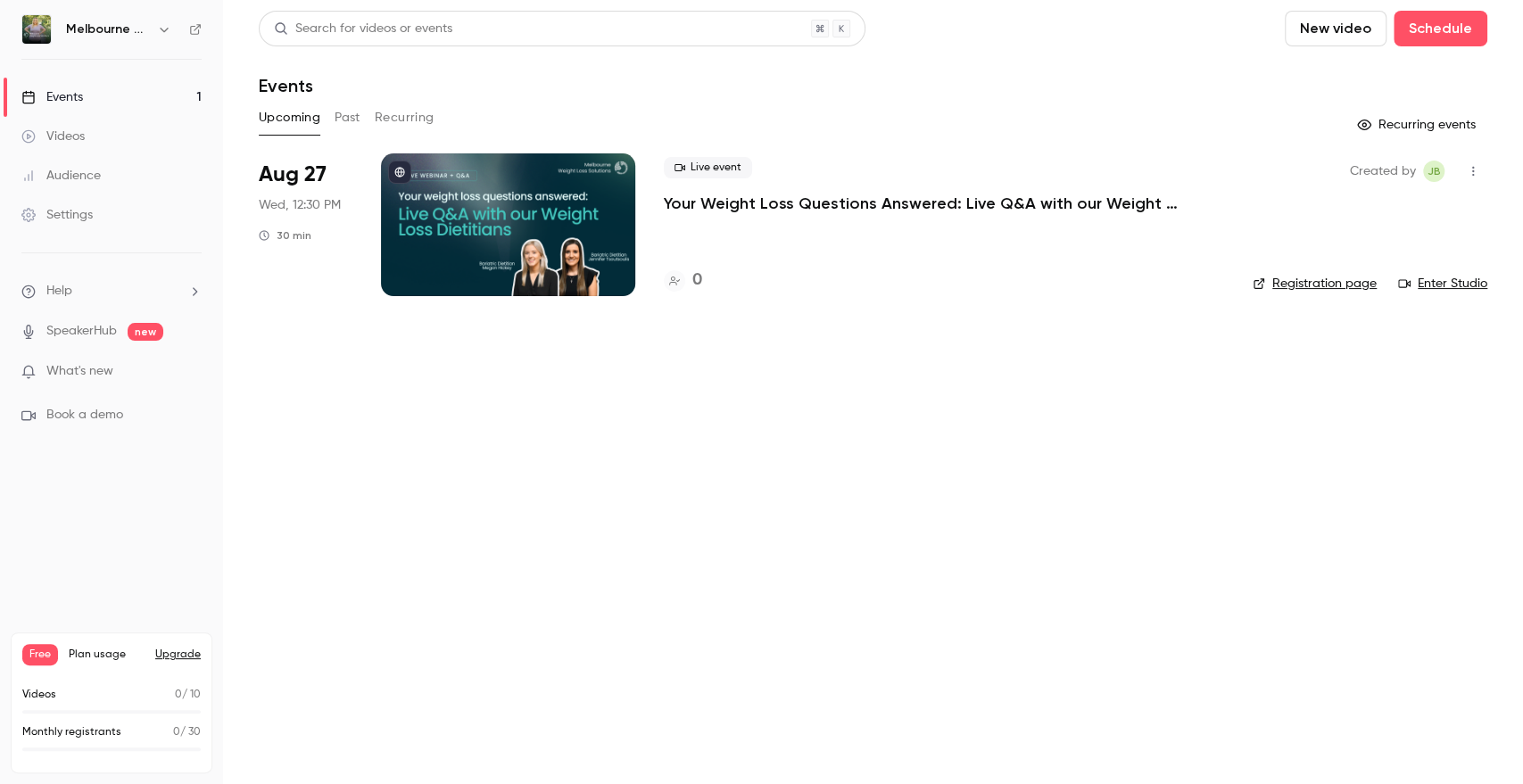 click on "Settings" at bounding box center [112, 215] 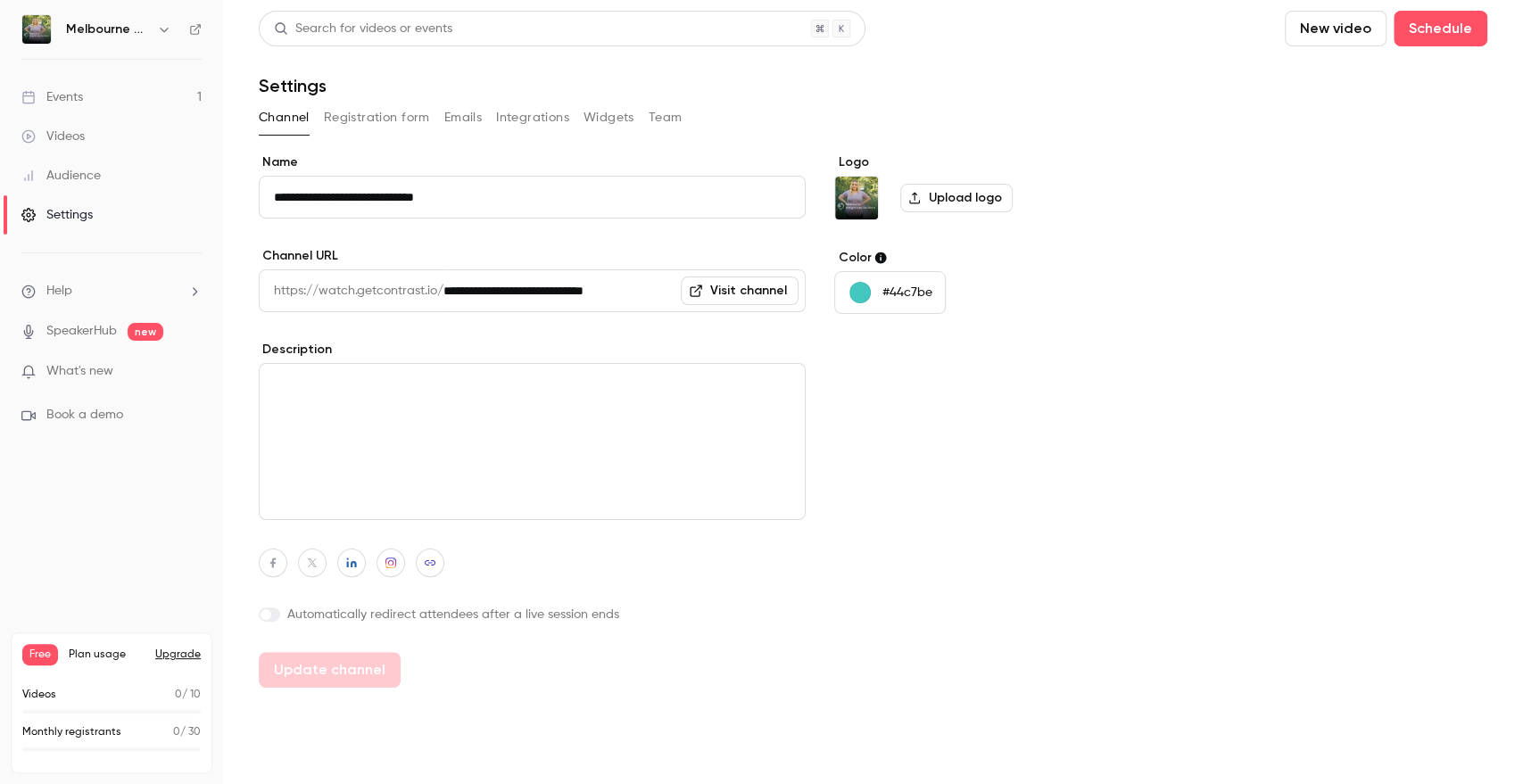 click on "Events" at bounding box center (52, 97) 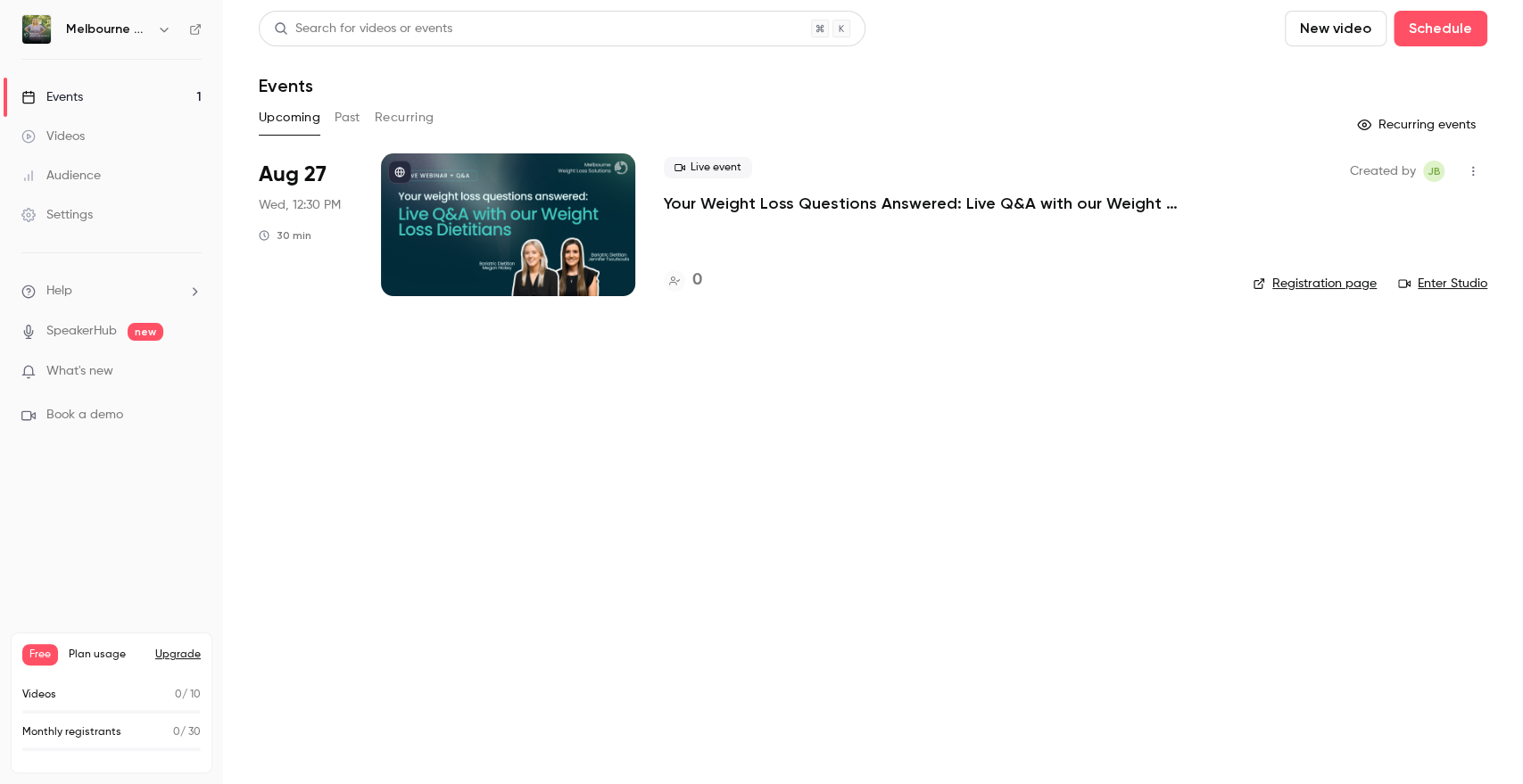 click at bounding box center (508, 225) 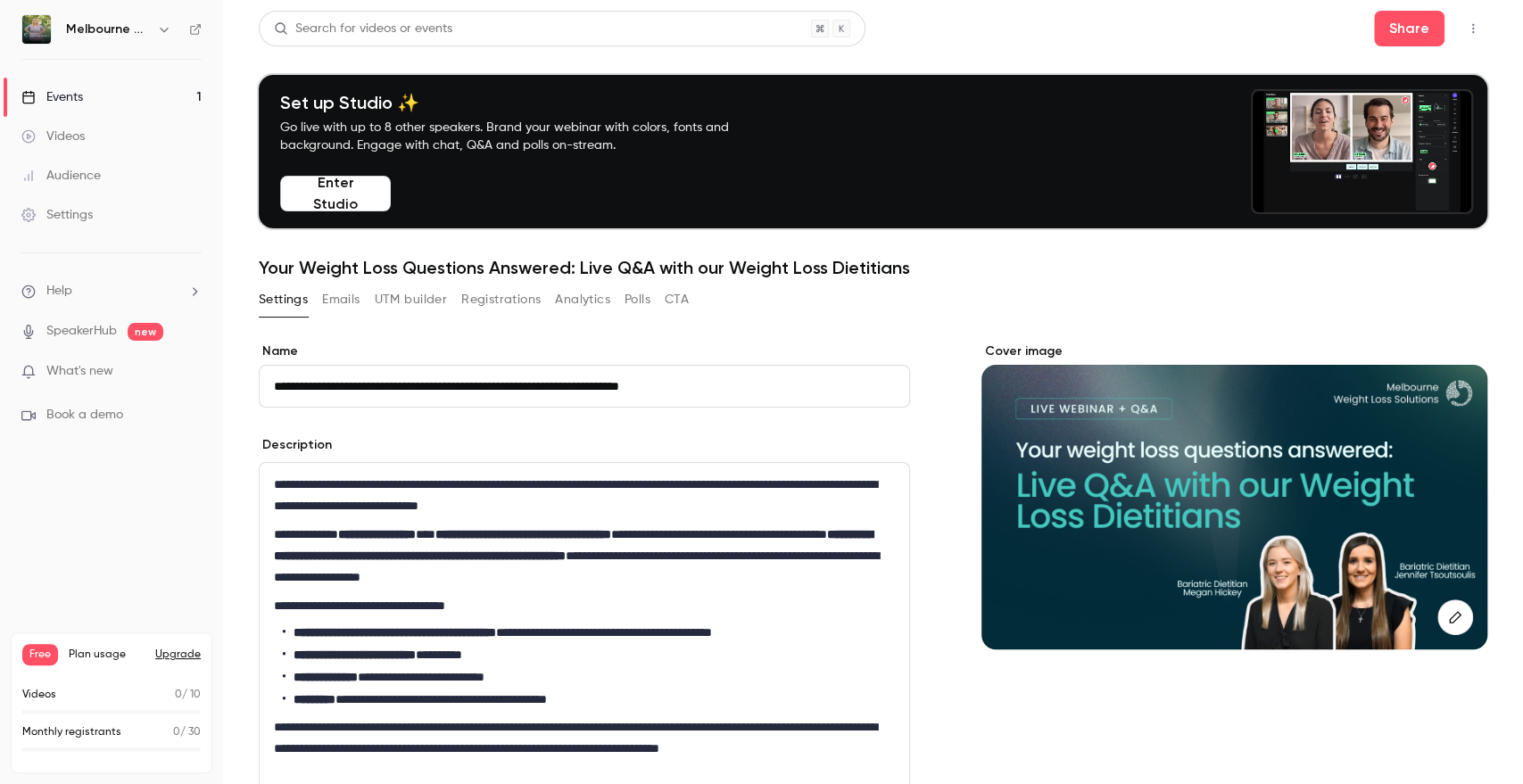 click on "Emails" at bounding box center [341, 300] 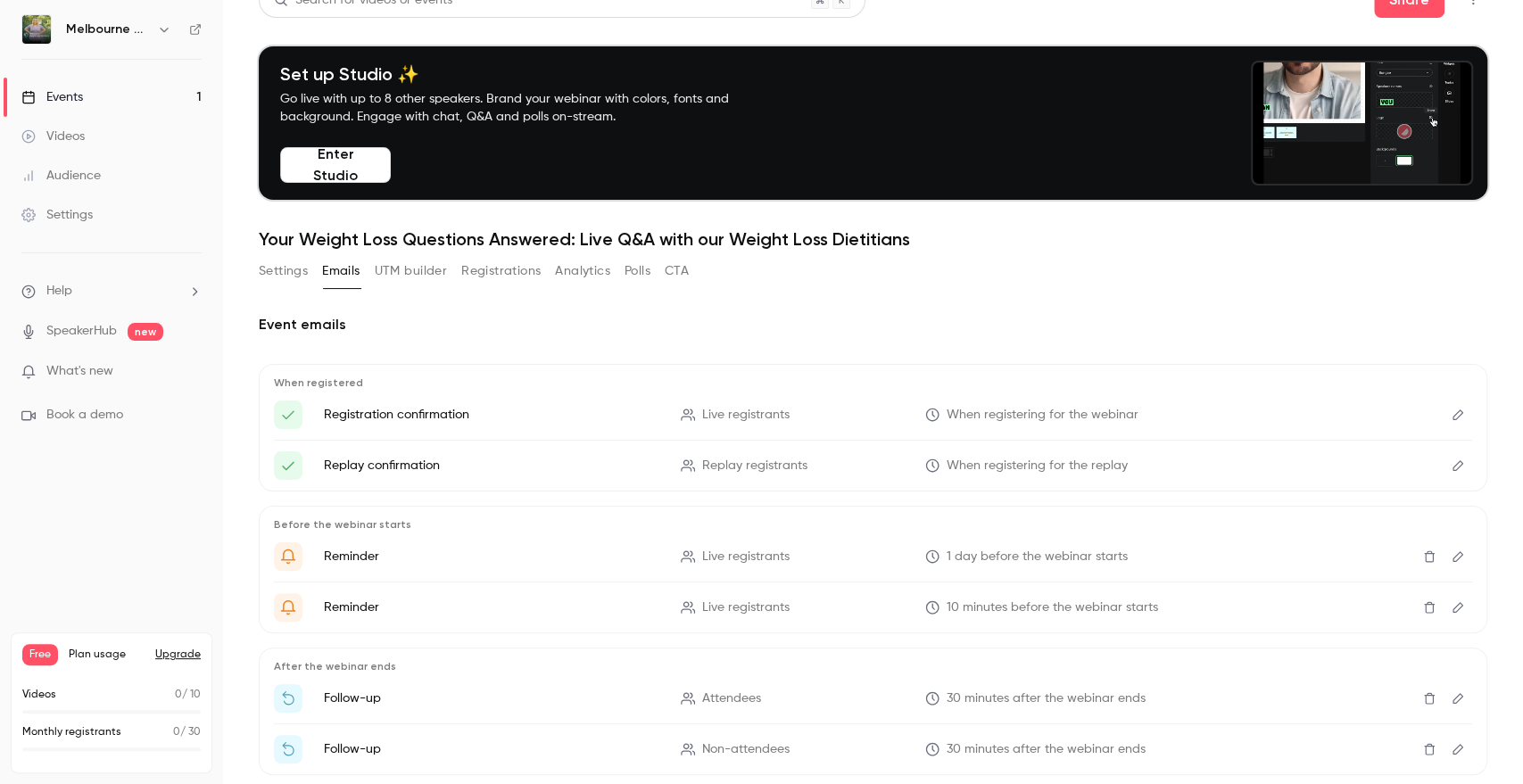 scroll, scrollTop: 121, scrollLeft: 0, axis: vertical 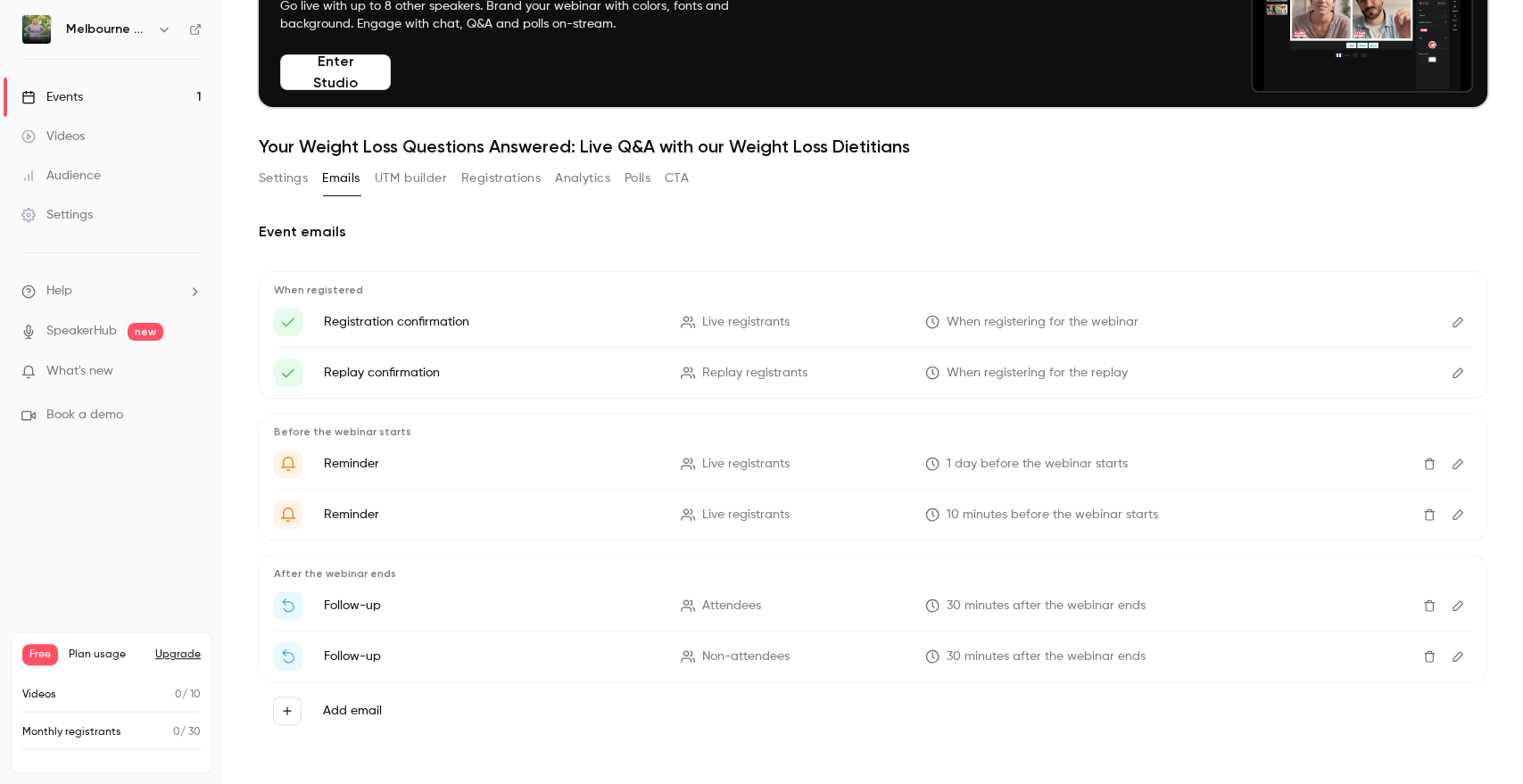 click 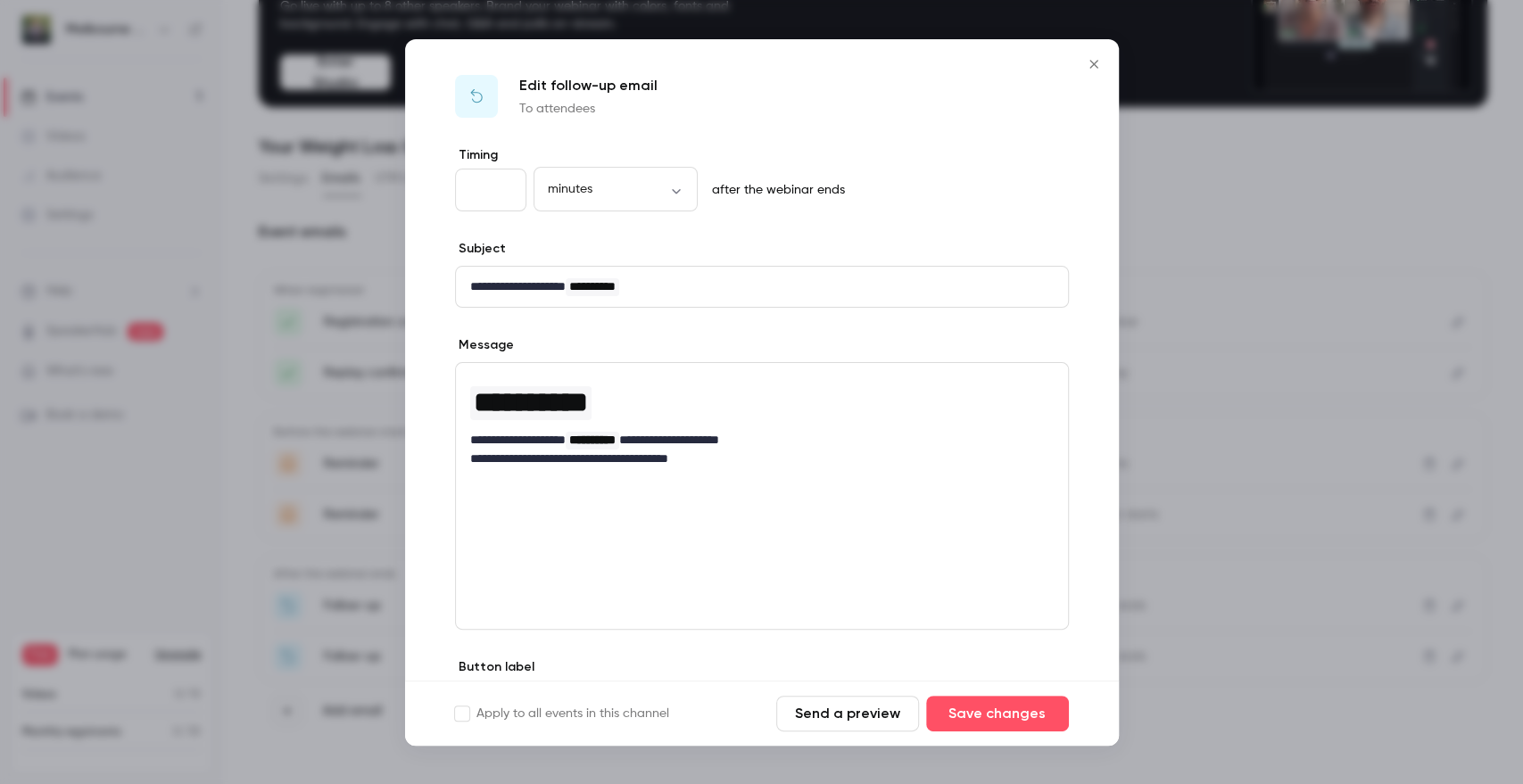 click on "**" at bounding box center (491, 190) 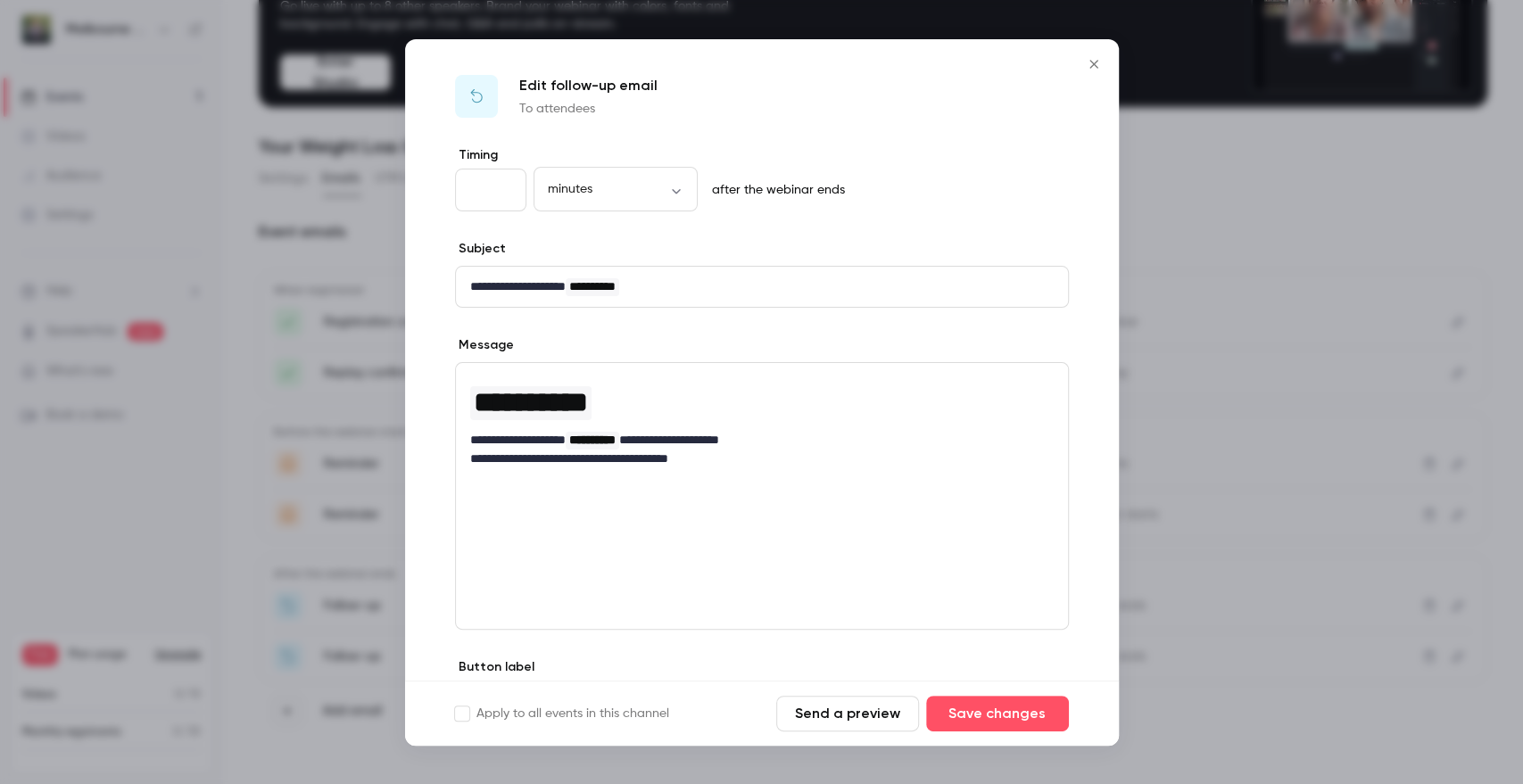 type on "**" 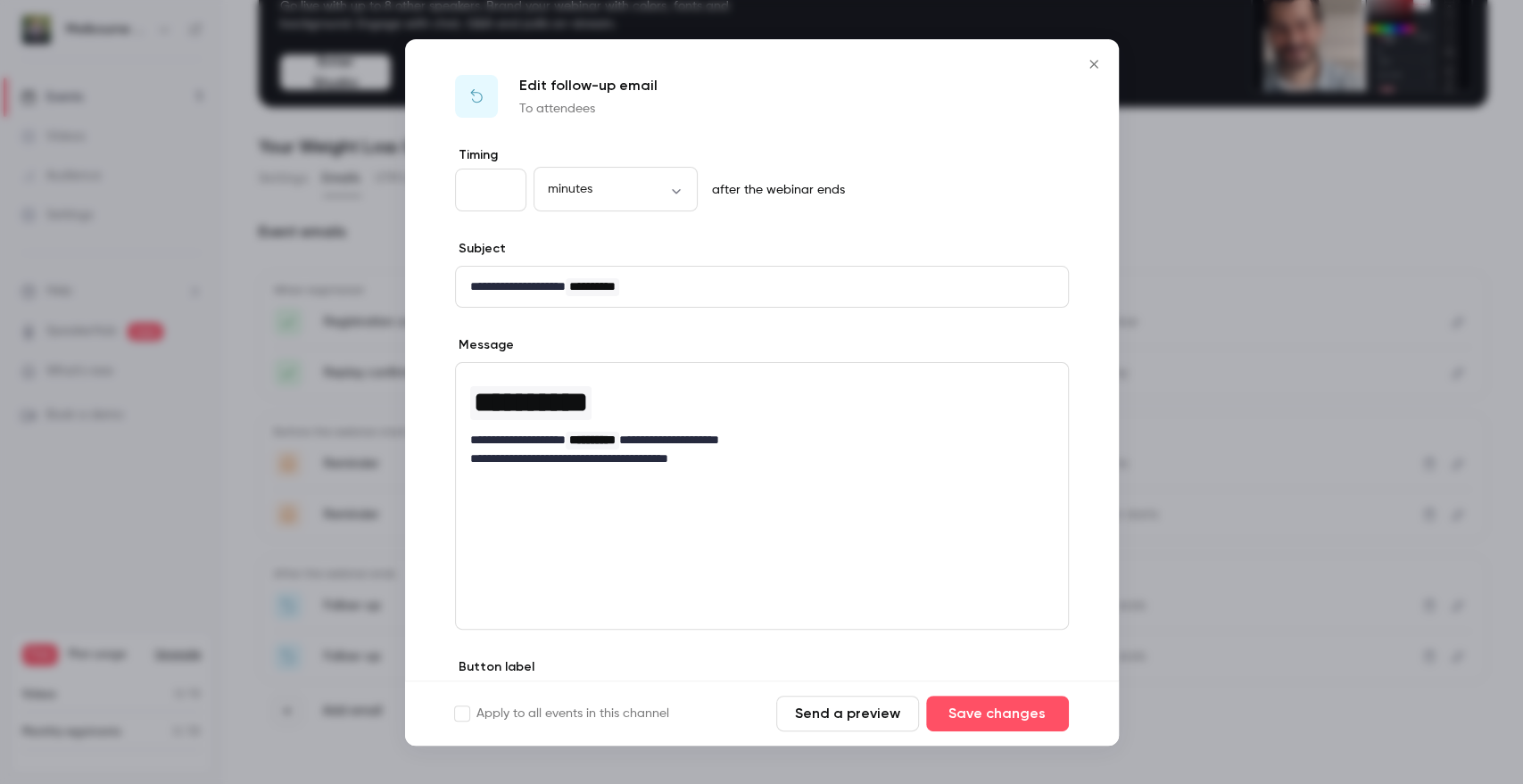 click on "**" at bounding box center [491, 190] 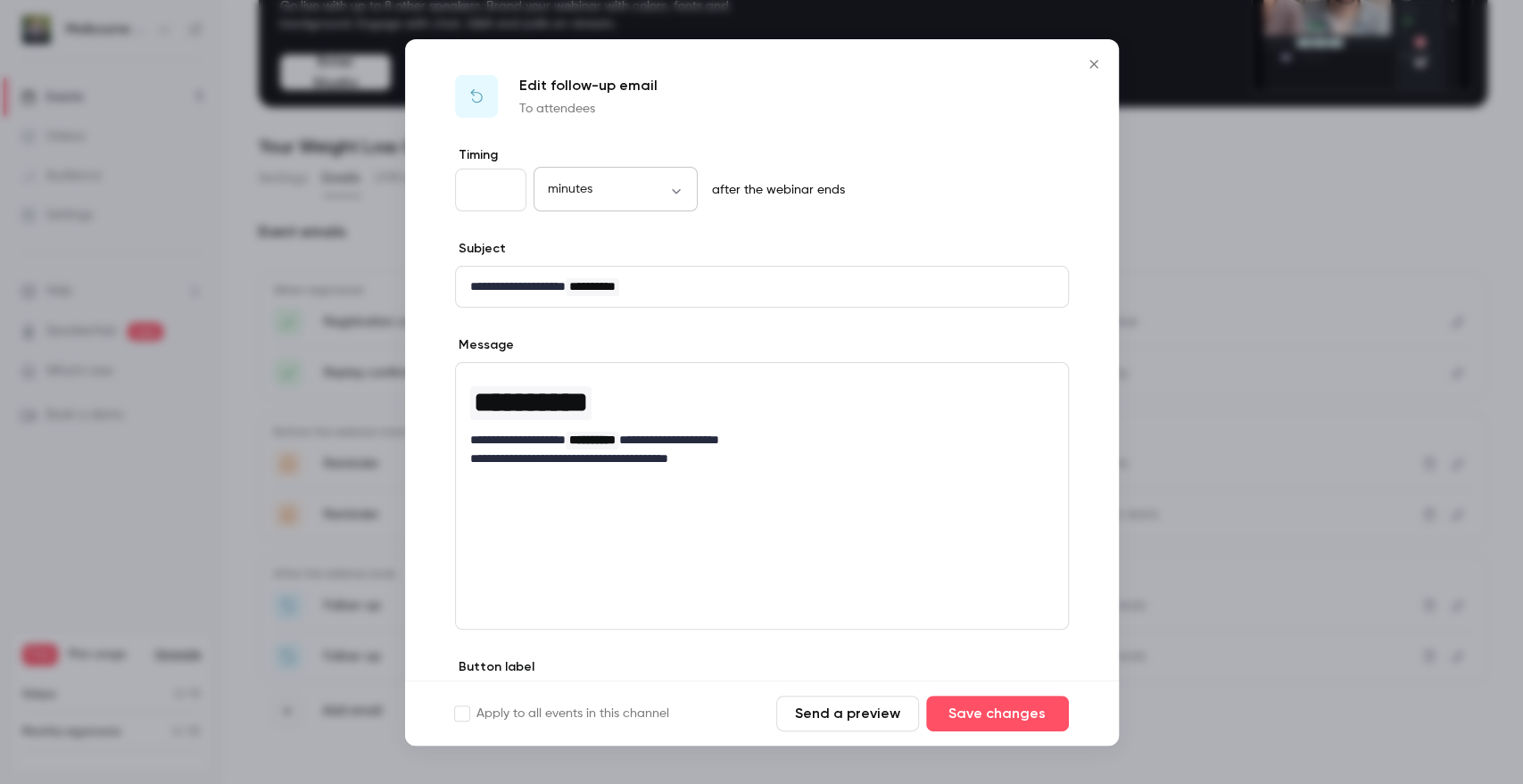 click on "minutes ******* ​" at bounding box center (616, 190) 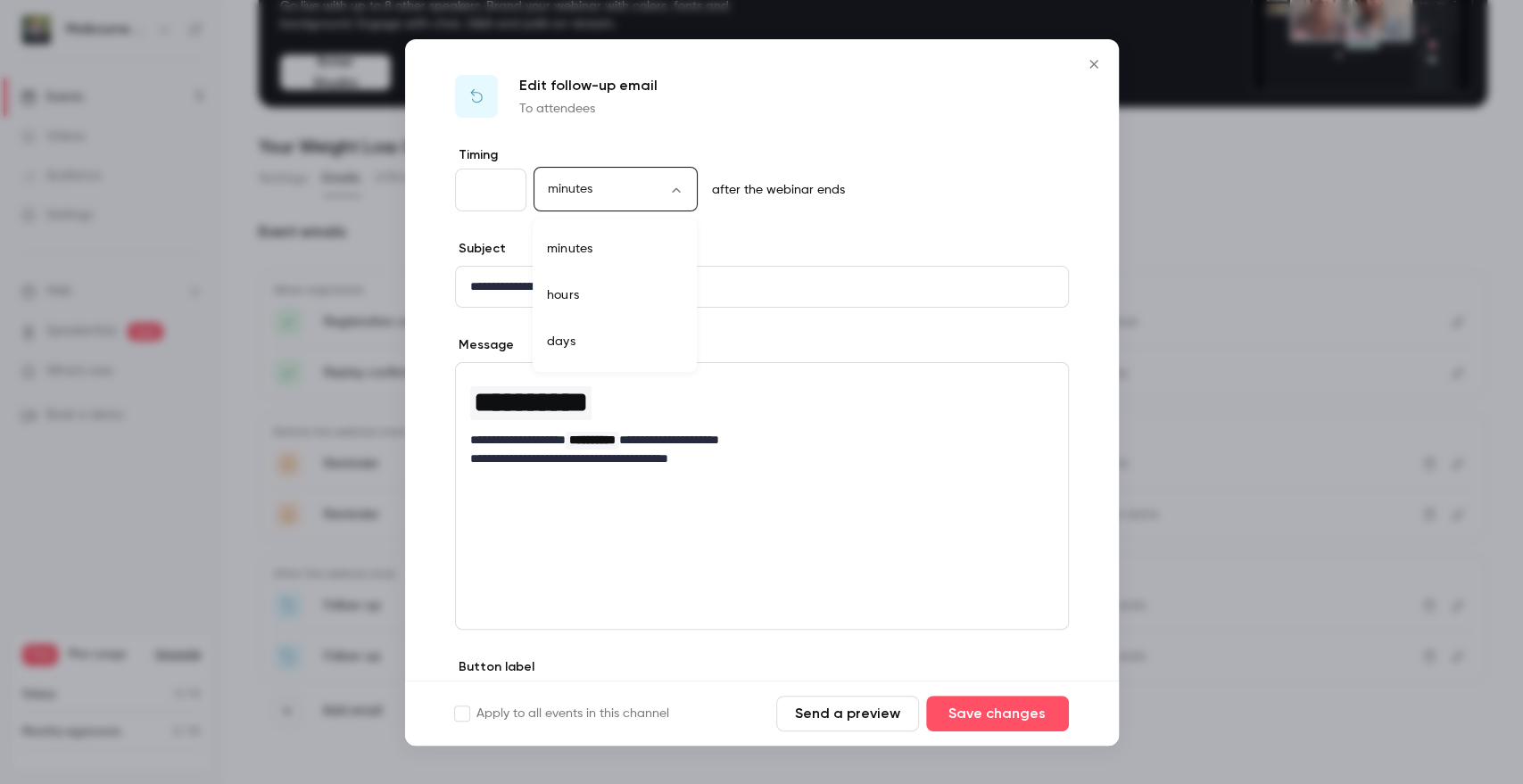click on "Melbourne Weight Loss Solutions Events 1 Videos Audience Settings Help SpeakerHub new What's new Book a demo Free Plan usage Upgrade Videos 0  / 10 Monthly registrants 0  / 30 Search for videos or events Share Set up Studio ✨ Go live with up to 8 other speakers. Brand your webinar with colors, fonts and background. Engage with chat, Q&A and polls on-stream. Enter Studio Your Weight Loss Questions Answered: Live Q&A with our Weight Loss Dietitians Settings Emails UTM builder Registrations Analytics Polls CTA Event emails When registered Registration confirmation Live registrants When registering for the webinar Replay confirmation Replay registrants When registering for the replay Before the webinar starts Reminder Live registrants 1 day before the webinar starts Reminder Live registrants 10 minutes before the webinar starts After the webinar ends Follow-up Attendees 30 minutes after the webinar ends Follow-up Non-attendees 30 minutes after the webinar ends Add email Edit follow-up email To attendees Timing" at bounding box center [761, 392] 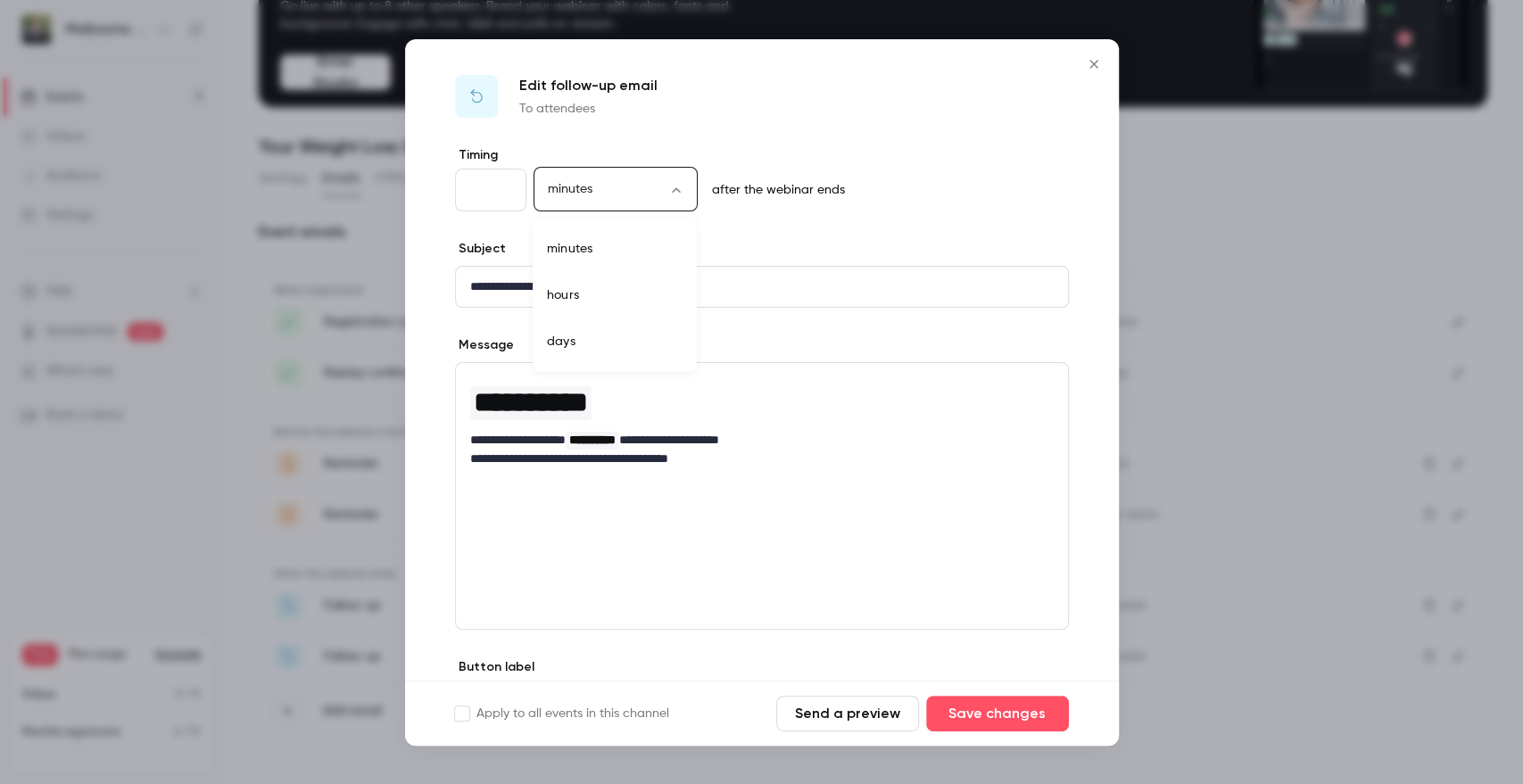 click at bounding box center (761, 392) 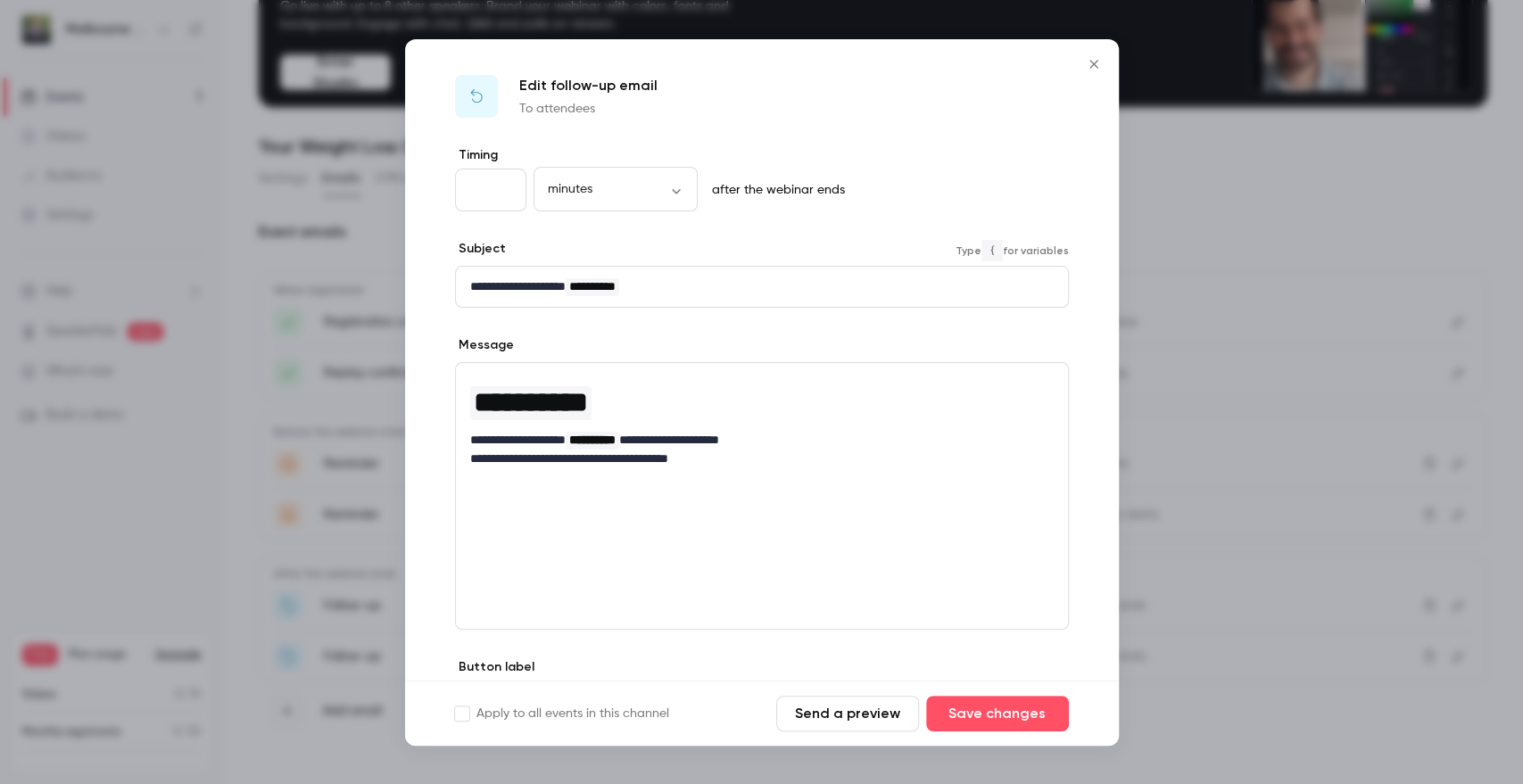 click on "**********" at bounding box center [754, 286] 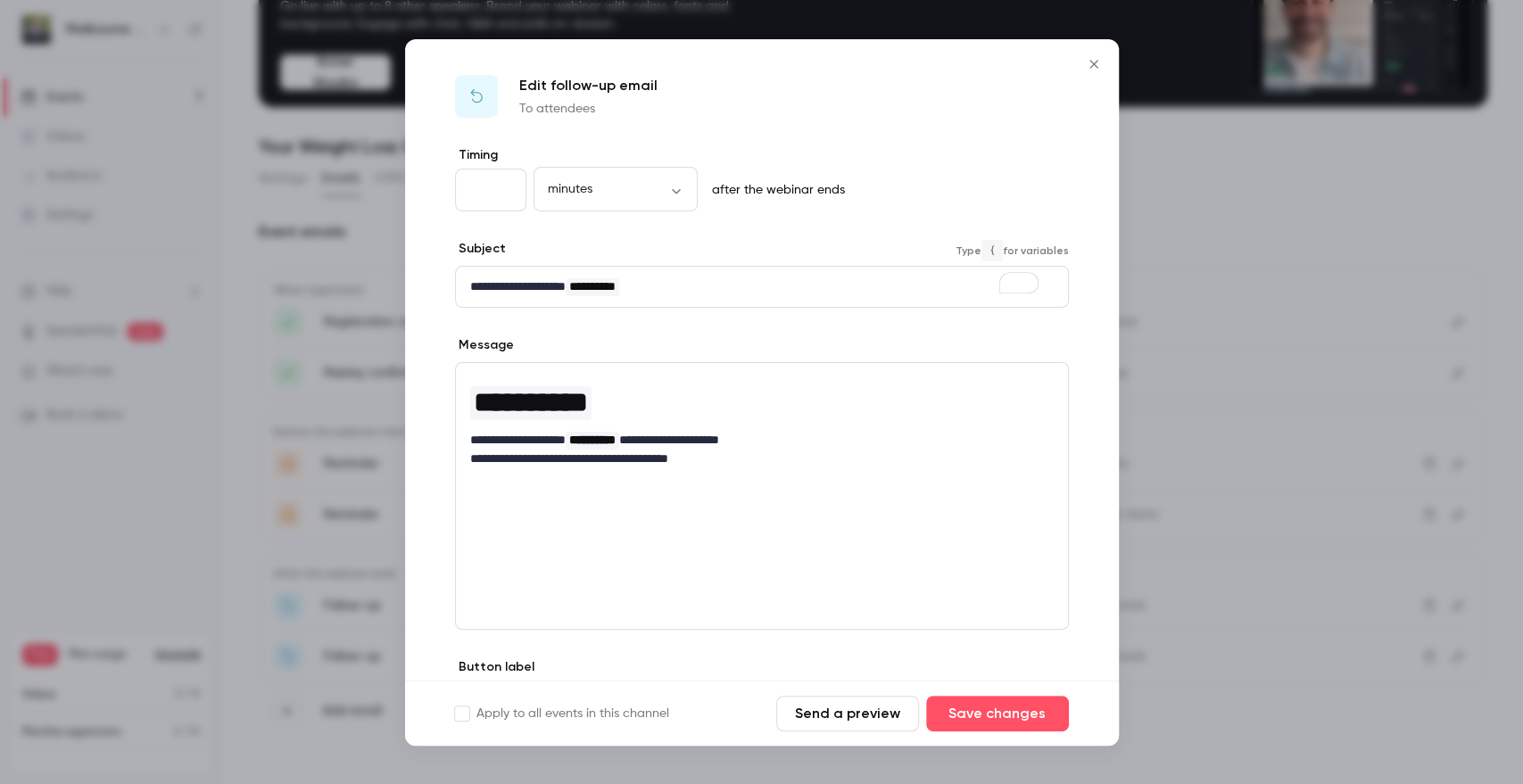click on "**********" at bounding box center [754, 458] 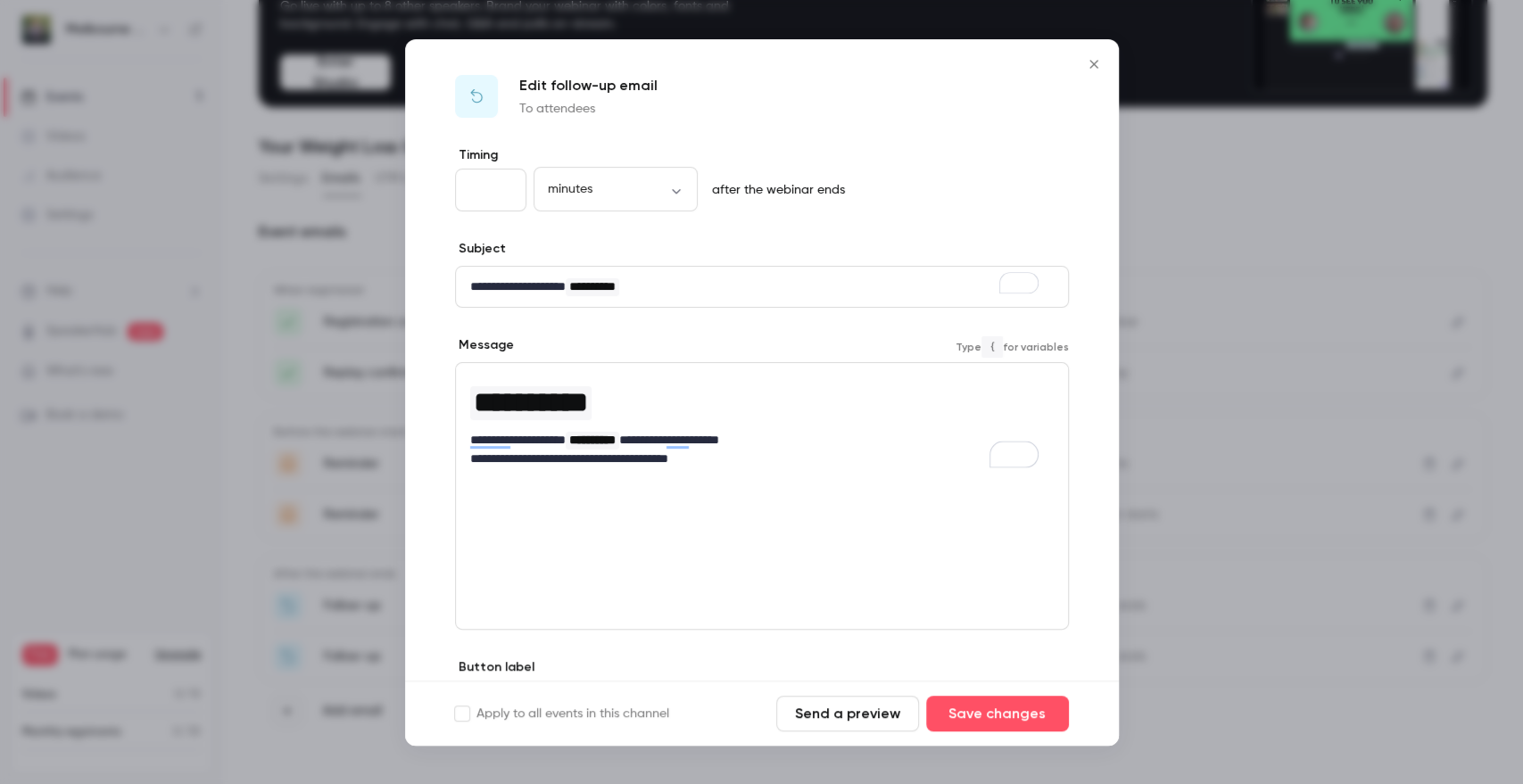 scroll, scrollTop: 79, scrollLeft: 0, axis: vertical 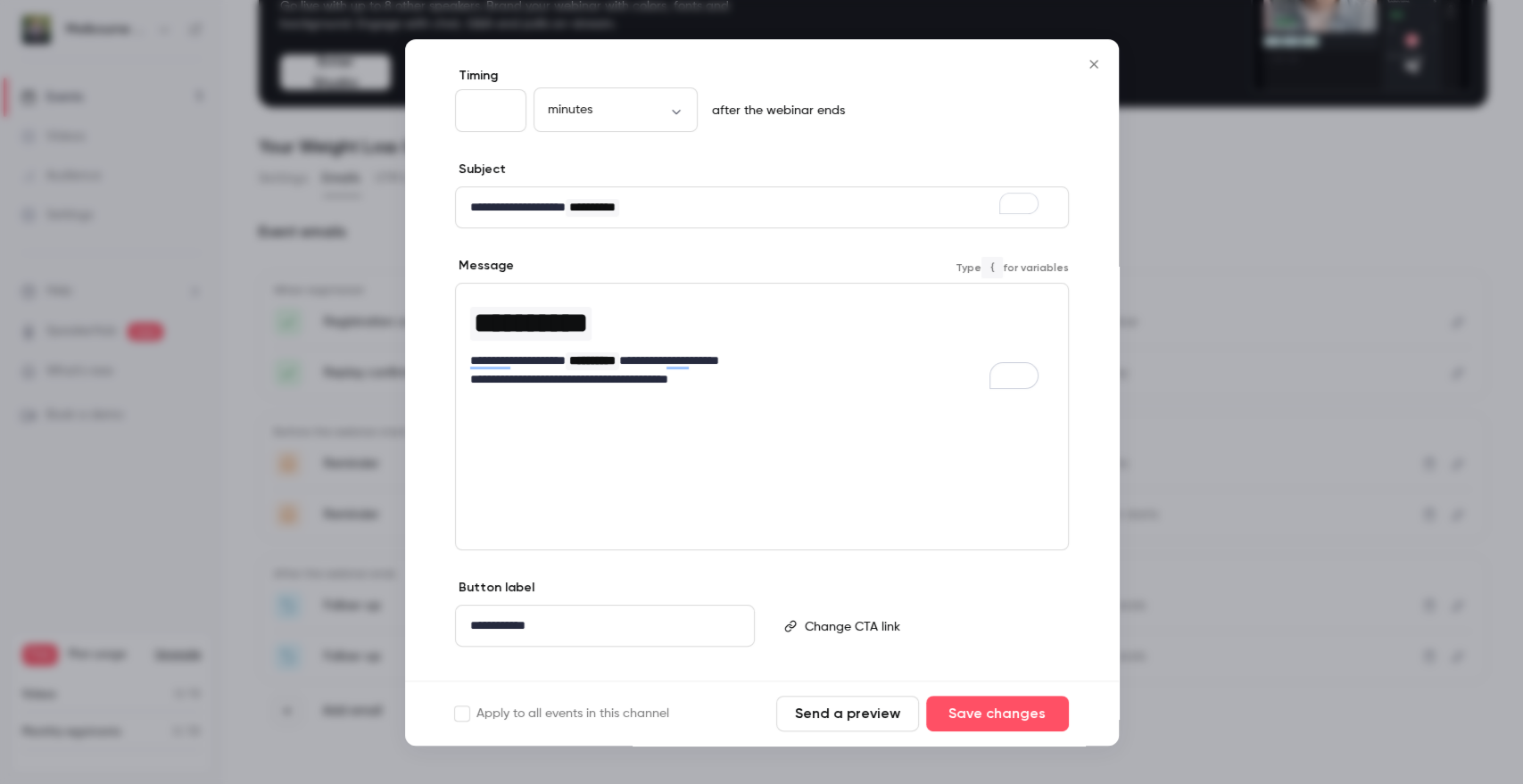 click on "**********" at bounding box center [754, 379] 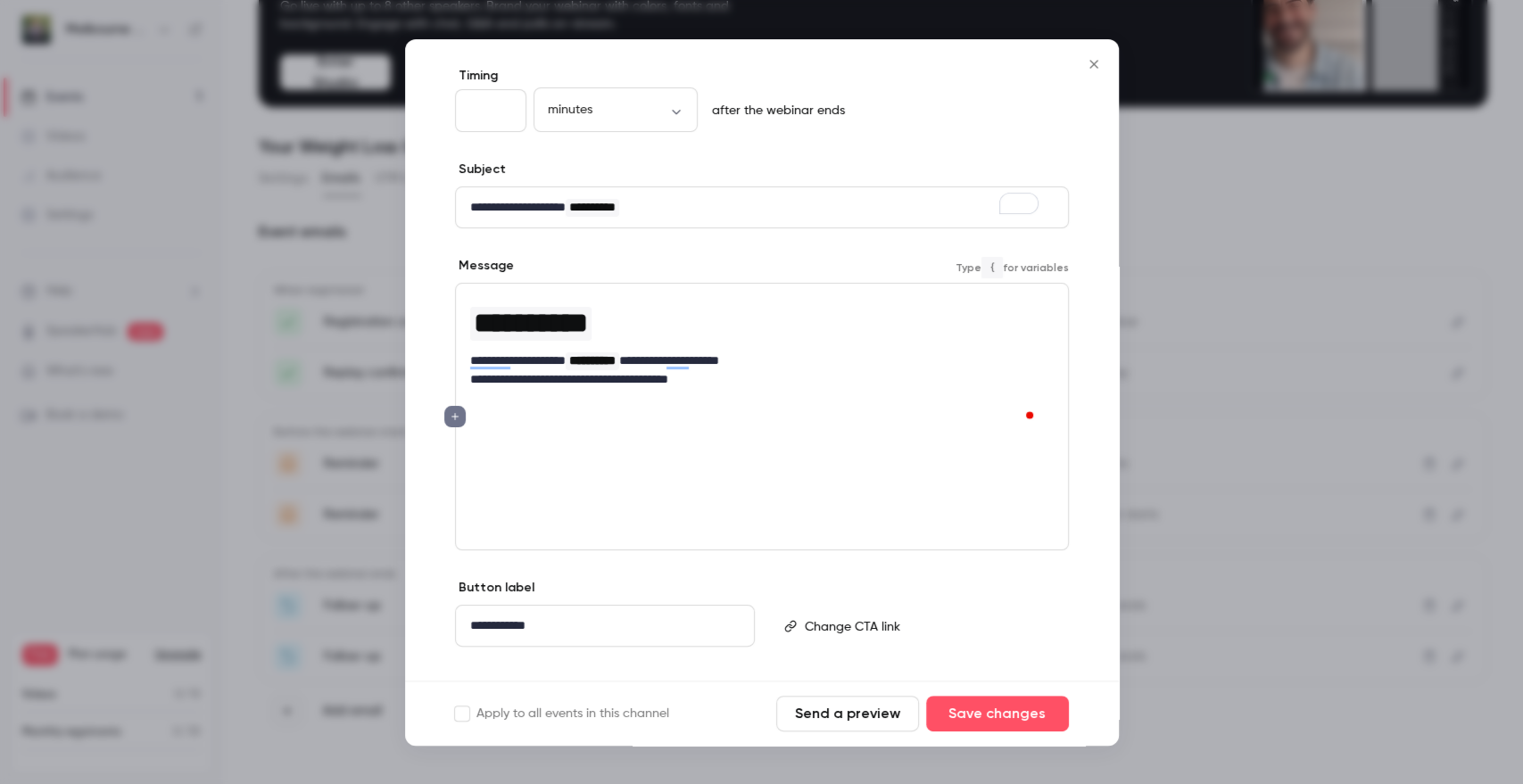 type 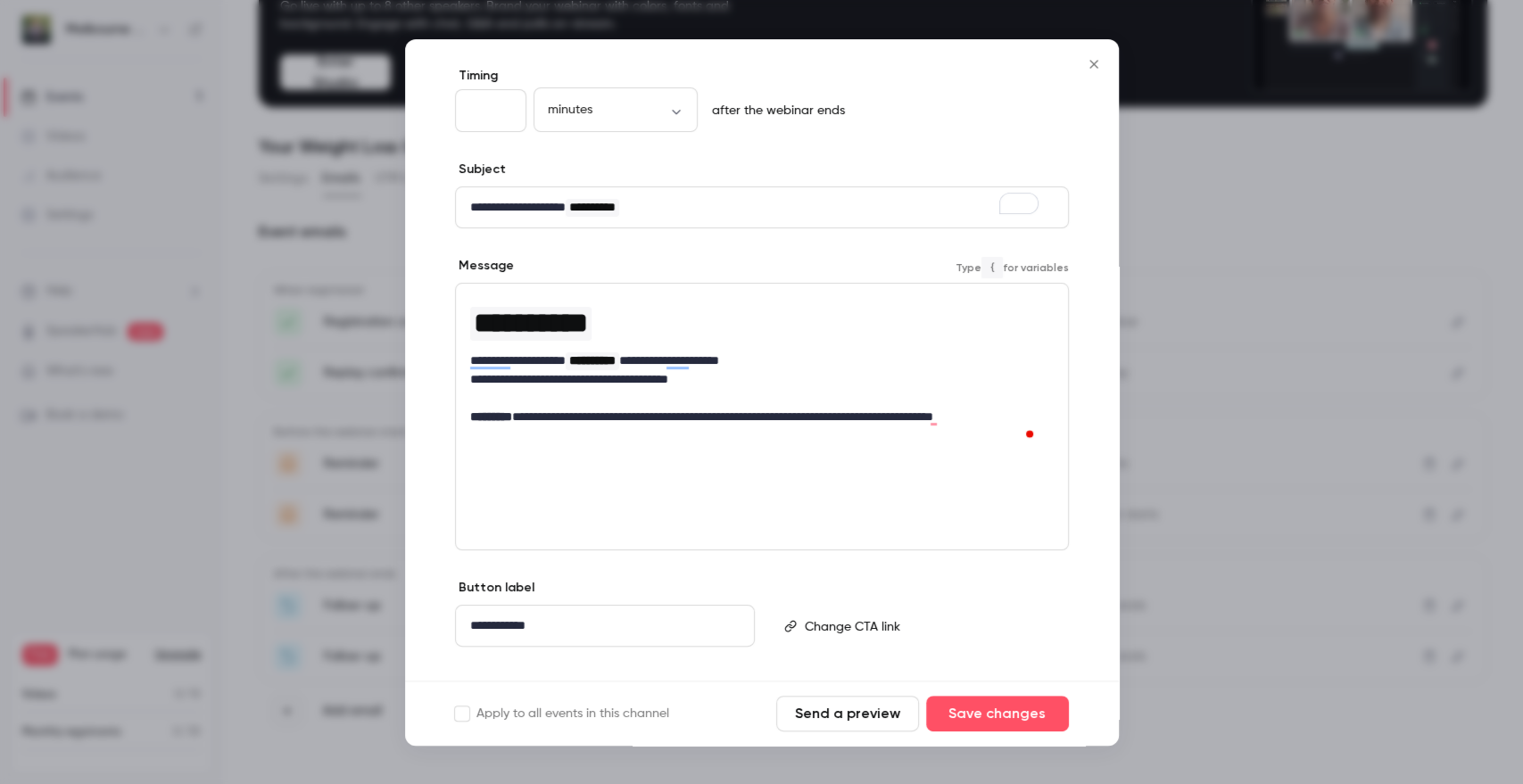 click at bounding box center [929, 625] 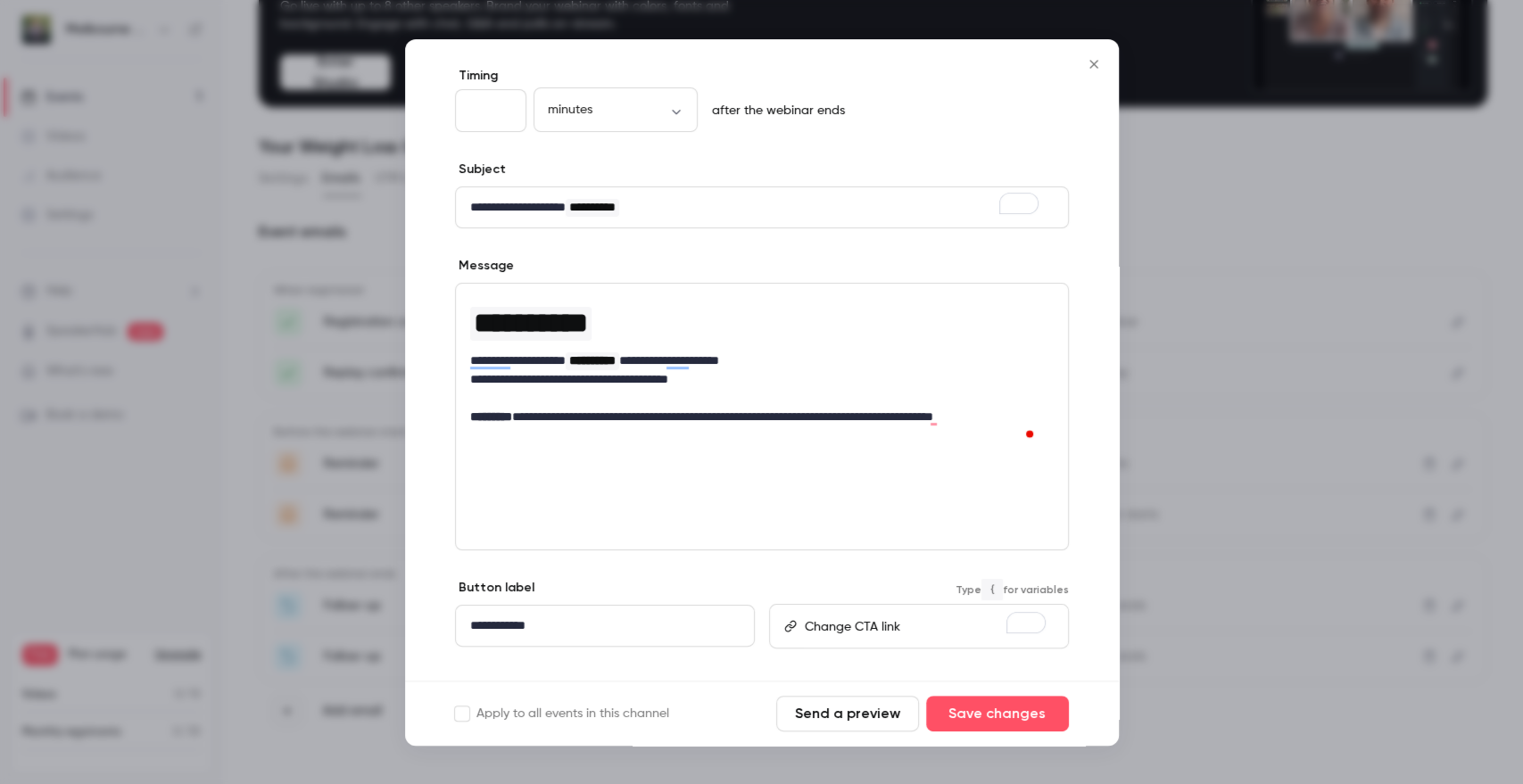 scroll, scrollTop: 79, scrollLeft: 0, axis: vertical 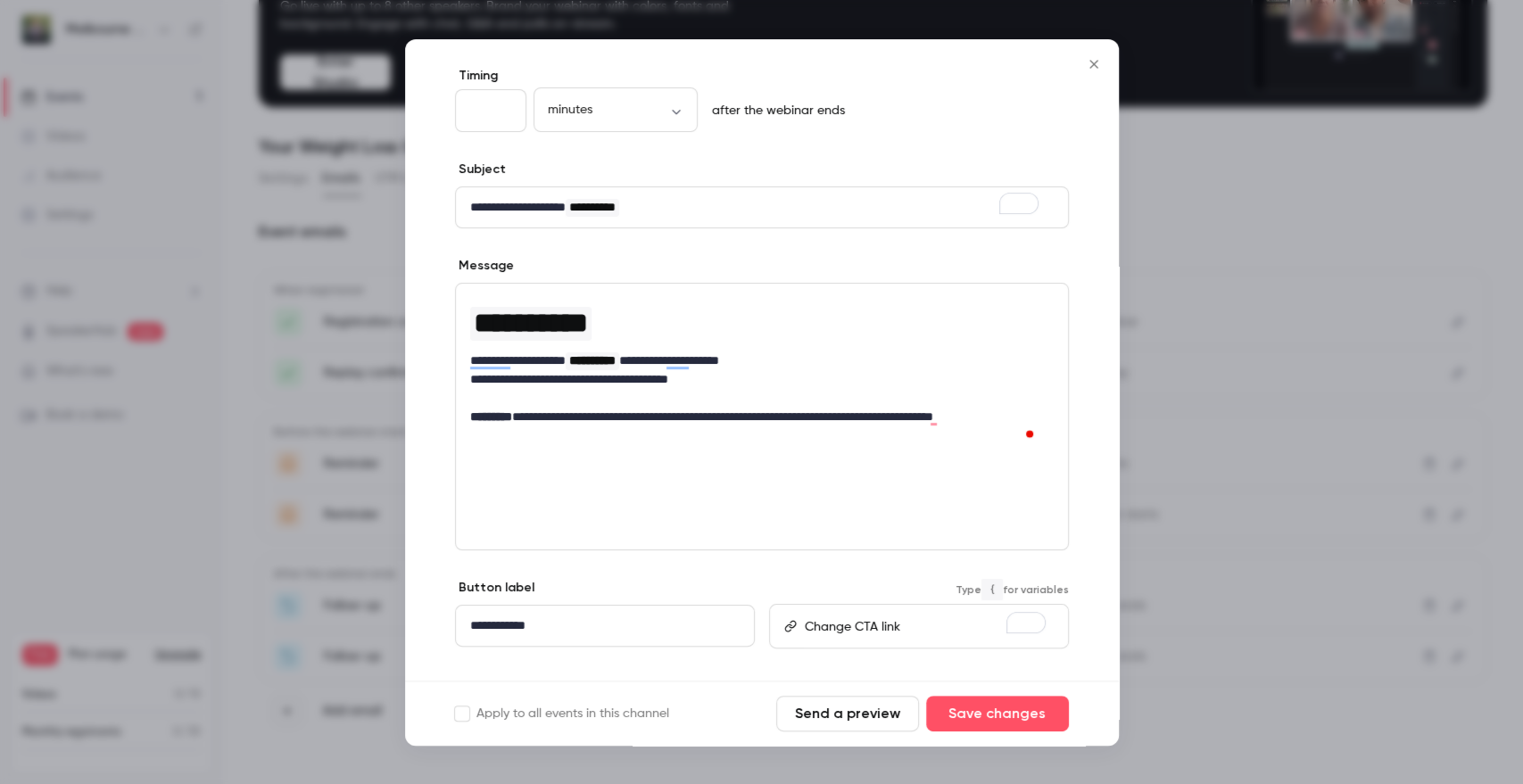 click on "**********" at bounding box center [762, 389] 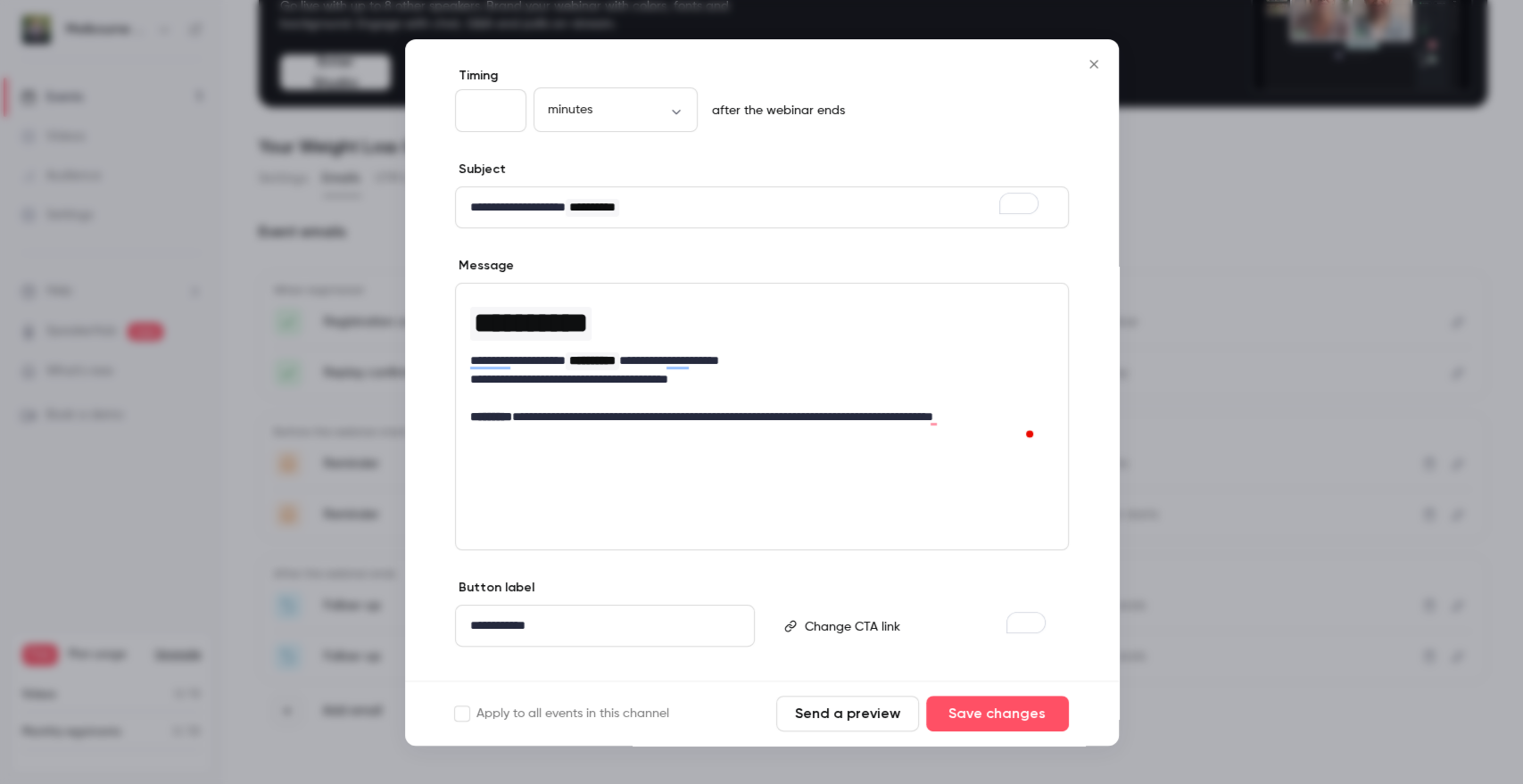 click on "**********" at bounding box center (605, 625) 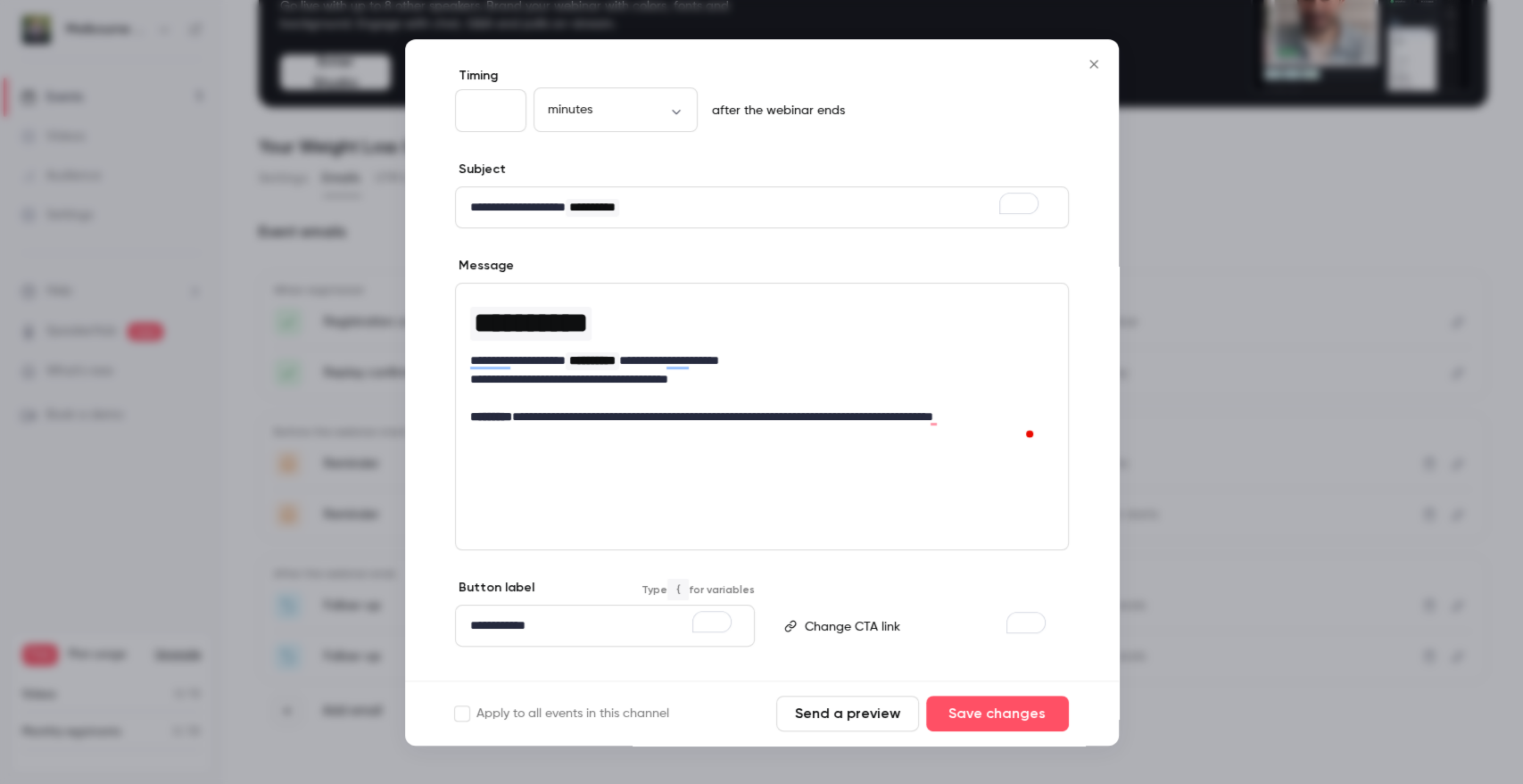 click at bounding box center (932, 626) 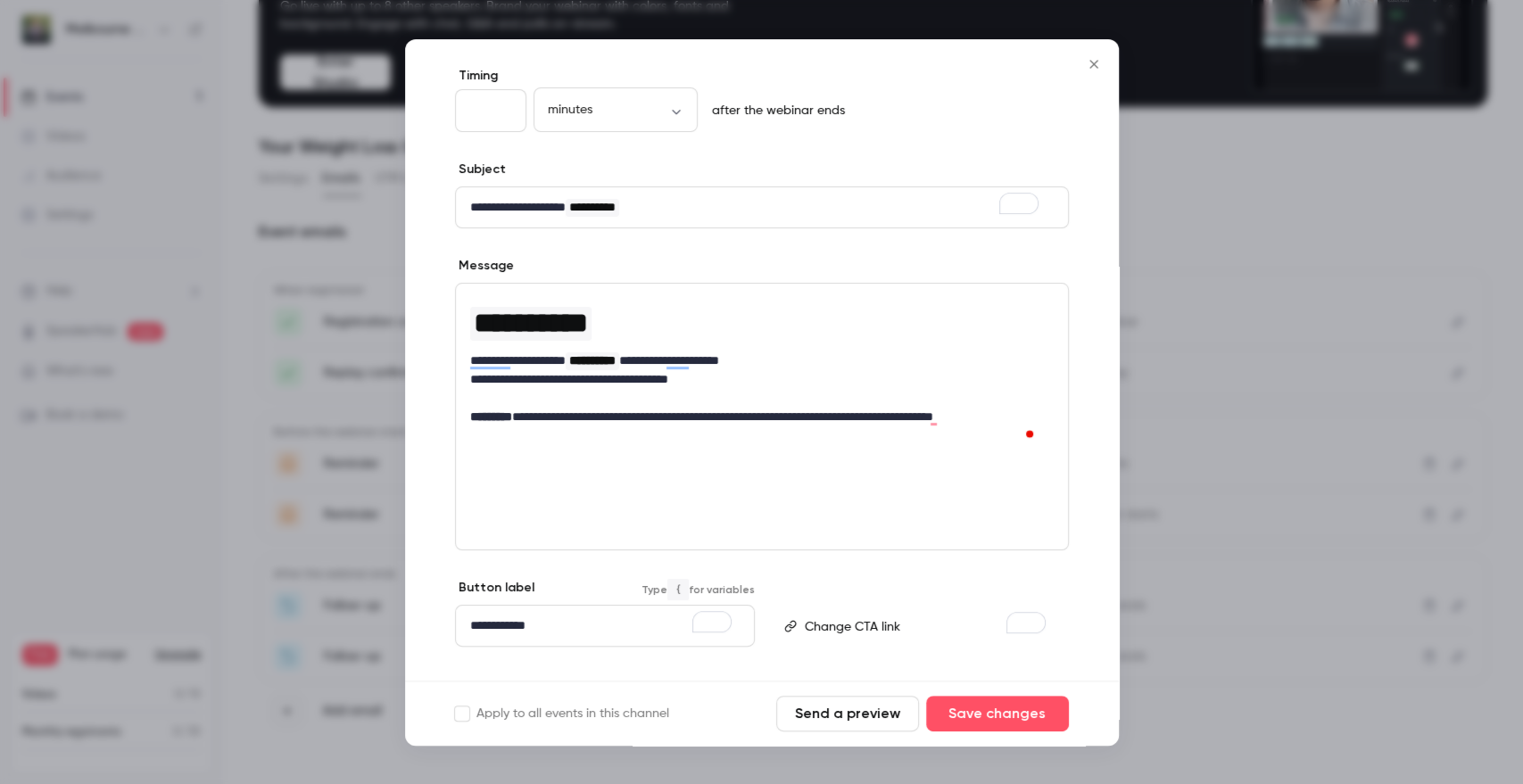 scroll, scrollTop: 79, scrollLeft: 0, axis: vertical 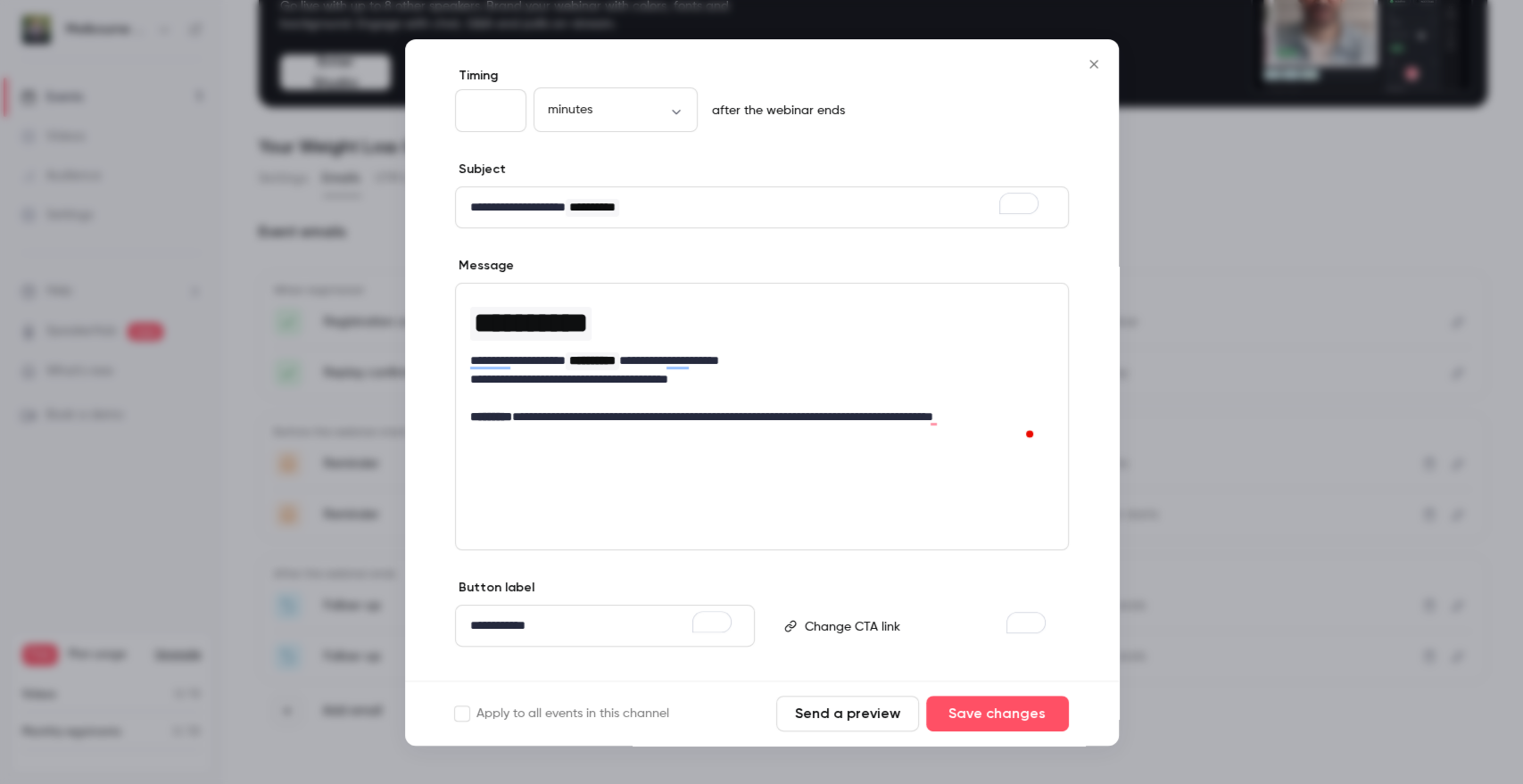 click on "Apply to all events in this channel Send a preview Save changes" at bounding box center (762, 713) 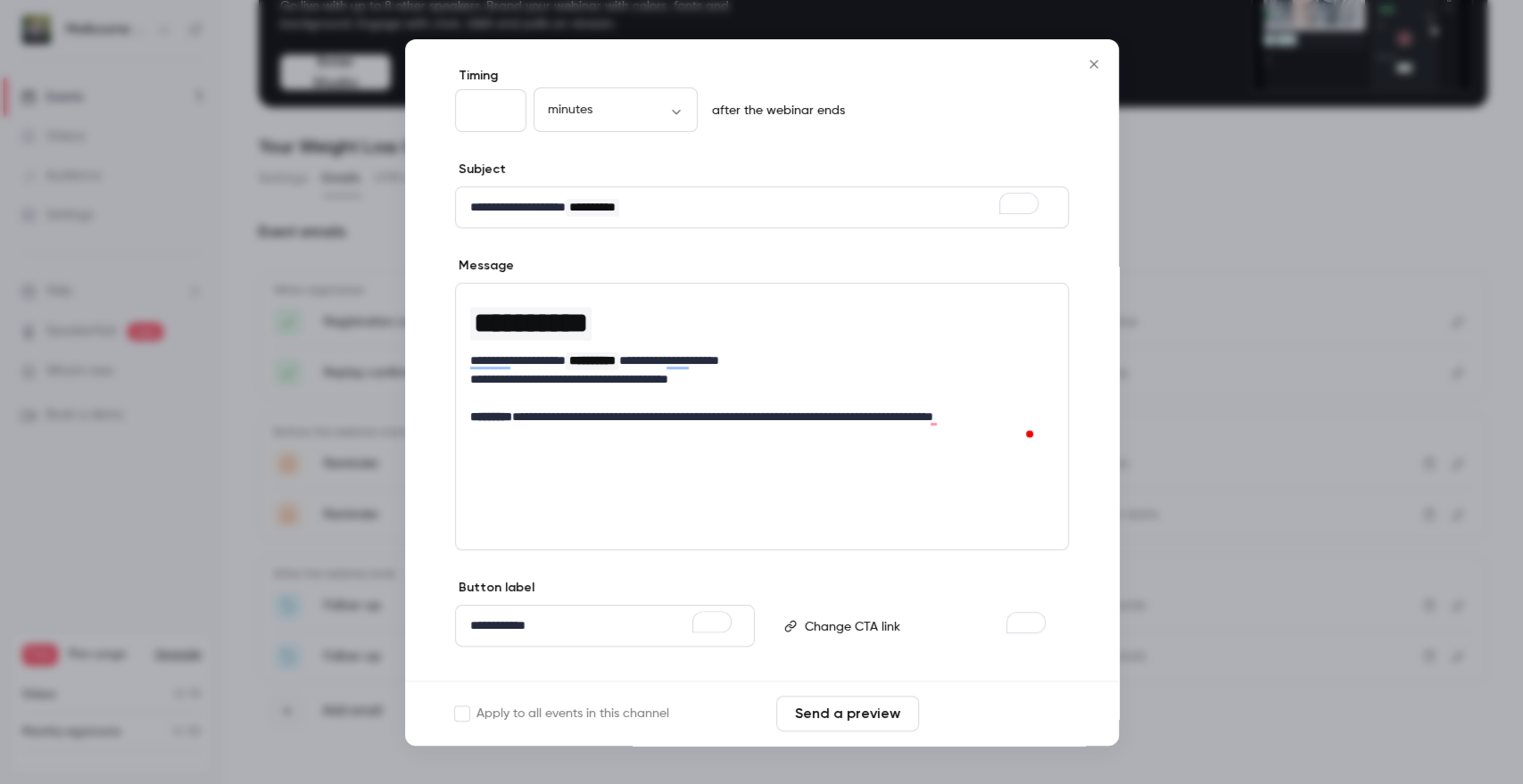 scroll, scrollTop: 79, scrollLeft: 0, axis: vertical 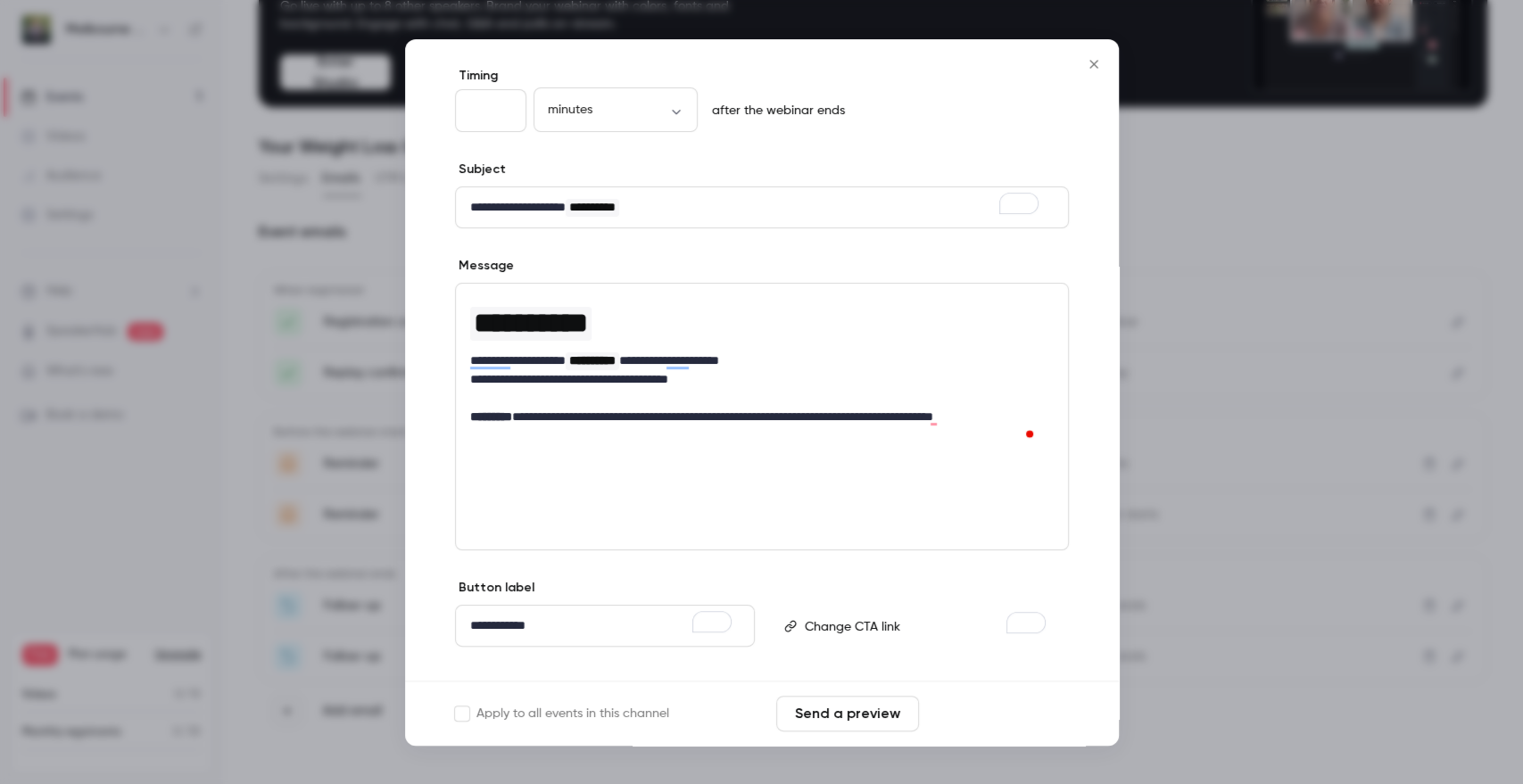 click on "Save changes" at bounding box center (997, 714) 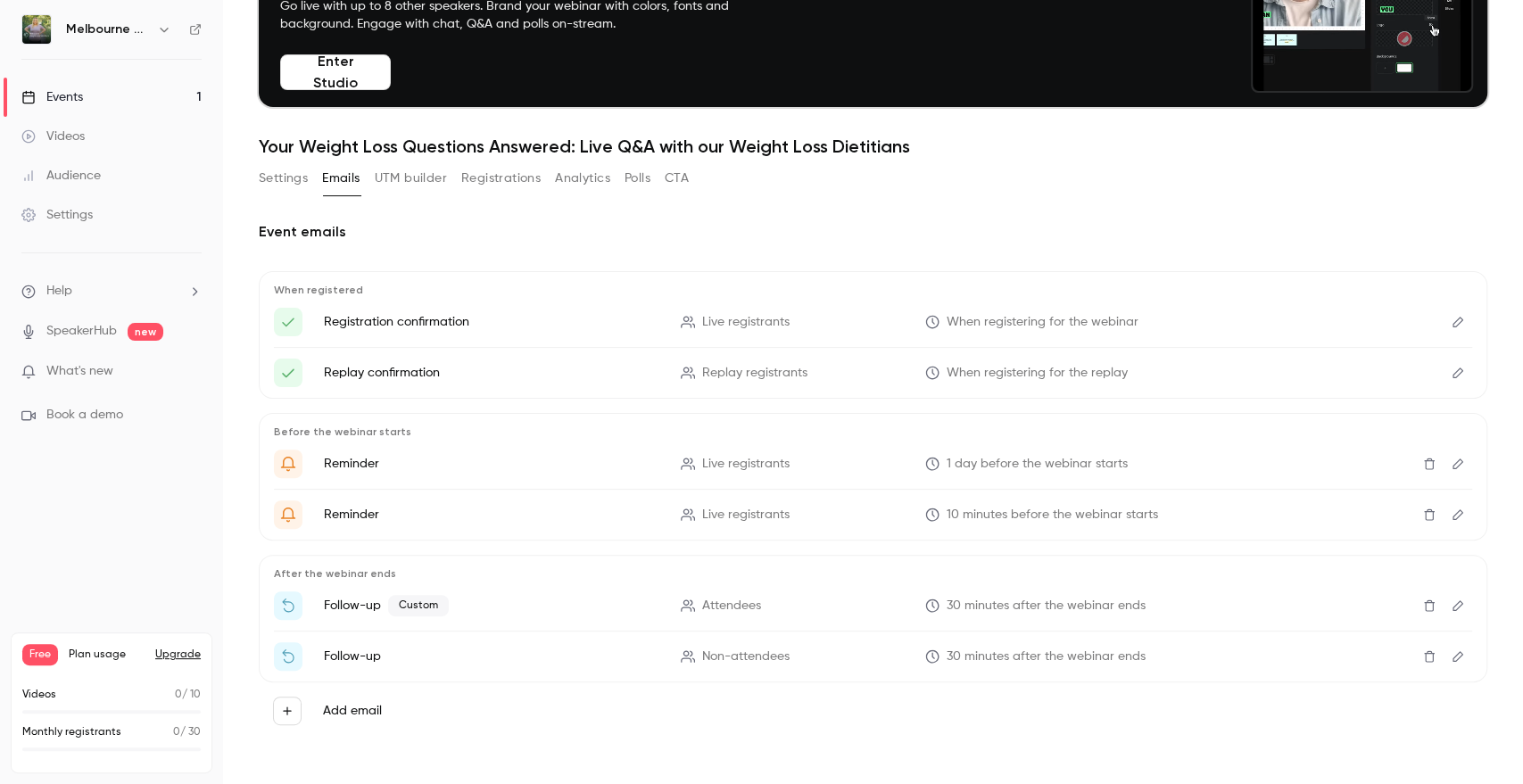 click at bounding box center (1458, 606) 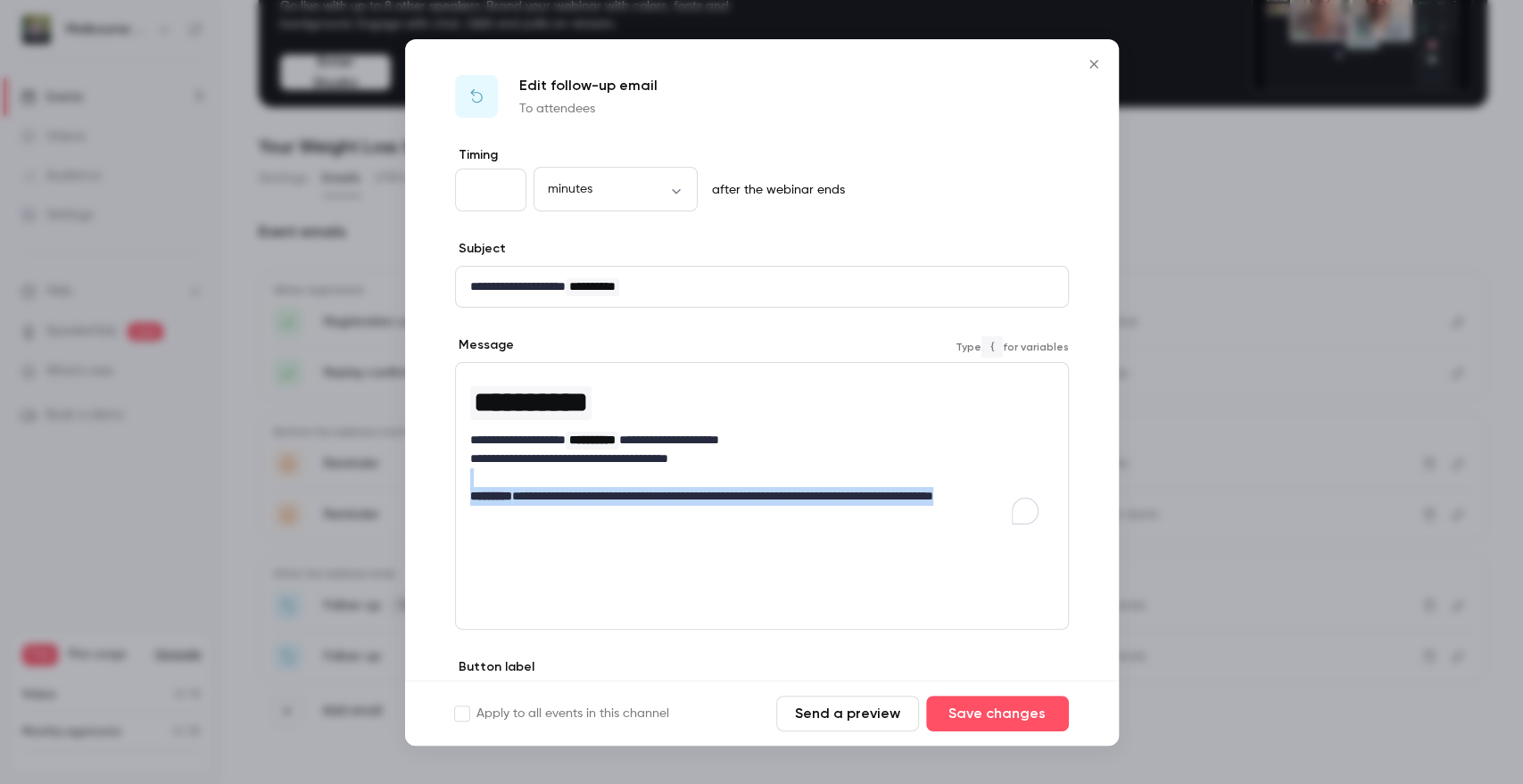 drag, startPoint x: 552, startPoint y: 495, endPoint x: 457, endPoint y: 465, distance: 99.62429 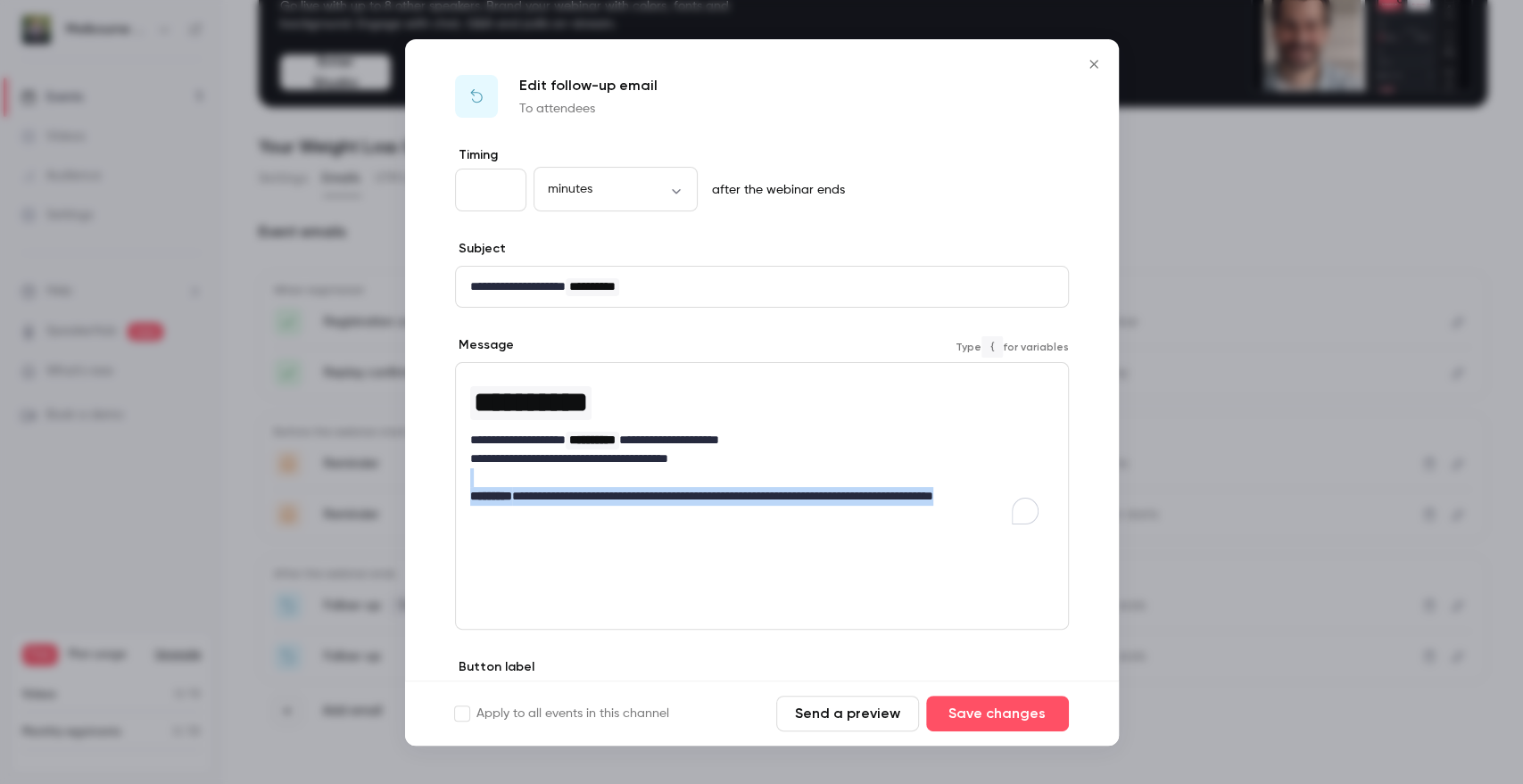 click on "**********" at bounding box center (762, 449) 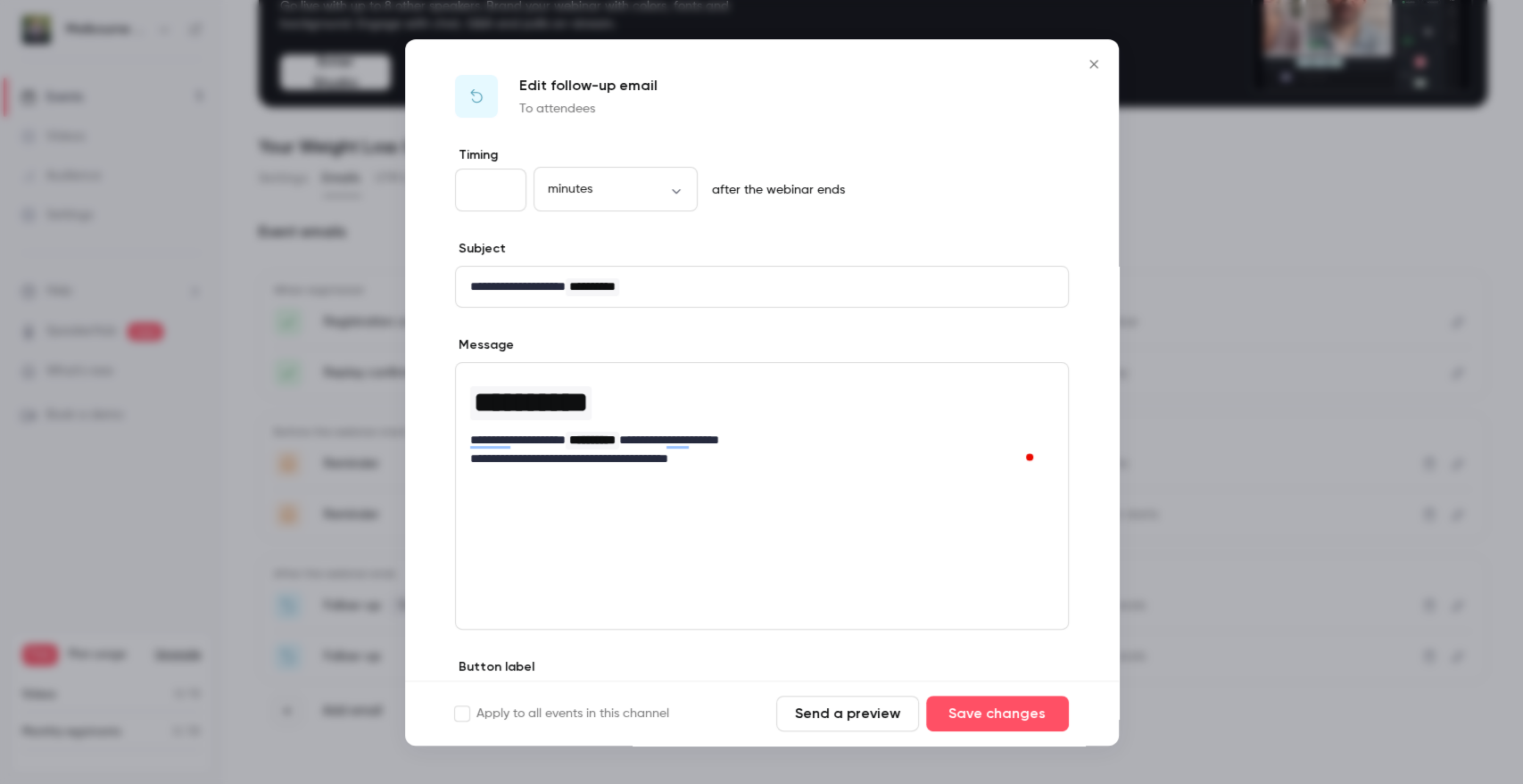 click on "**********" at bounding box center (762, 496) 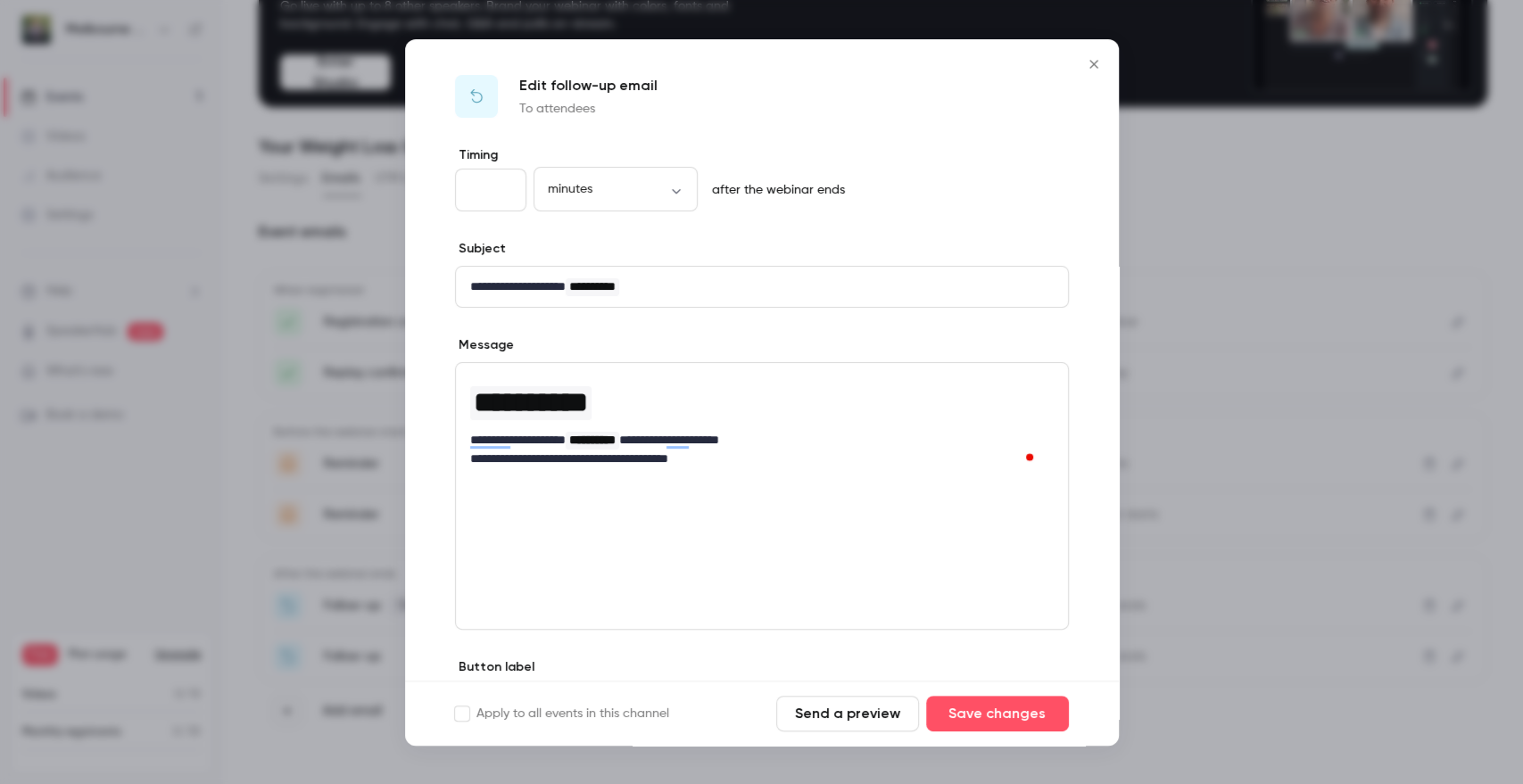 scroll, scrollTop: 41, scrollLeft: 0, axis: vertical 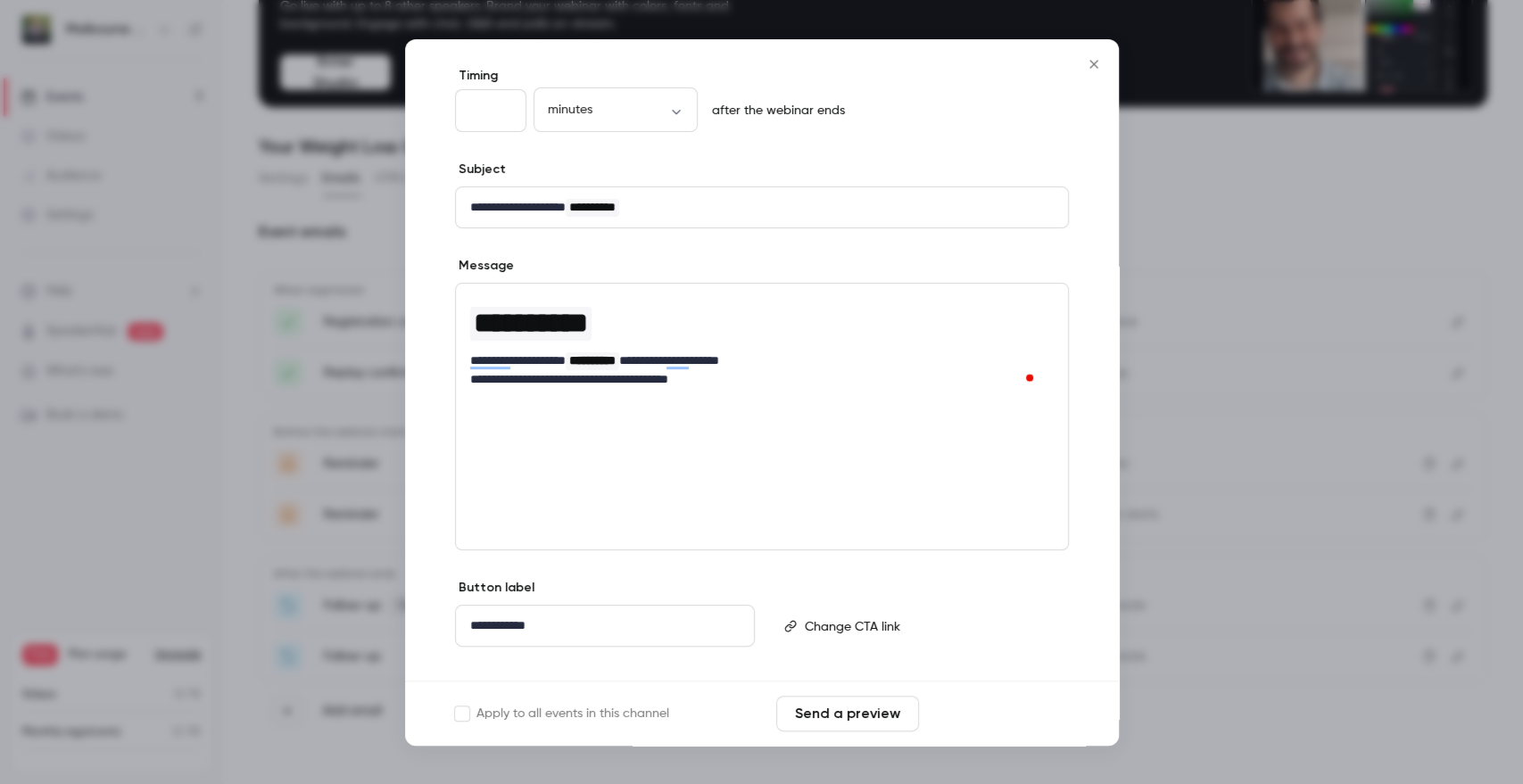 click on "Save changes" at bounding box center (997, 714) 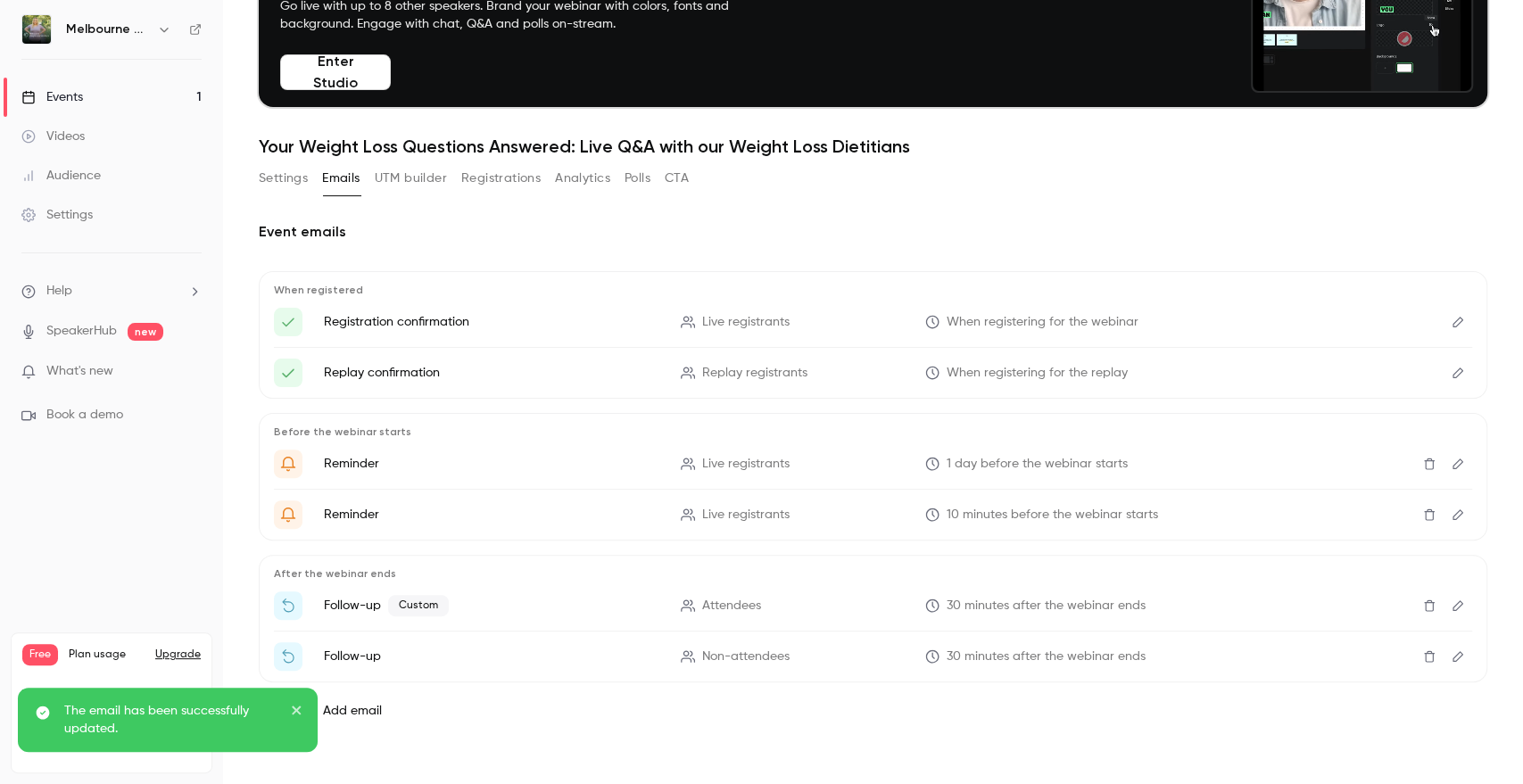 click 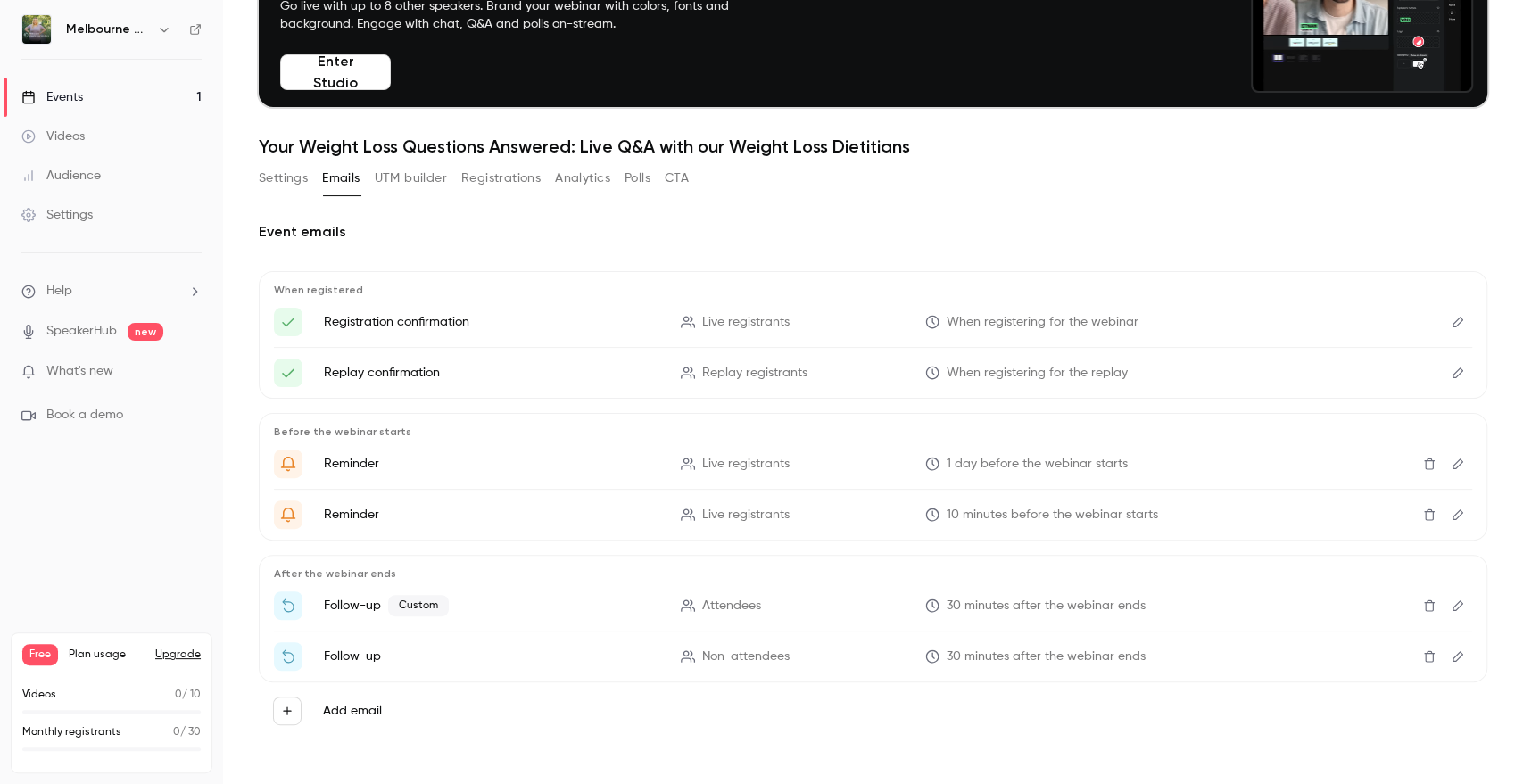 click on "Add email" at bounding box center [352, 711] 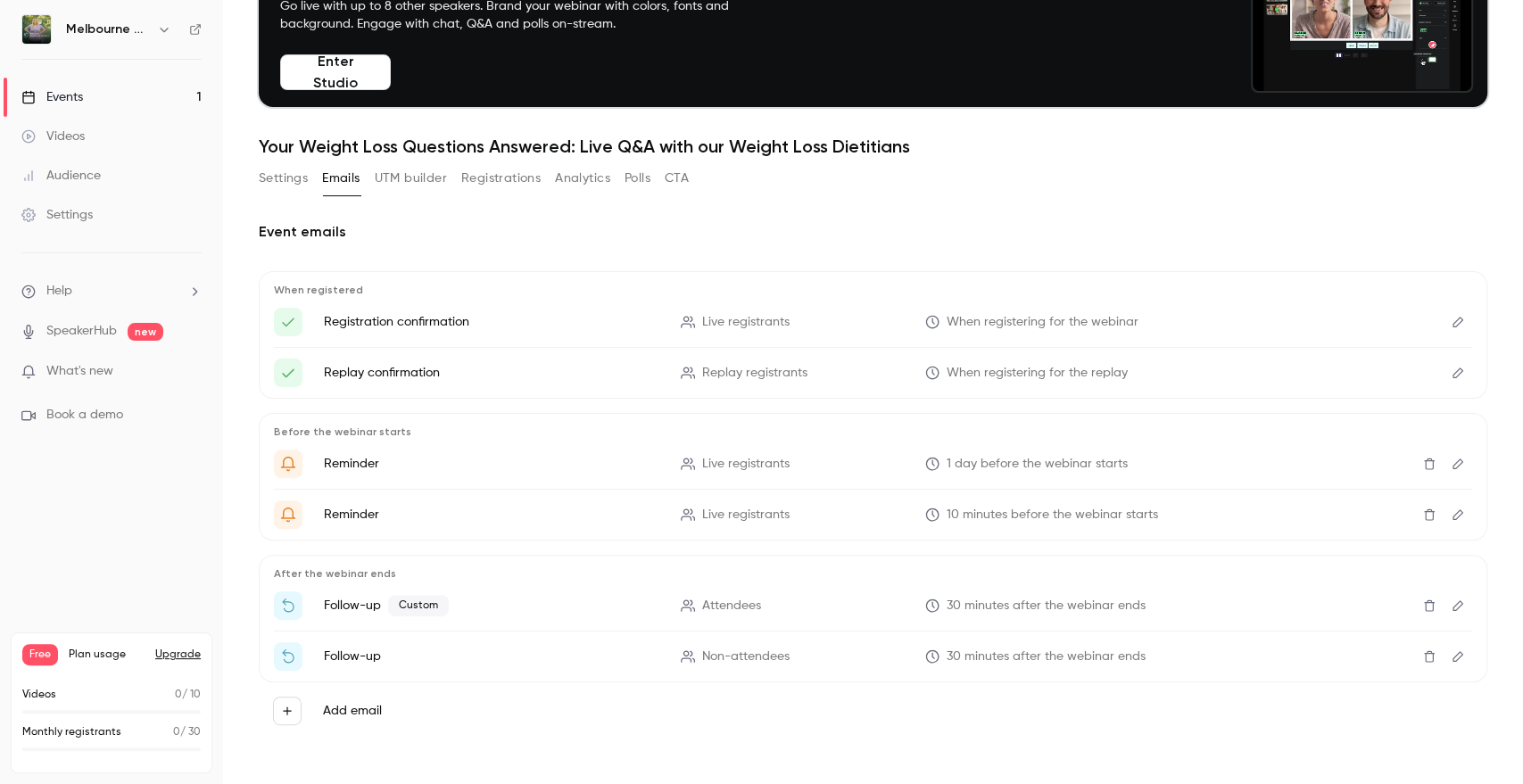 click on "Add email" at bounding box center (287, 711) 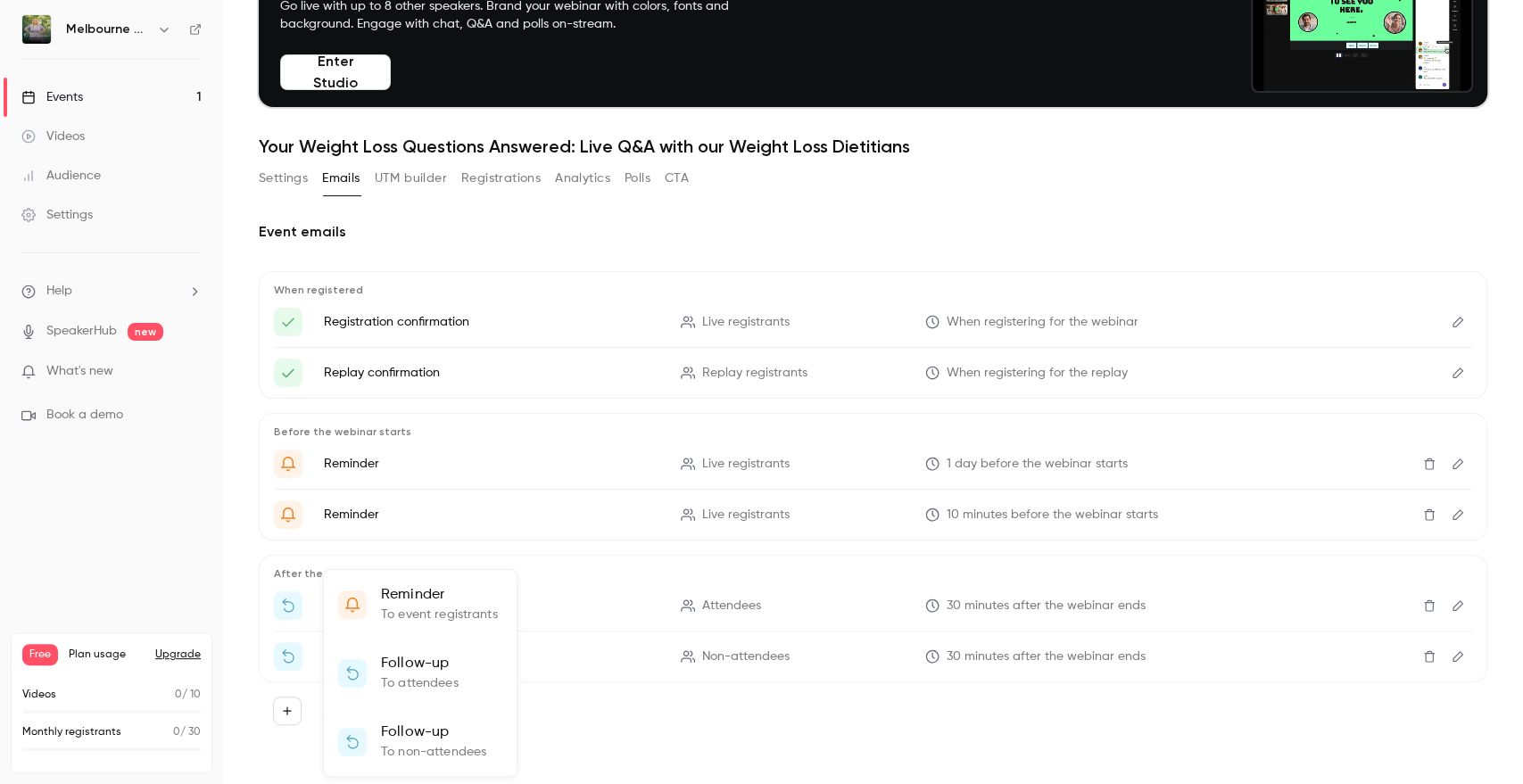 click at bounding box center (761, 392) 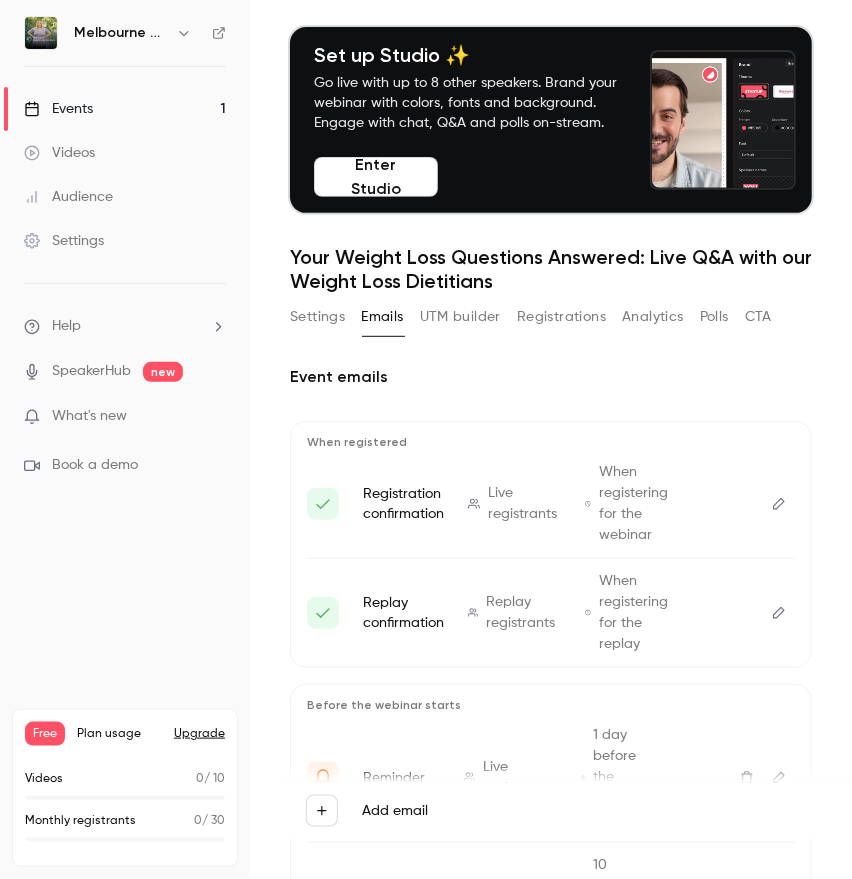 scroll, scrollTop: 0, scrollLeft: 0, axis: both 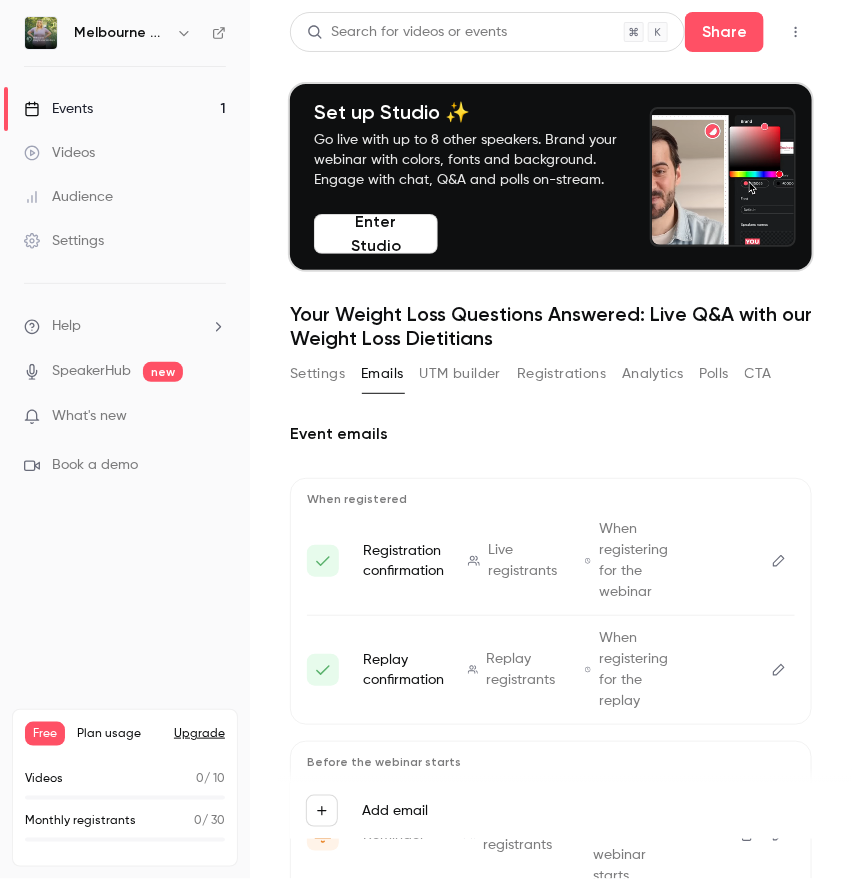 click on "Events 1" at bounding box center [125, 109] 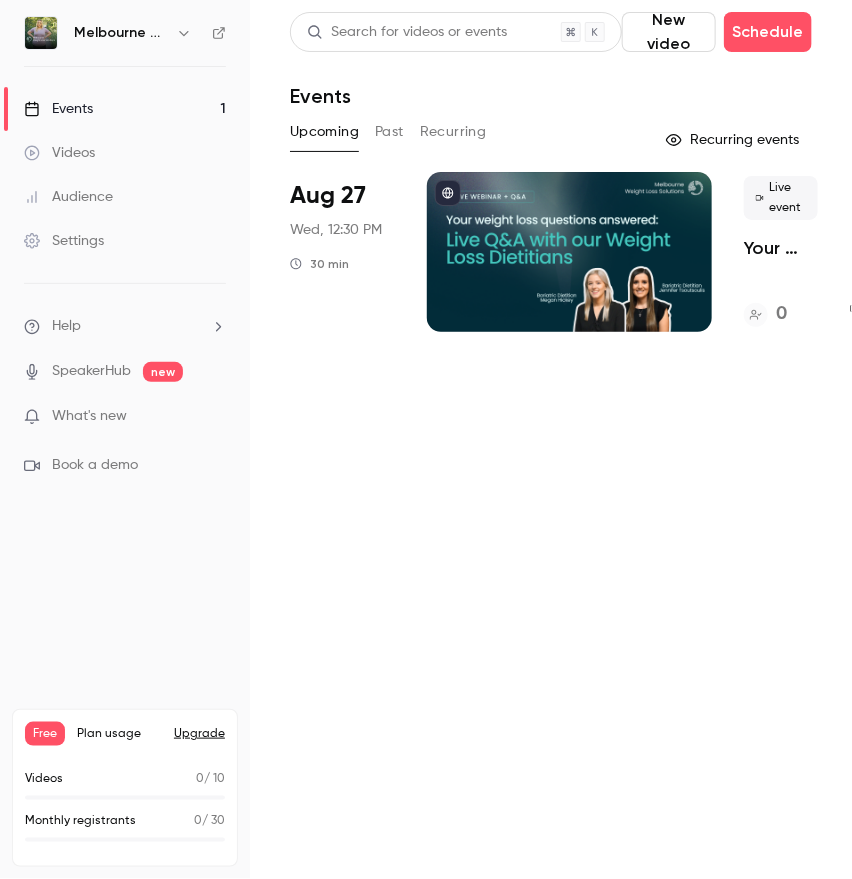click at bounding box center (569, 252) 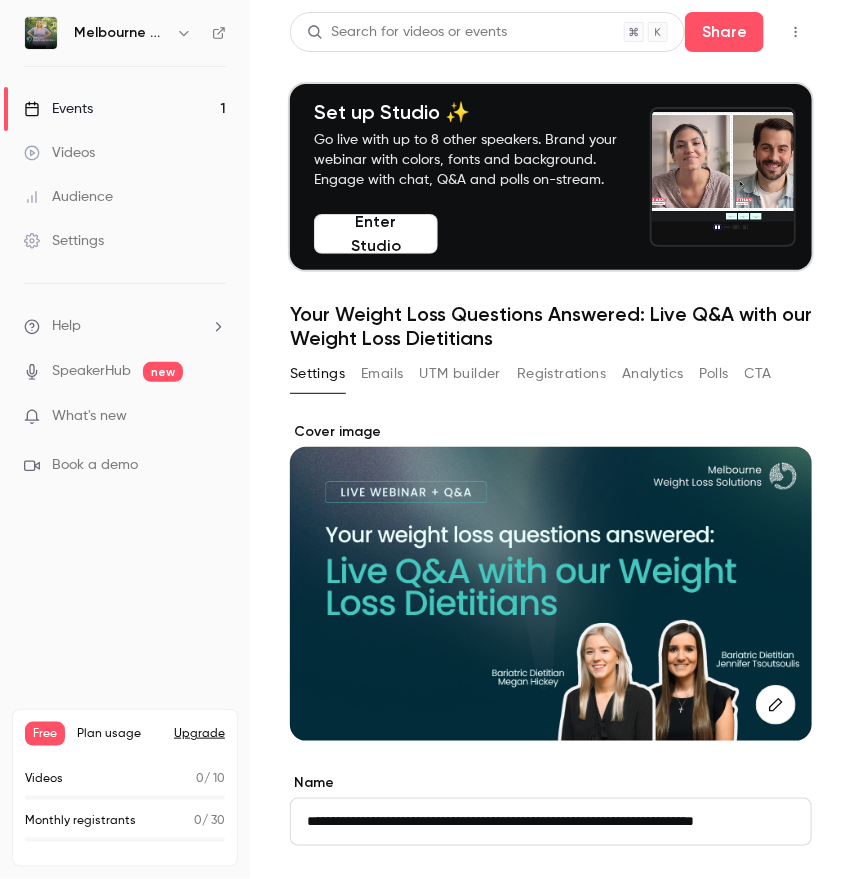 scroll, scrollTop: 0, scrollLeft: 35, axis: horizontal 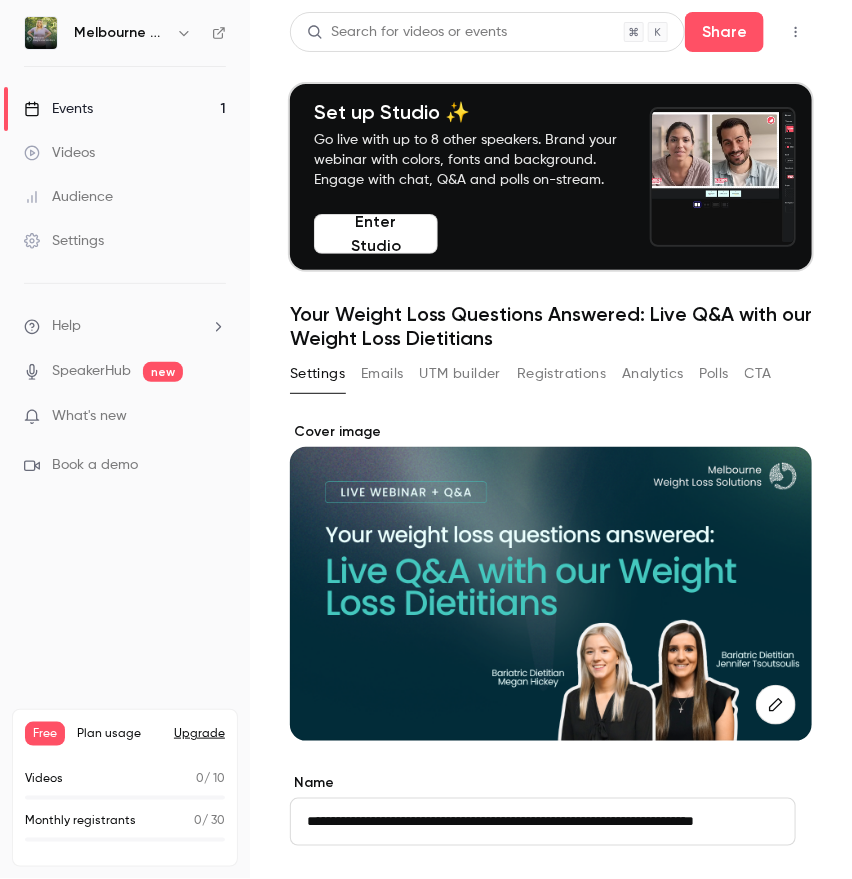 click on "Emails" at bounding box center (382, 374) 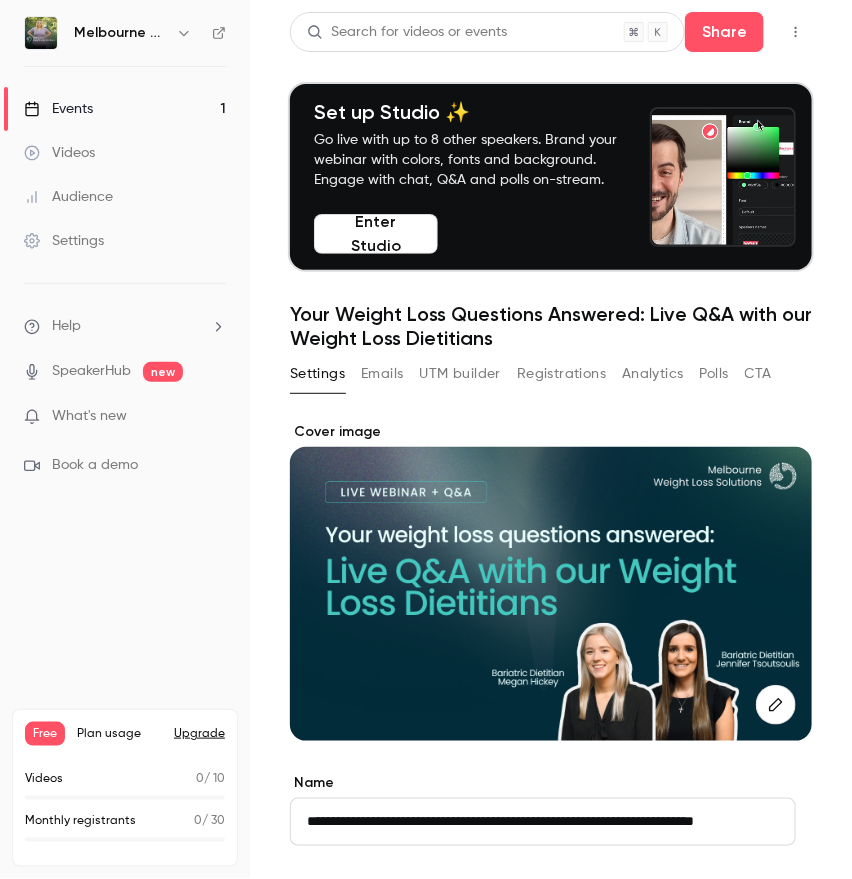 scroll, scrollTop: 0, scrollLeft: 0, axis: both 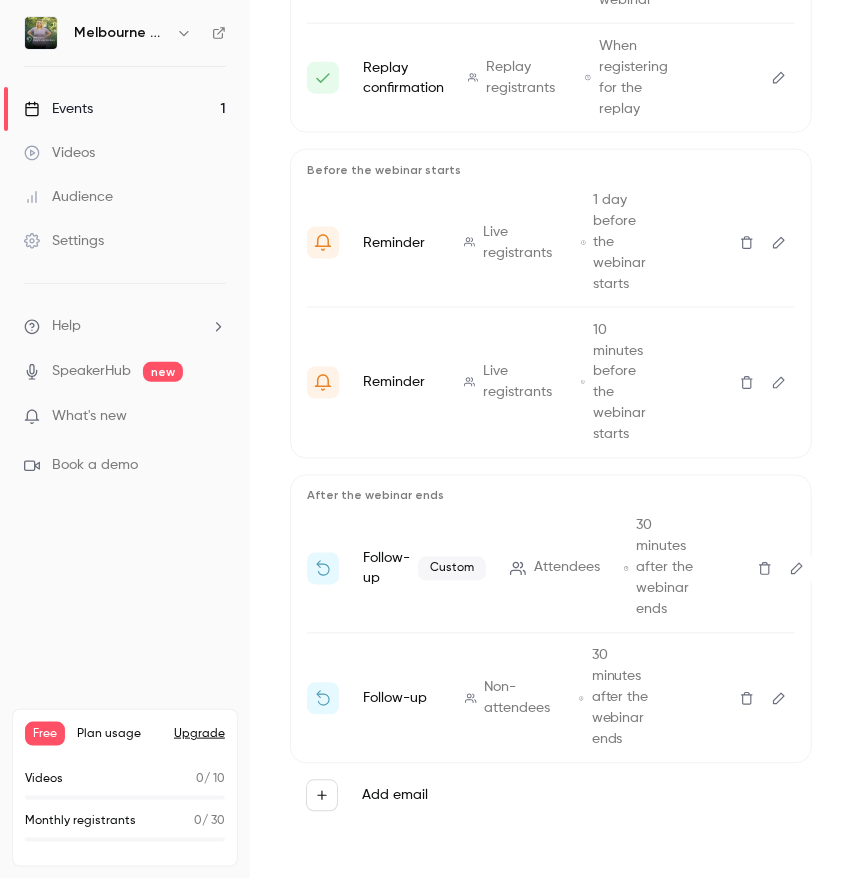 click 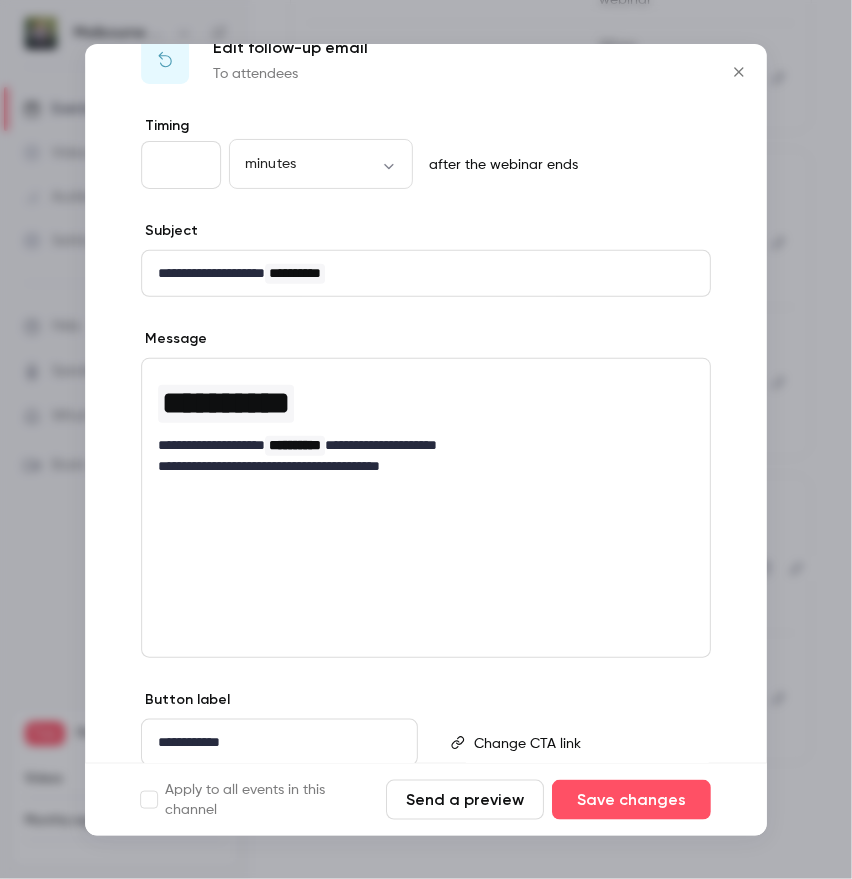 scroll, scrollTop: 89, scrollLeft: 0, axis: vertical 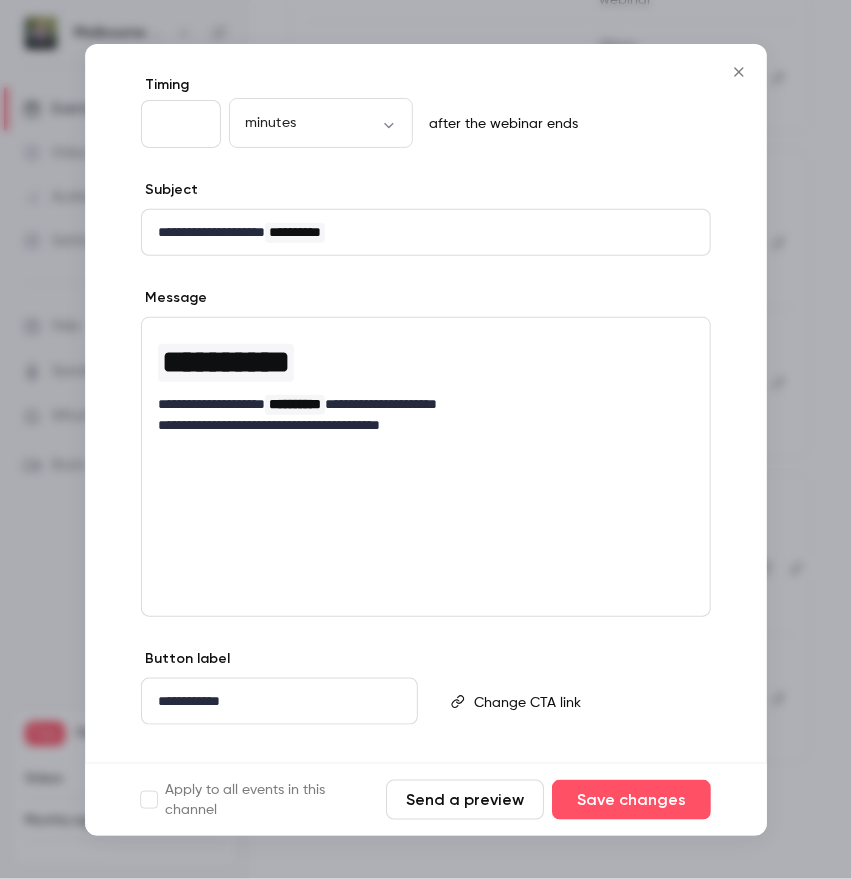 click 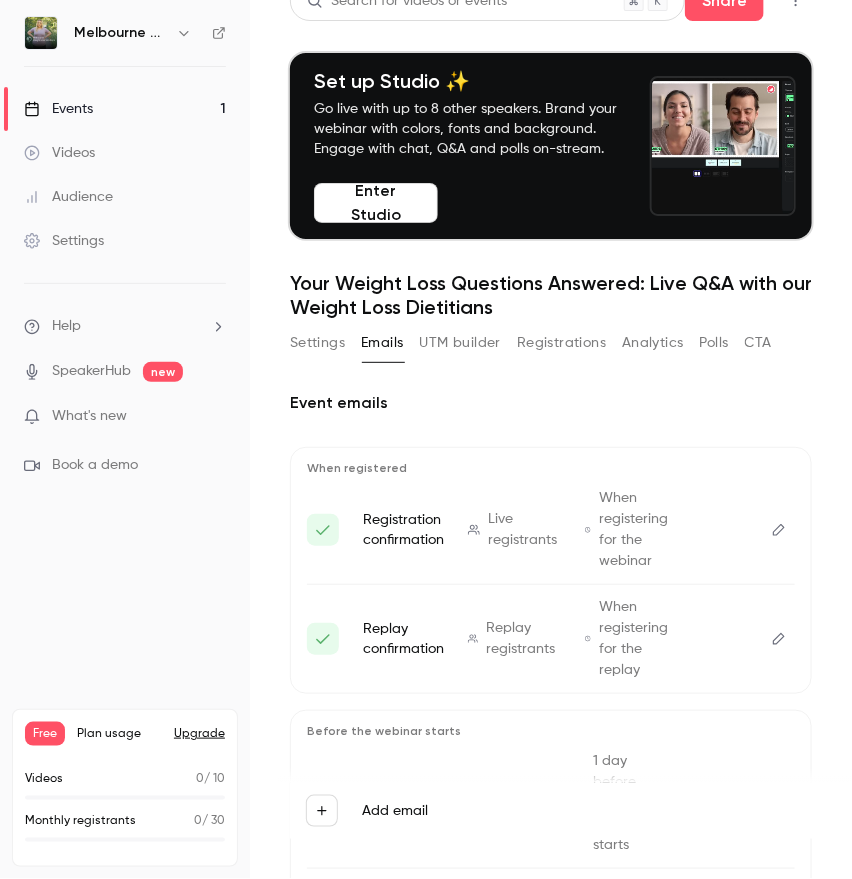 scroll, scrollTop: 0, scrollLeft: 0, axis: both 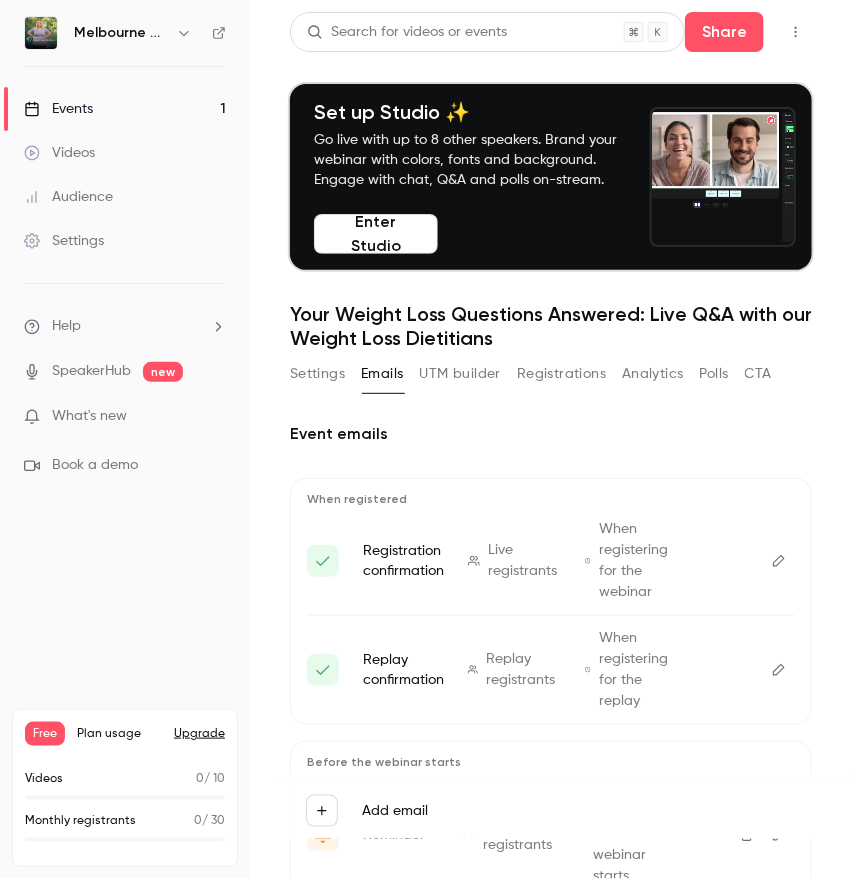 click on "Settings" at bounding box center (317, 374) 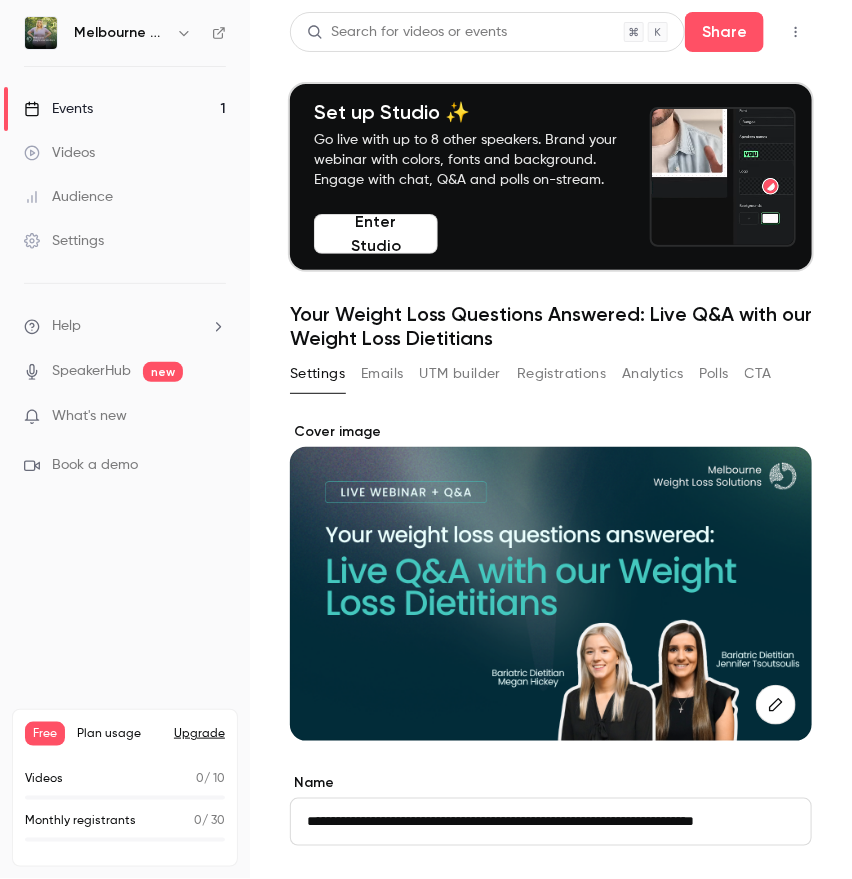 scroll, scrollTop: 0, scrollLeft: 35, axis: horizontal 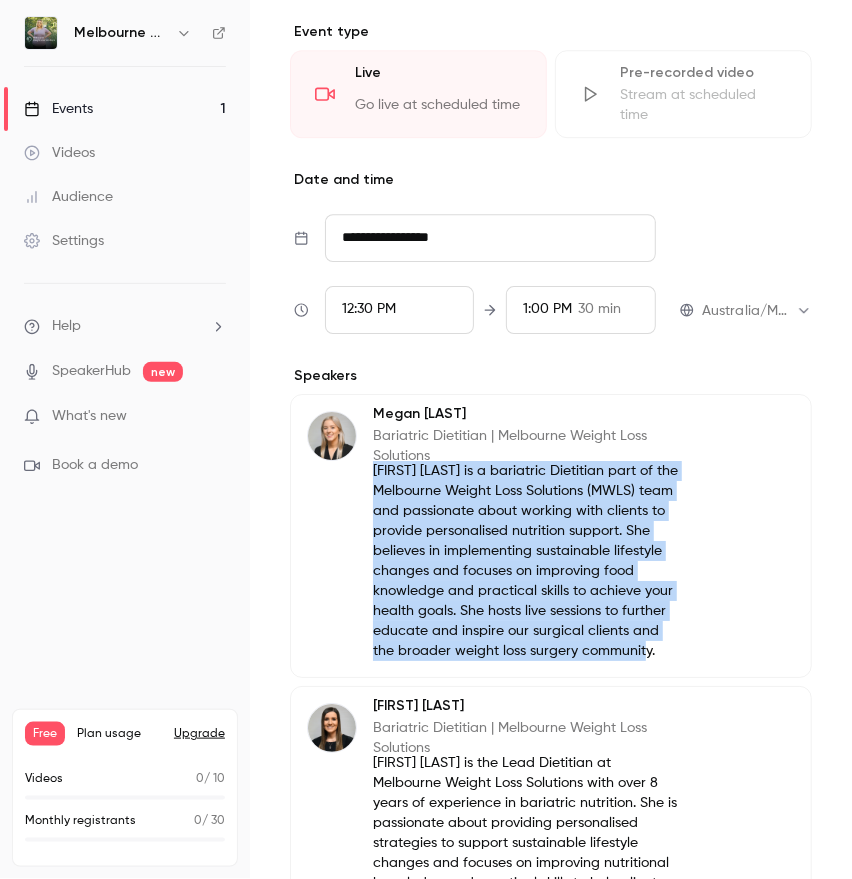 drag, startPoint x: 515, startPoint y: 637, endPoint x: 371, endPoint y: 444, distance: 240.80075 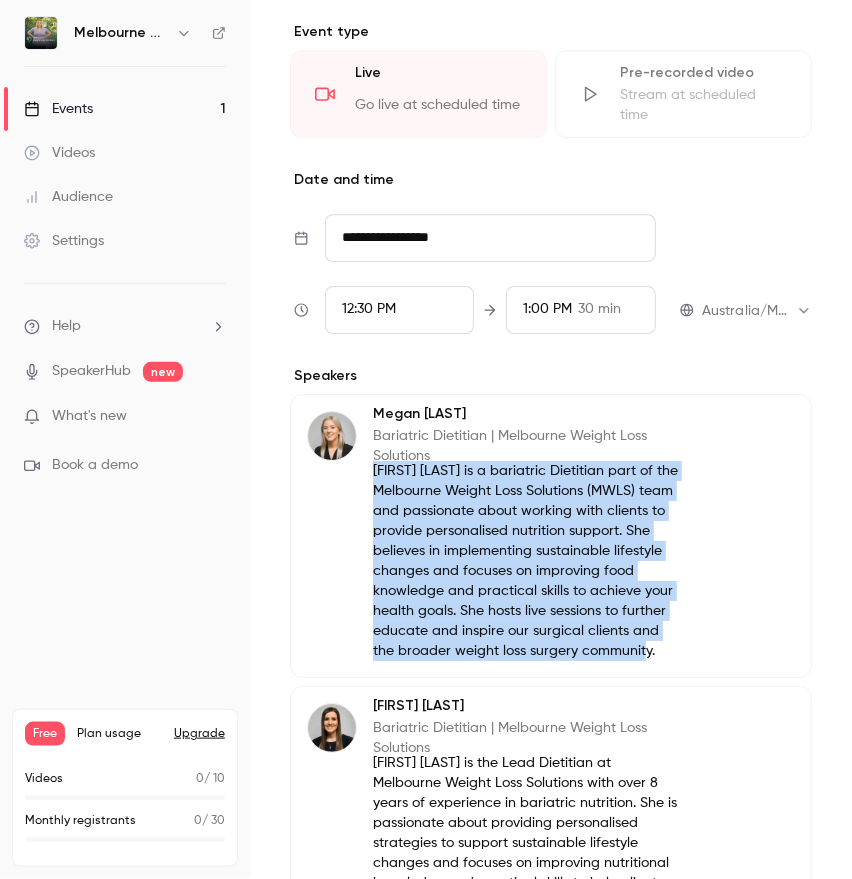 copy on "[FIRST] [LAST] is a bariatric Dietitian part of the Melbourne Weight Loss Solutions (MWLS) team and passionate about working with clients to provide personalised nutrition support. She believes in implementing sustainable lifestyle changes and focuses on improving food knowledge and practical skills to achieve your health goals. She hosts live sessions to further educate and inspire our surgical clients and the broader weight loss surgery community." 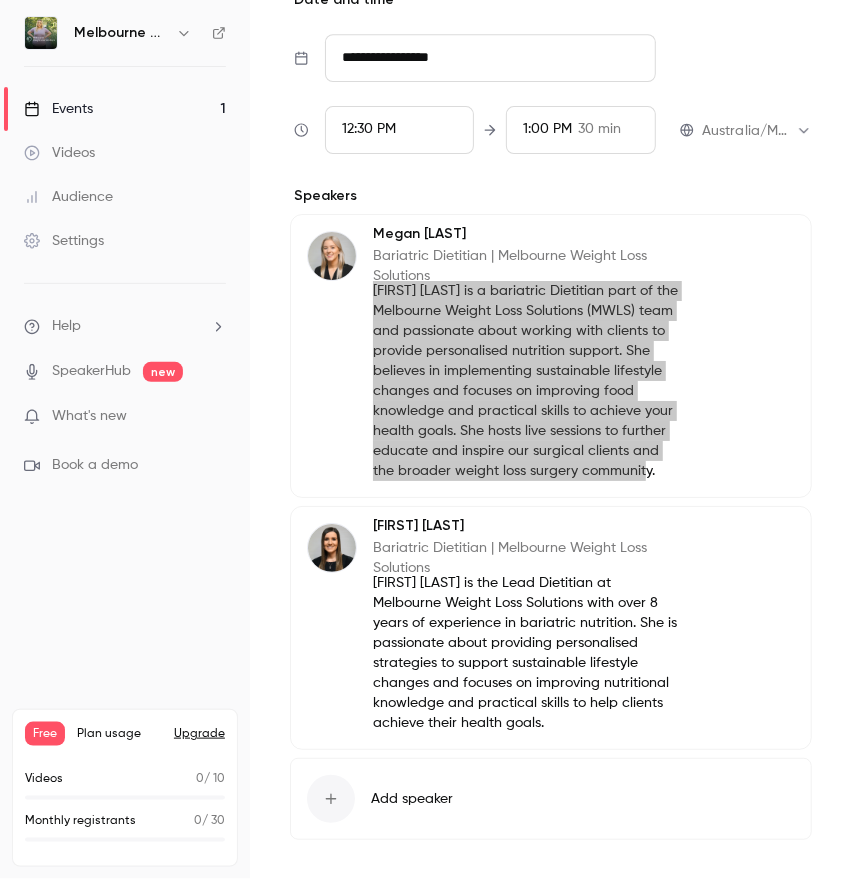 scroll, scrollTop: 1737, scrollLeft: 0, axis: vertical 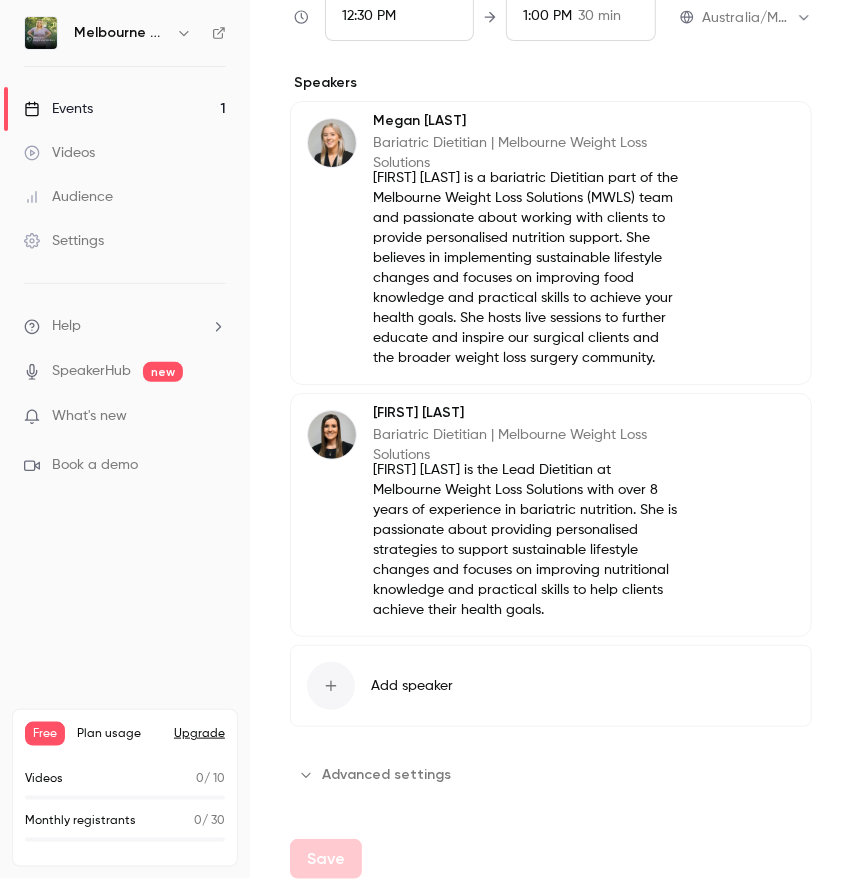 click on "**********" at bounding box center (551, -218) 